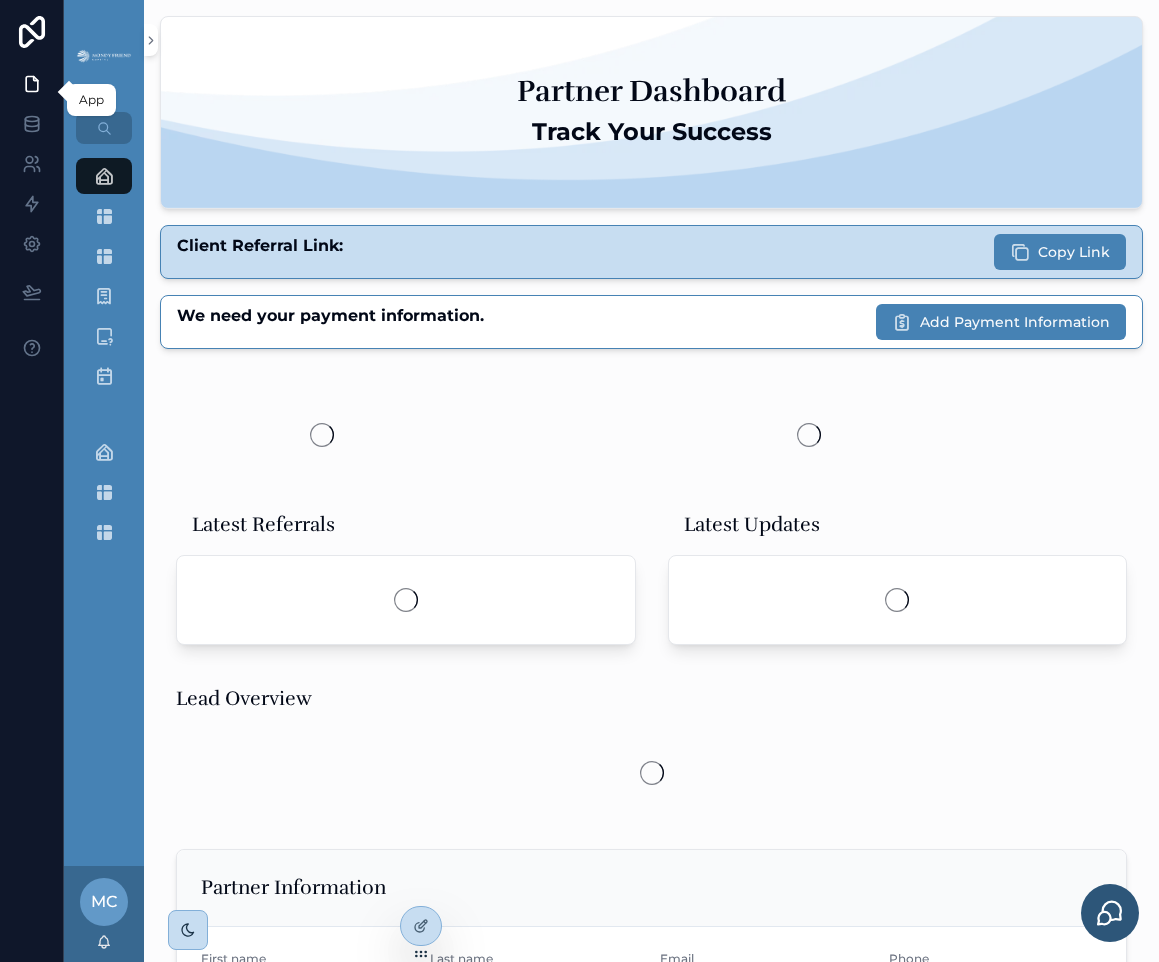 scroll, scrollTop: 0, scrollLeft: 0, axis: both 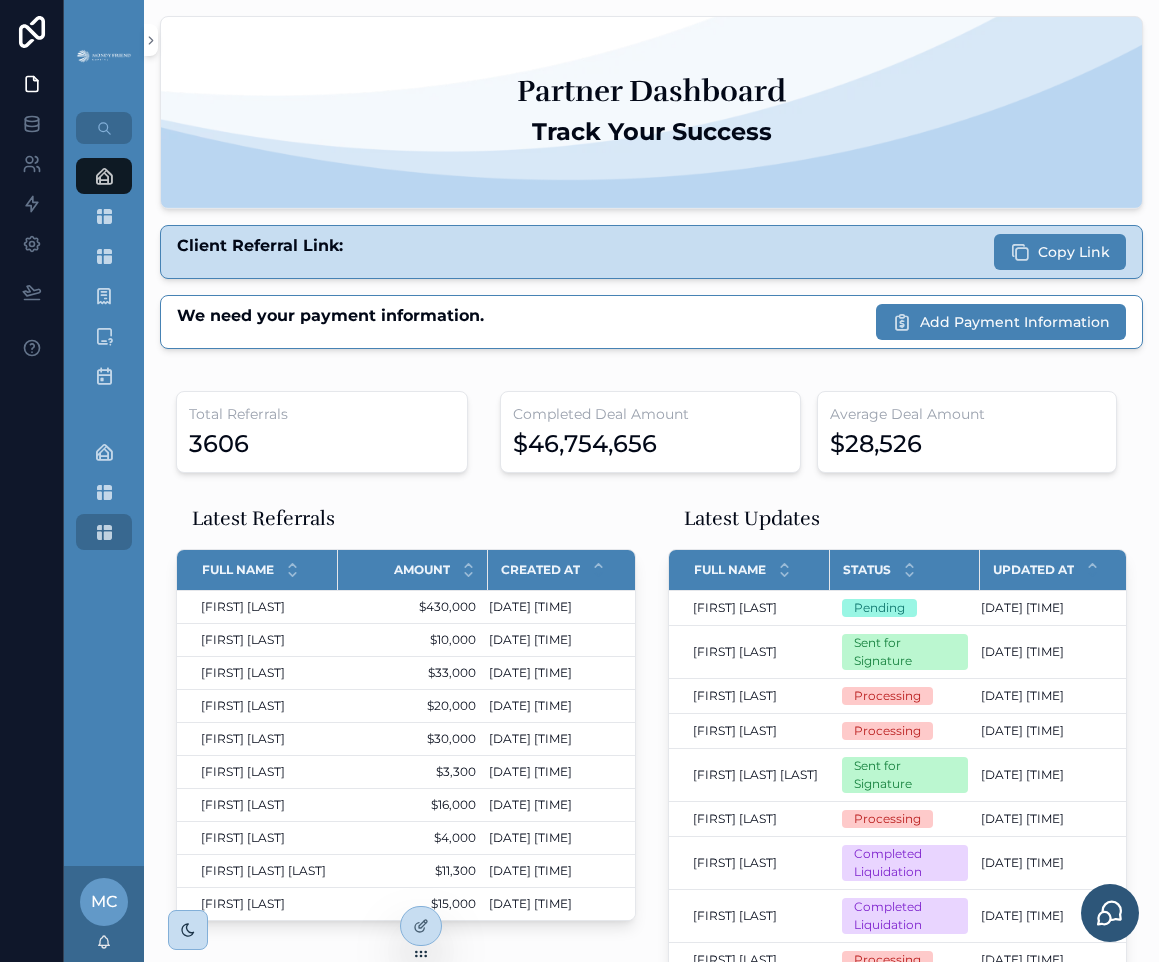 click on "All Liquidations" at bounding box center [104, 532] 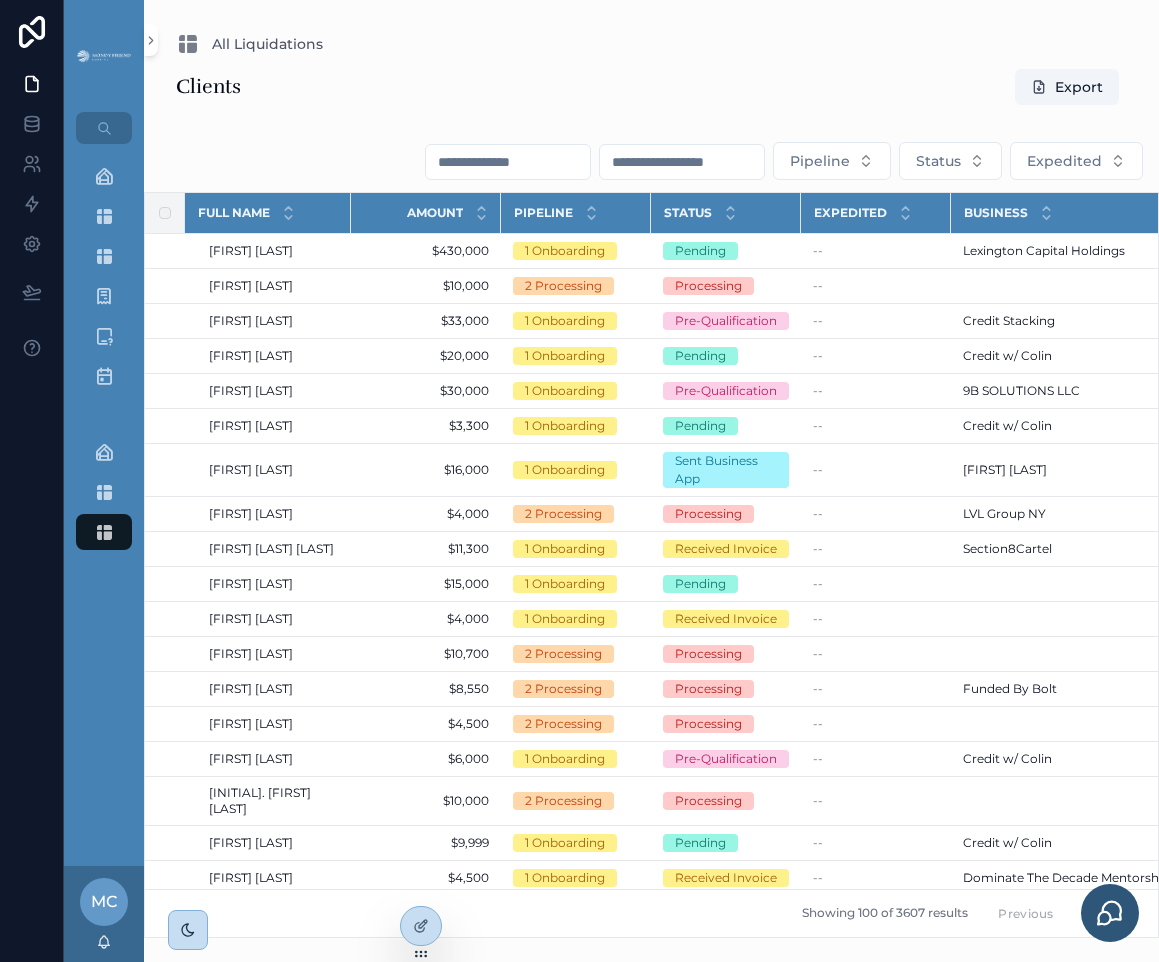 click at bounding box center [682, 162] 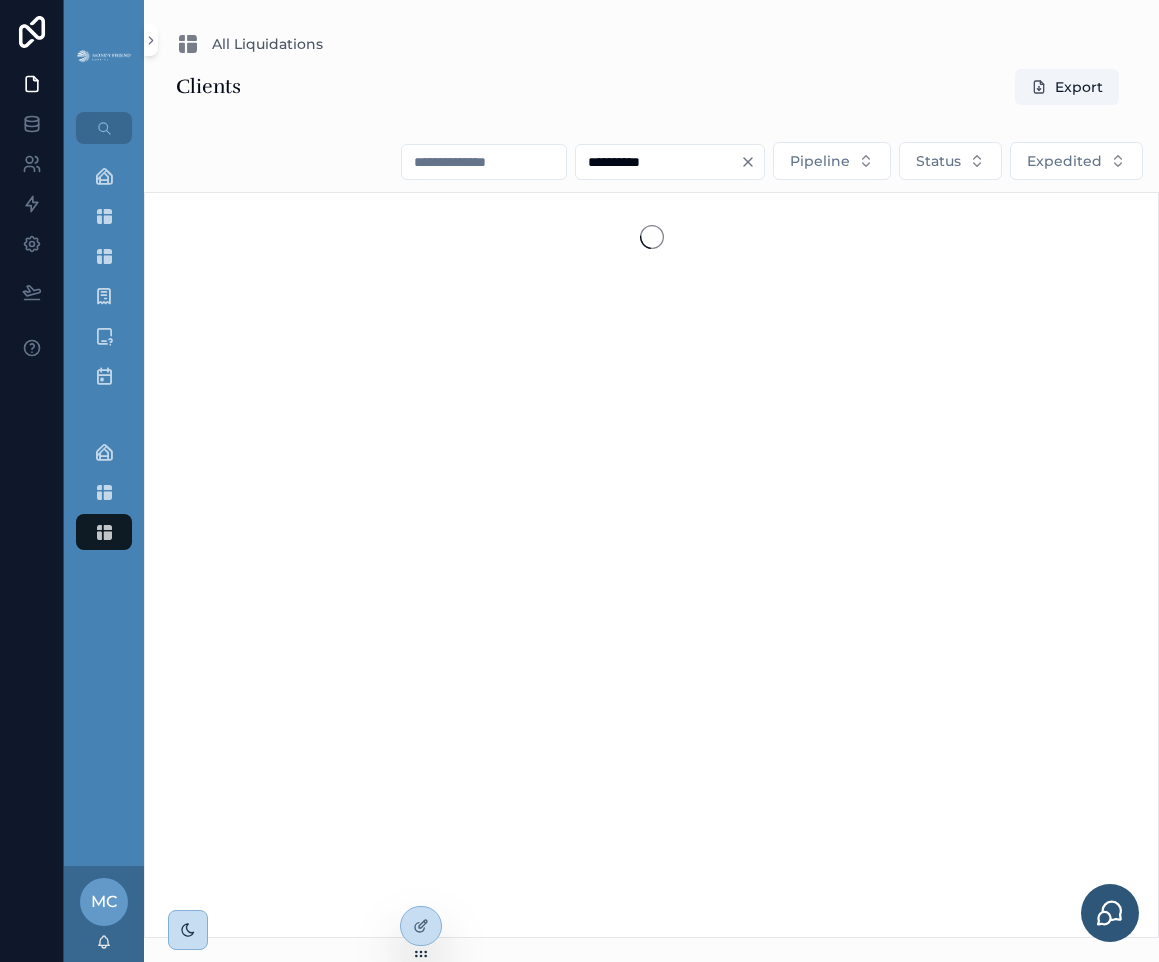 type on "**********" 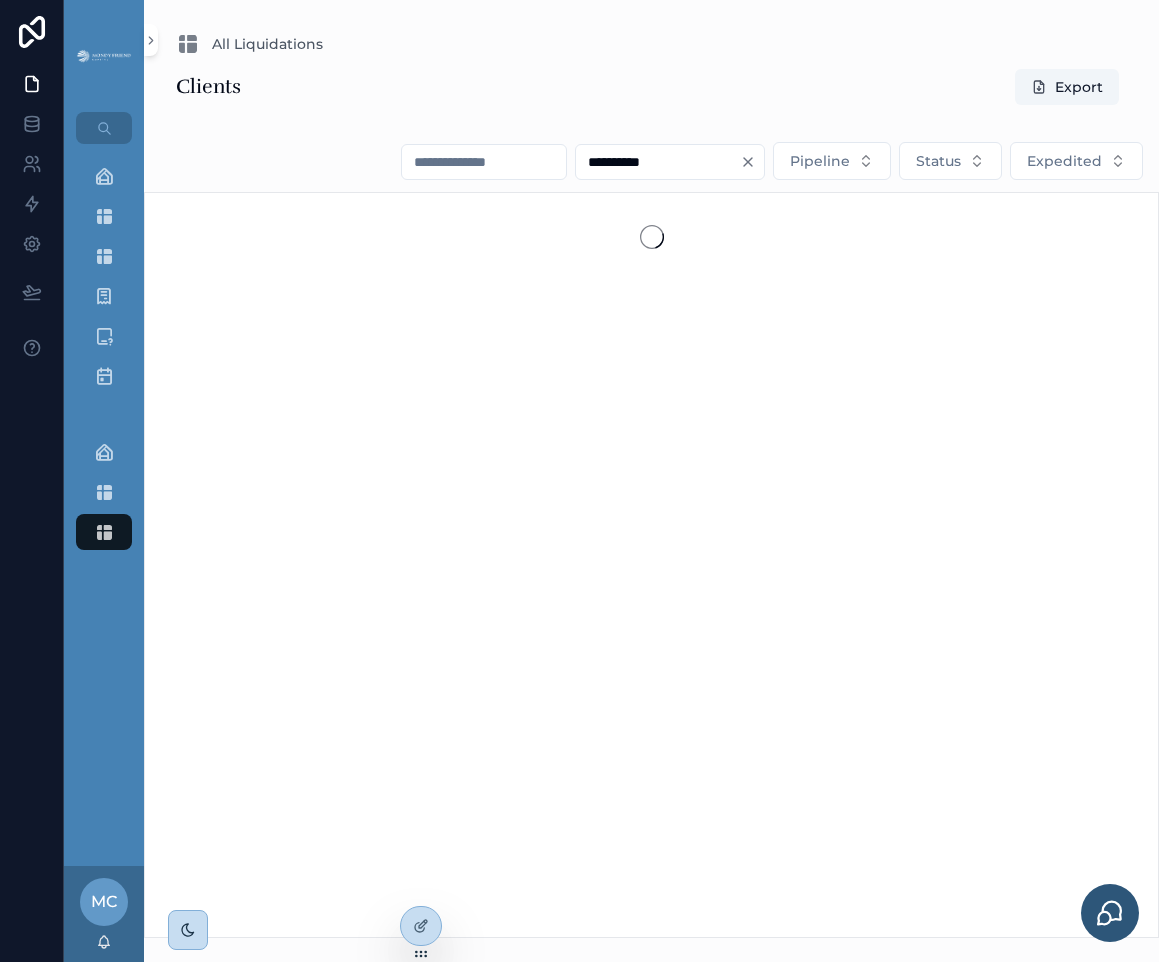 click on "Clients Export" at bounding box center (651, 87) 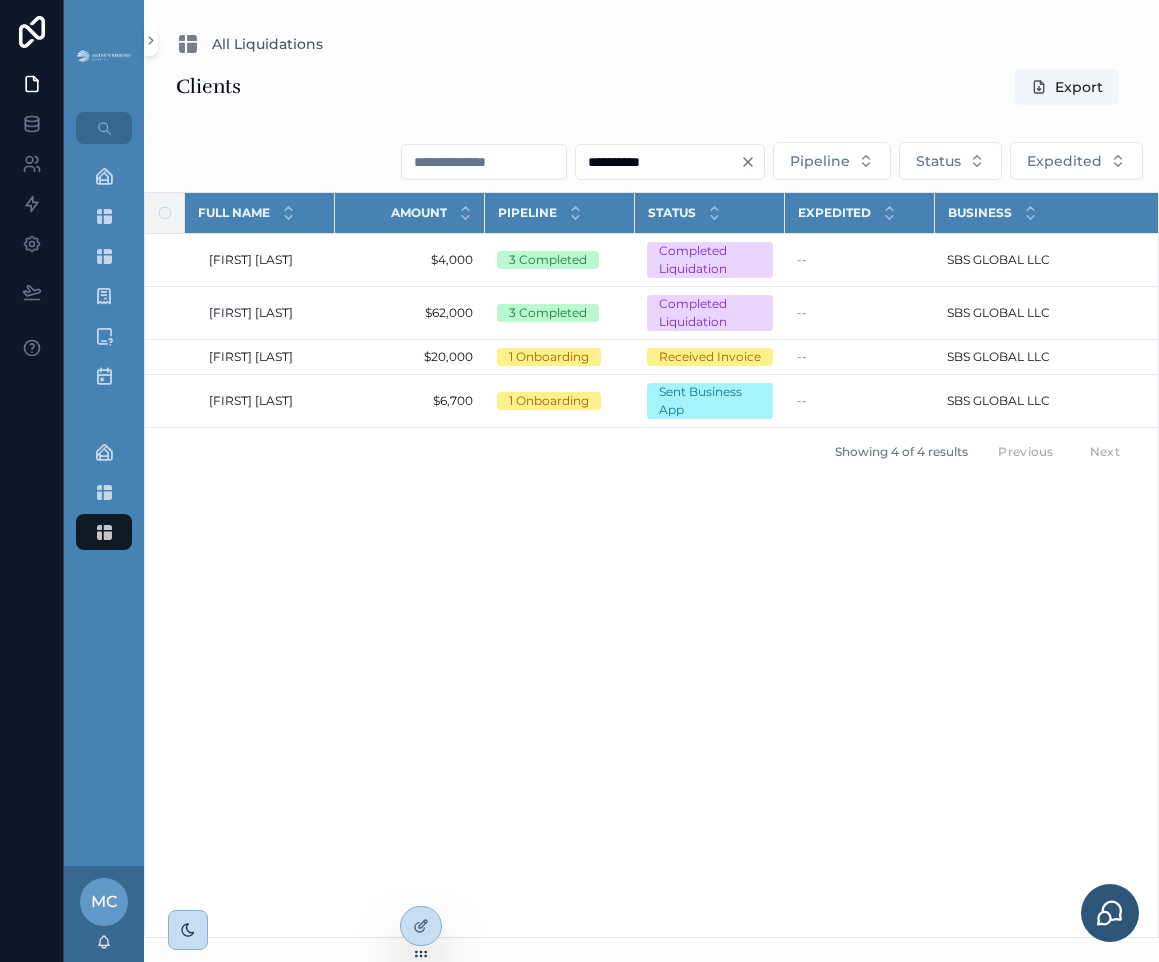 click on "Full Name Amount Pipeline Status Expedited Business Updated at Created at Nyema Wilson Nyema Wilson $4,000 $4,000 3 Completed Completed Liquidation -- SBS GLOBAL LLC SBS GLOBAL LLC 7/10/2025 9:07 AM 7/10/2025 9:07 AM 5/22/2025 4:57 AM 5/22/2025 4:57 AM Weston hipp Weston hipp $62,000 $62,000 3 Completed Completed Liquidation -- SBS GLOBAL LLC SBS GLOBAL LLC 7/10/2025 9:08 AM 7/10/2025 9:08 AM 5/2/2025 12:19 PM 5/2/2025 12:19 PM weston hipp weston hipp $20,000 $20,000 1 Onboarding Received Invoice -- SBS GLOBAL LLC SBS GLOBAL LLC 5/5/2025 9:35 AM 5/5/2025 9:35 AM 5/2/2025 12:19 PM 5/2/2025 12:19 PM Kristi Kellogg Kristi Kellogg $6,700 $6,700 1 Onboarding Sent Business App -- SBS GLOBAL LLC SBS GLOBAL LLC 5/5/2025 9:35 AM 5/5/2025 9:35 AM 4/22/2025 8:21 AM 4/22/2025 8:21 AM Showing 4 of 4 results Previous Next" at bounding box center [651, 565] 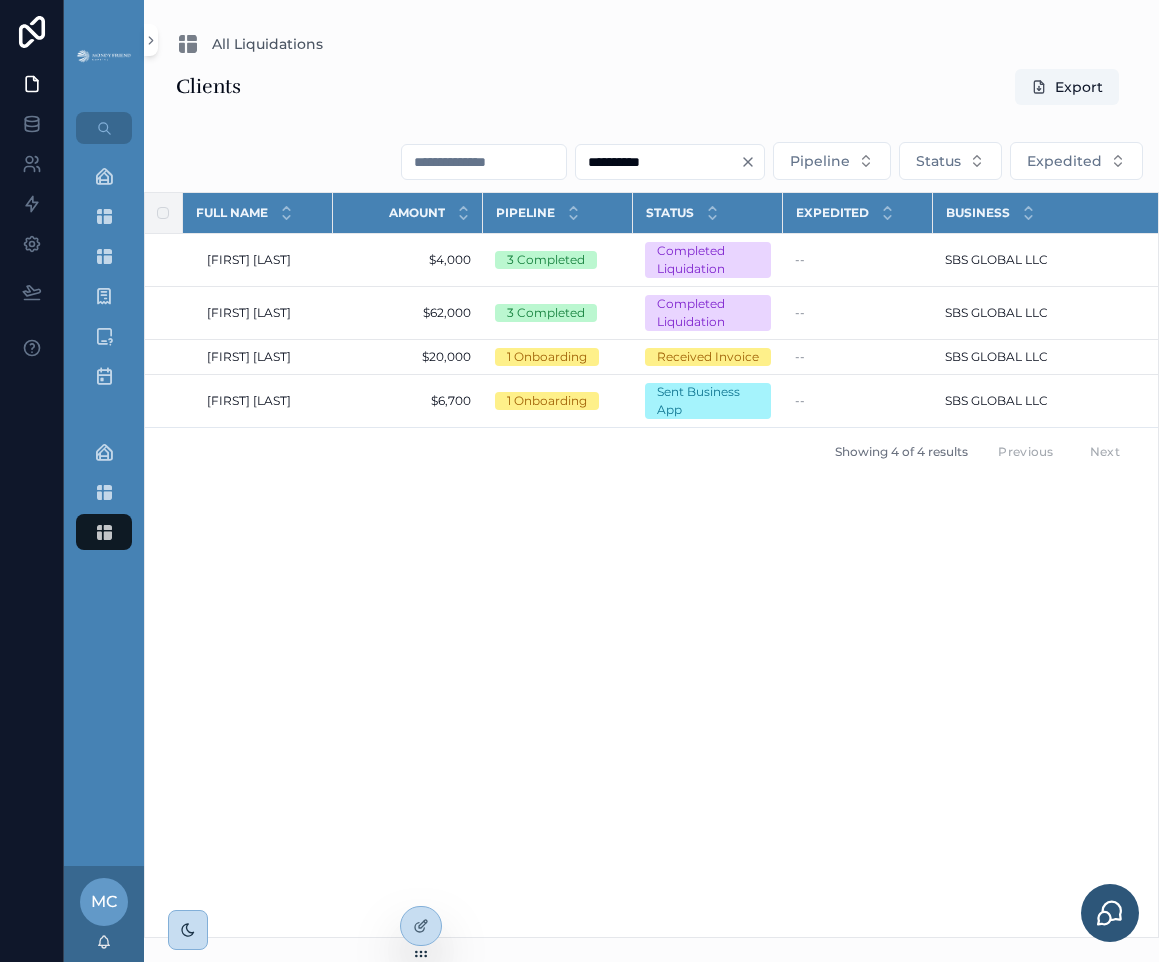 scroll, scrollTop: 0, scrollLeft: 0, axis: both 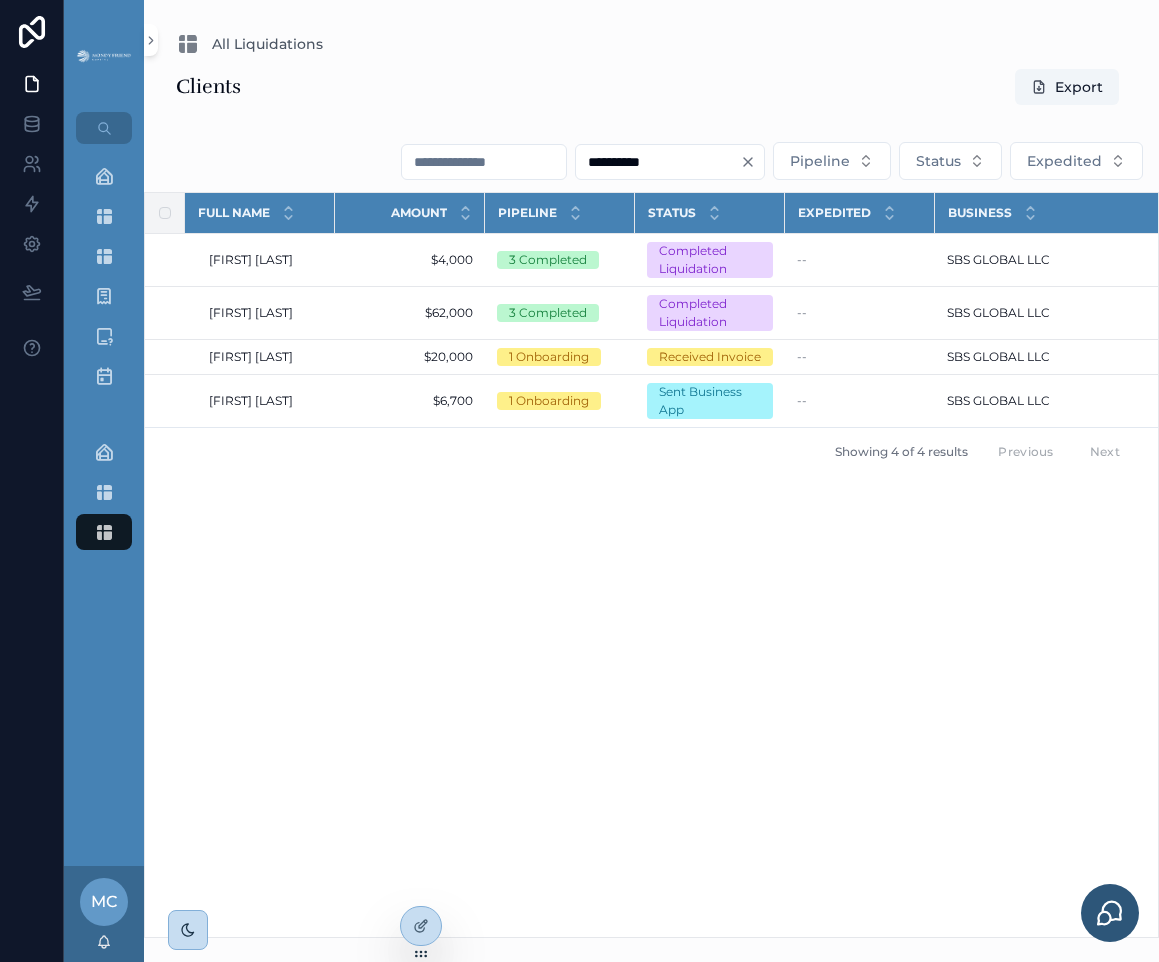 click on "Full Name Amount Pipeline Status Expedited Business Updated at Created at Nyema Wilson Nyema Wilson $4,000 $4,000 3 Completed Completed Liquidation -- SBS GLOBAL LLC SBS GLOBAL LLC 7/10/2025 9:07 AM 7/10/2025 9:07 AM 5/22/2025 4:57 AM 5/22/2025 4:57 AM Weston hipp Weston hipp $62,000 $62,000 3 Completed Completed Liquidation -- SBS GLOBAL LLC SBS GLOBAL LLC 7/10/2025 9:08 AM 7/10/2025 9:08 AM 5/2/2025 12:19 PM 5/2/2025 12:19 PM weston hipp weston hipp $20,000 $20,000 1 Onboarding Received Invoice -- SBS GLOBAL LLC SBS GLOBAL LLC 5/5/2025 9:35 AM 5/5/2025 9:35 AM 5/2/2025 12:19 PM 5/2/2025 12:19 PM Kristi Kellogg Kristi Kellogg $6,700 $6,700 1 Onboarding Sent Business App -- SBS GLOBAL LLC SBS GLOBAL LLC 5/5/2025 9:35 AM 5/5/2025 9:35 AM 4/22/2025 8:21 AM 4/22/2025 8:21 AM Showing 4 of 4 results Previous Next" at bounding box center (651, 565) 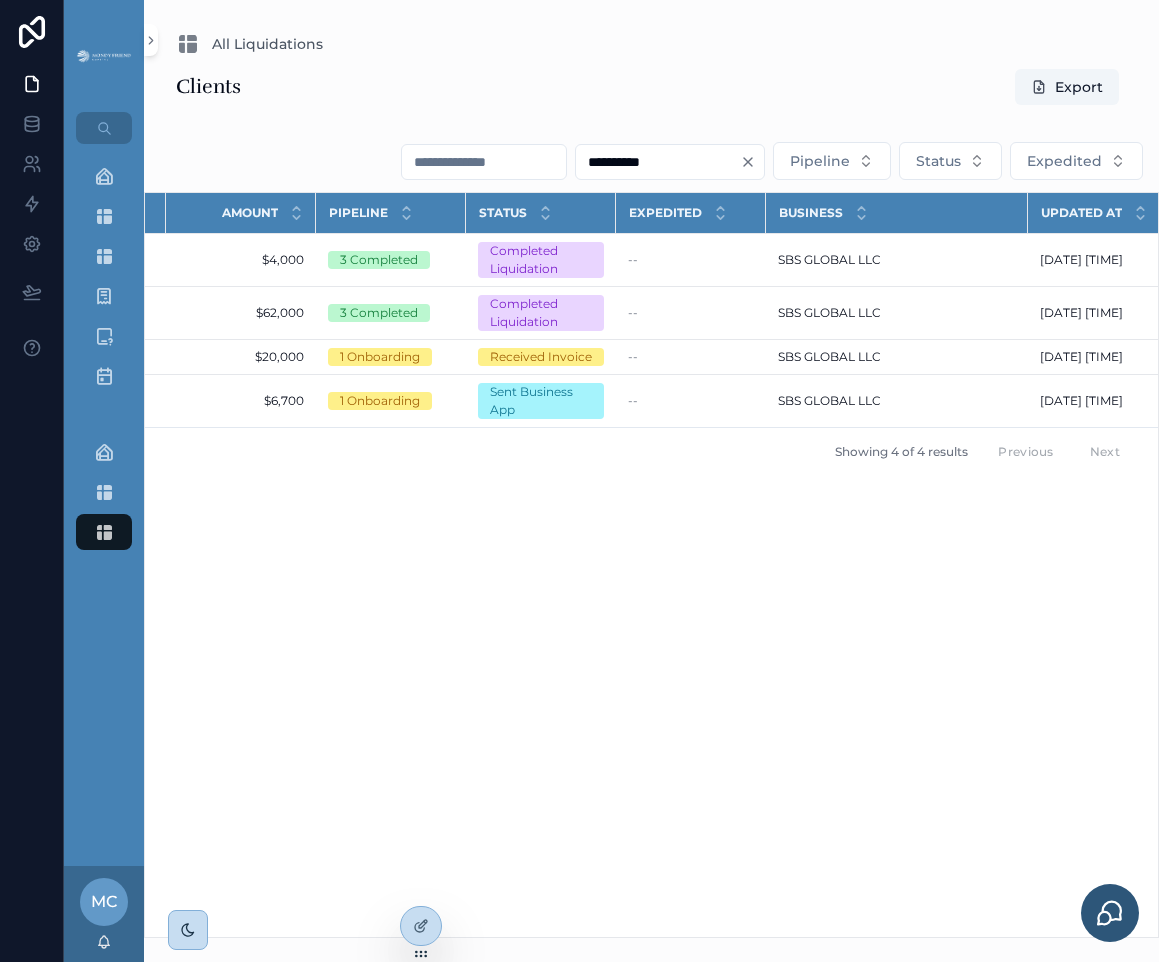 scroll, scrollTop: 0, scrollLeft: 0, axis: both 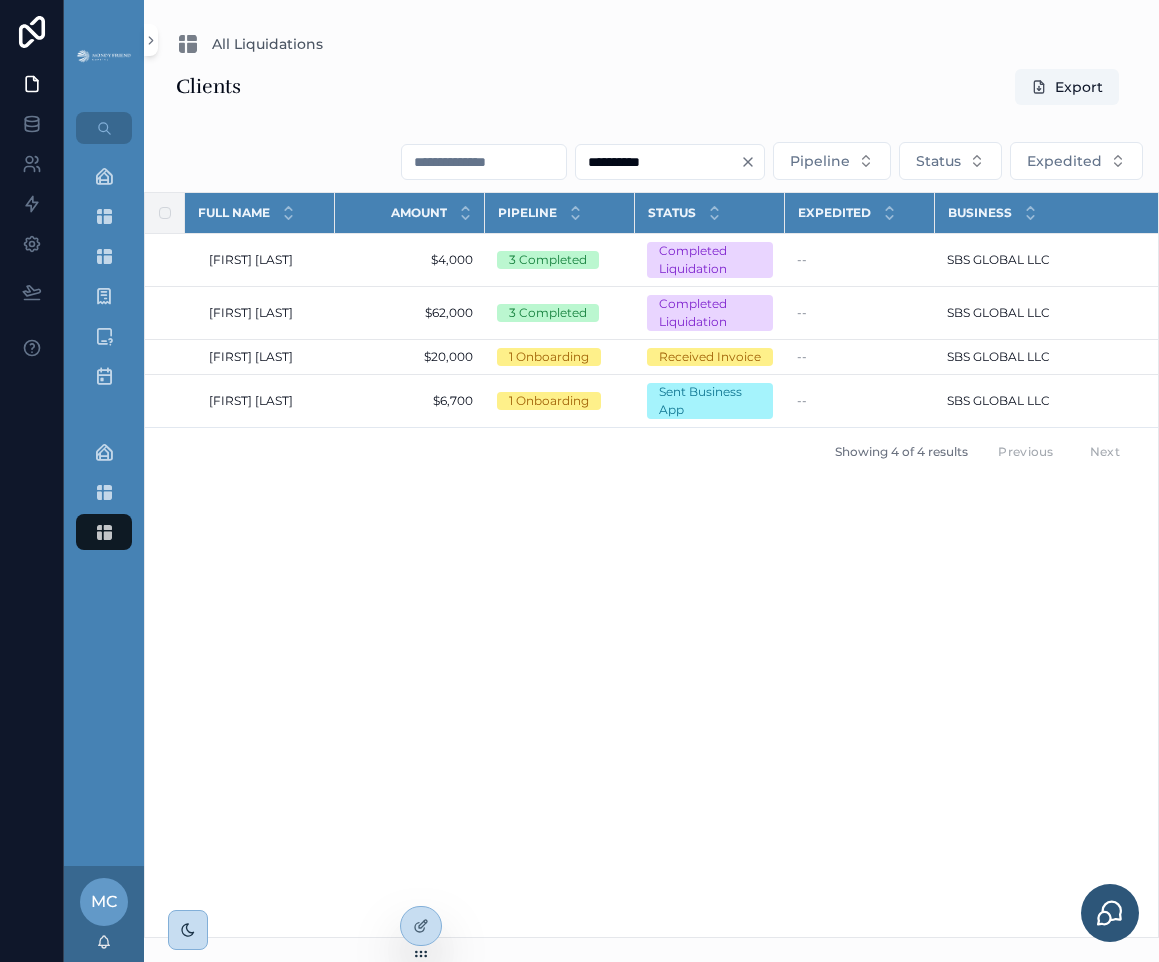 click on "Full Name Amount Pipeline Status Expedited Business Updated at Created at Nyema Wilson Nyema Wilson $4,000 $4,000 3 Completed Completed Liquidation -- SBS GLOBAL LLC SBS GLOBAL LLC 7/10/2025 9:07 AM 7/10/2025 9:07 AM 5/22/2025 4:57 AM 5/22/2025 4:57 AM Weston hipp Weston hipp $62,000 $62,000 3 Completed Completed Liquidation -- SBS GLOBAL LLC SBS GLOBAL LLC 7/10/2025 9:08 AM 7/10/2025 9:08 AM 5/2/2025 12:19 PM 5/2/2025 12:19 PM weston hipp weston hipp $20,000 $20,000 1 Onboarding Received Invoice -- SBS GLOBAL LLC SBS GLOBAL LLC 5/5/2025 9:35 AM 5/5/2025 9:35 AM 5/2/2025 12:19 PM 5/2/2025 12:19 PM Kristi Kellogg Kristi Kellogg $6,700 $6,700 1 Onboarding Sent Business App -- SBS GLOBAL LLC SBS GLOBAL LLC 5/5/2025 9:35 AM 5/5/2025 9:35 AM 4/22/2025 8:21 AM 4/22/2025 8:21 AM Showing 4 of 4 results Previous Next" at bounding box center (651, 565) 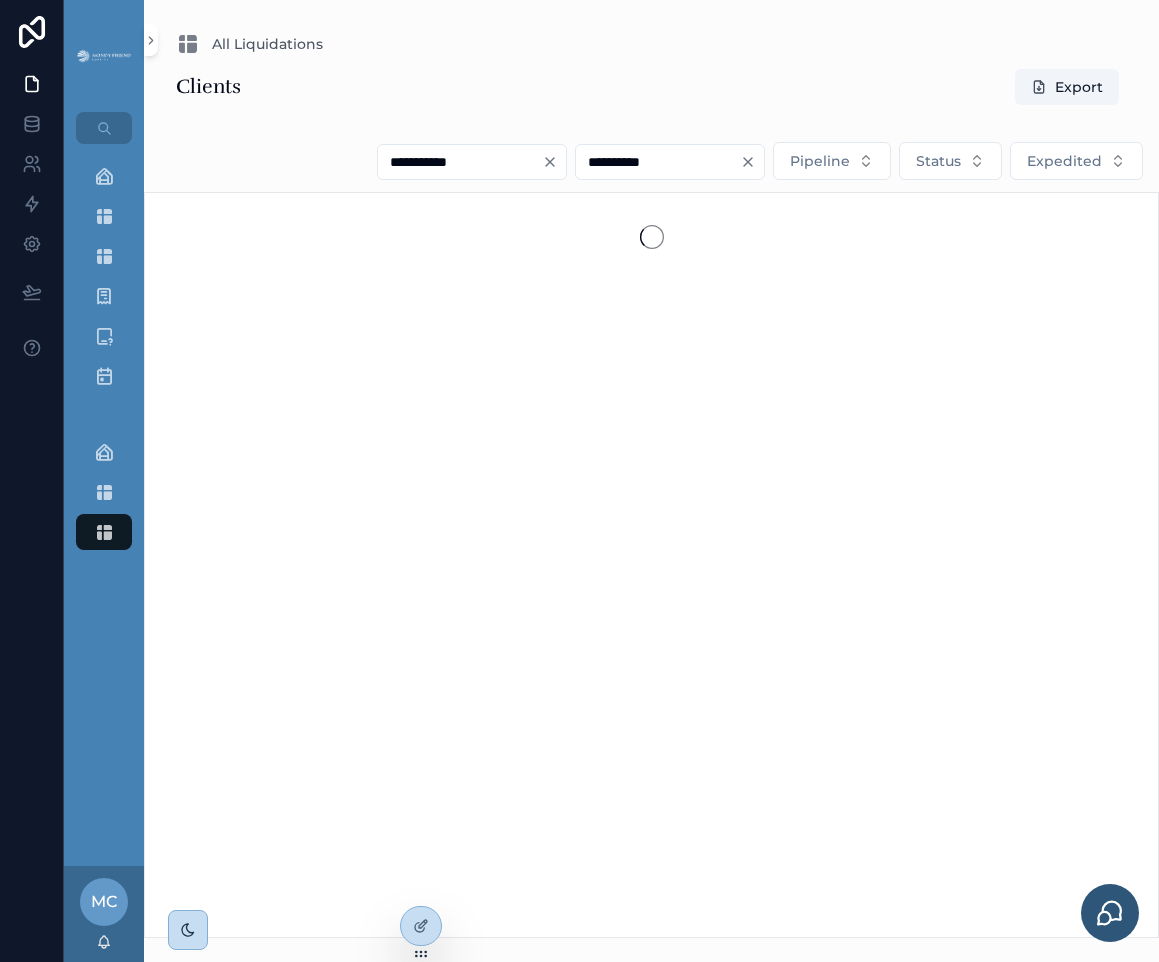 type on "**********" 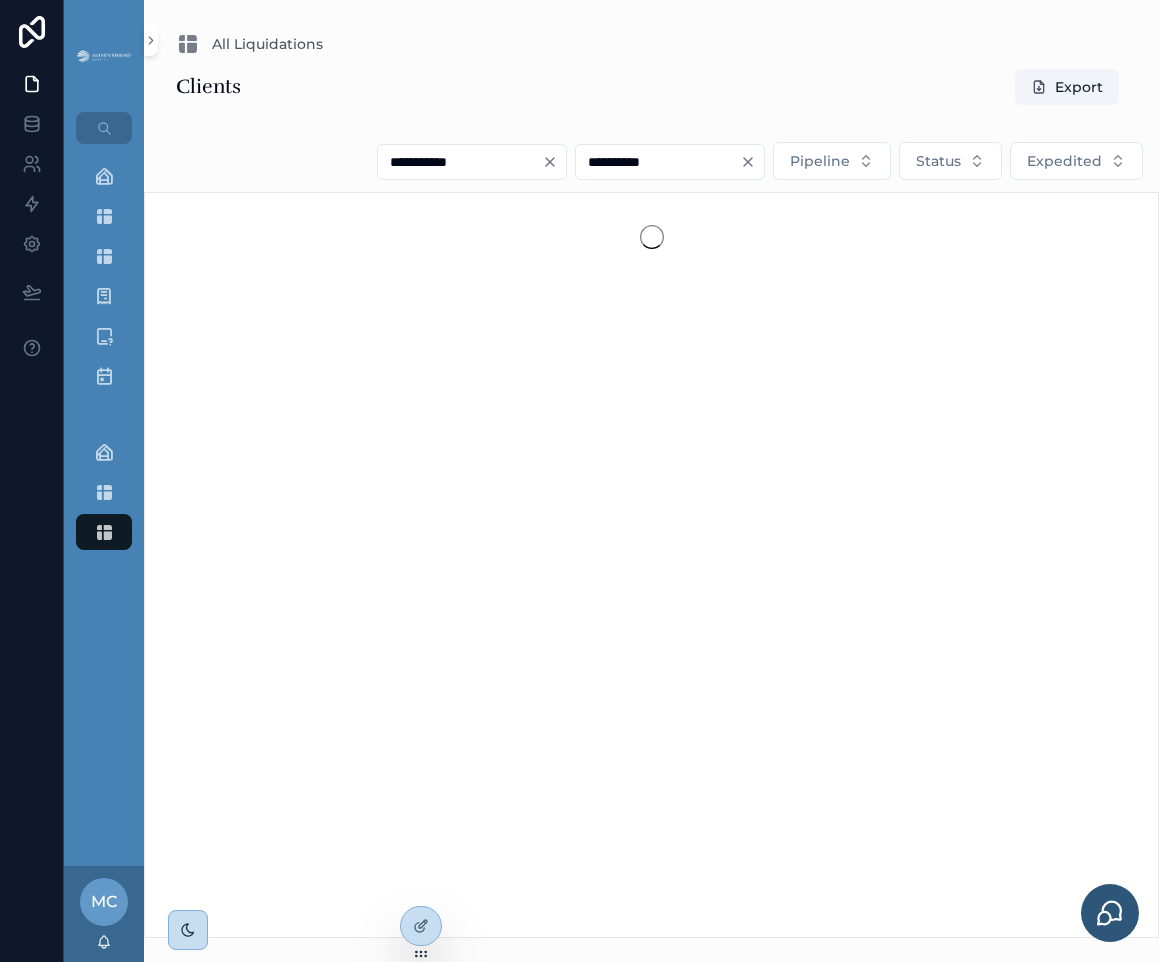 click 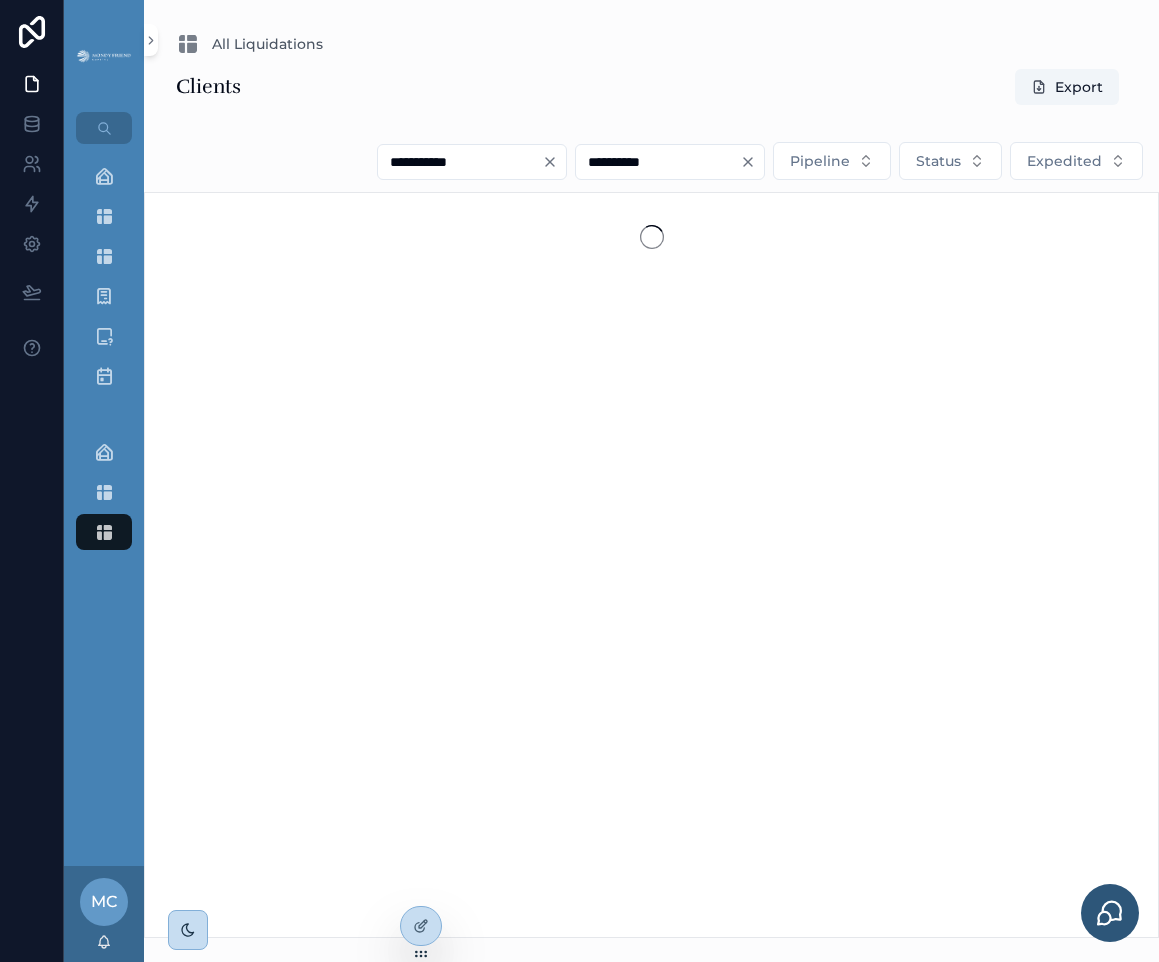 type 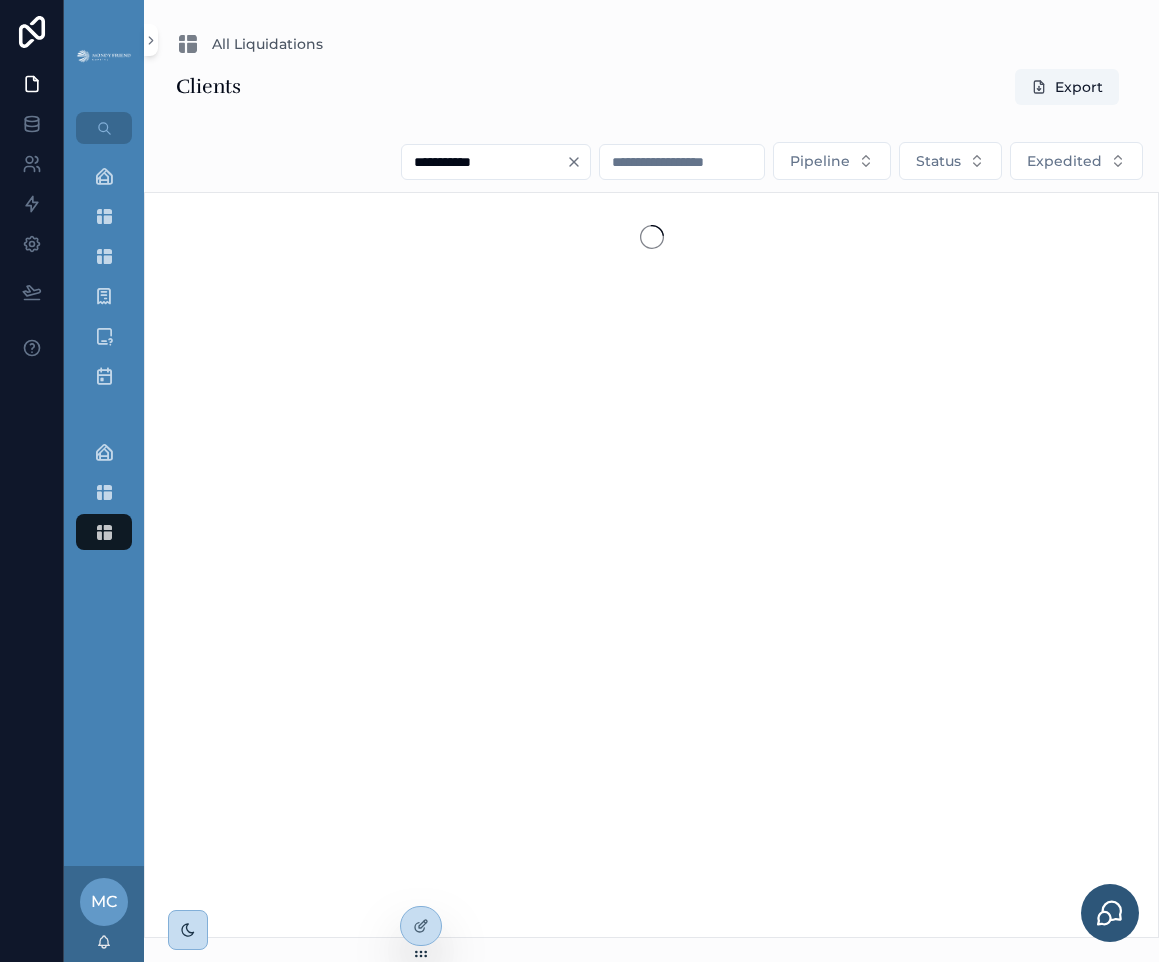 click on "Clients Export" at bounding box center [651, 87] 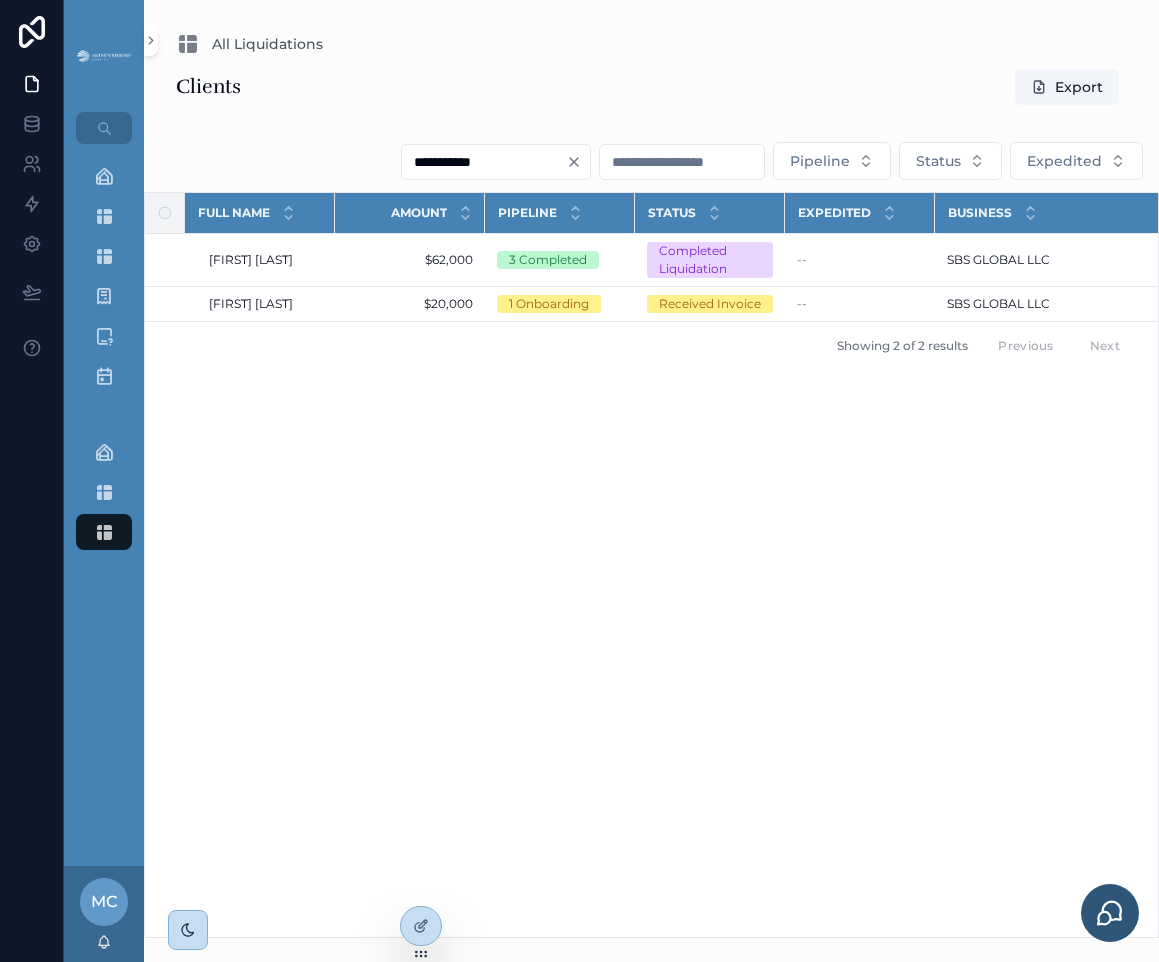 click on "Full Name Amount Pipeline Status Expedited Business Updated at Created at Weston hipp Weston hipp $62,000 $62,000 3 Completed Completed Liquidation -- SBS GLOBAL LLC SBS GLOBAL LLC 7/10/2025 9:08 AM 7/10/2025 9:08 AM 5/2/2025 12:19 PM 5/2/2025 12:19 PM weston hipp weston hipp $20,000 $20,000 1 Onboarding Received Invoice -- SBS GLOBAL LLC SBS GLOBAL LLC 5/5/2025 9:35 AM 5/5/2025 9:35 AM 5/2/2025 12:19 PM 5/2/2025 12:19 PM Showing 2 of 2 results Previous Next" at bounding box center (651, 565) 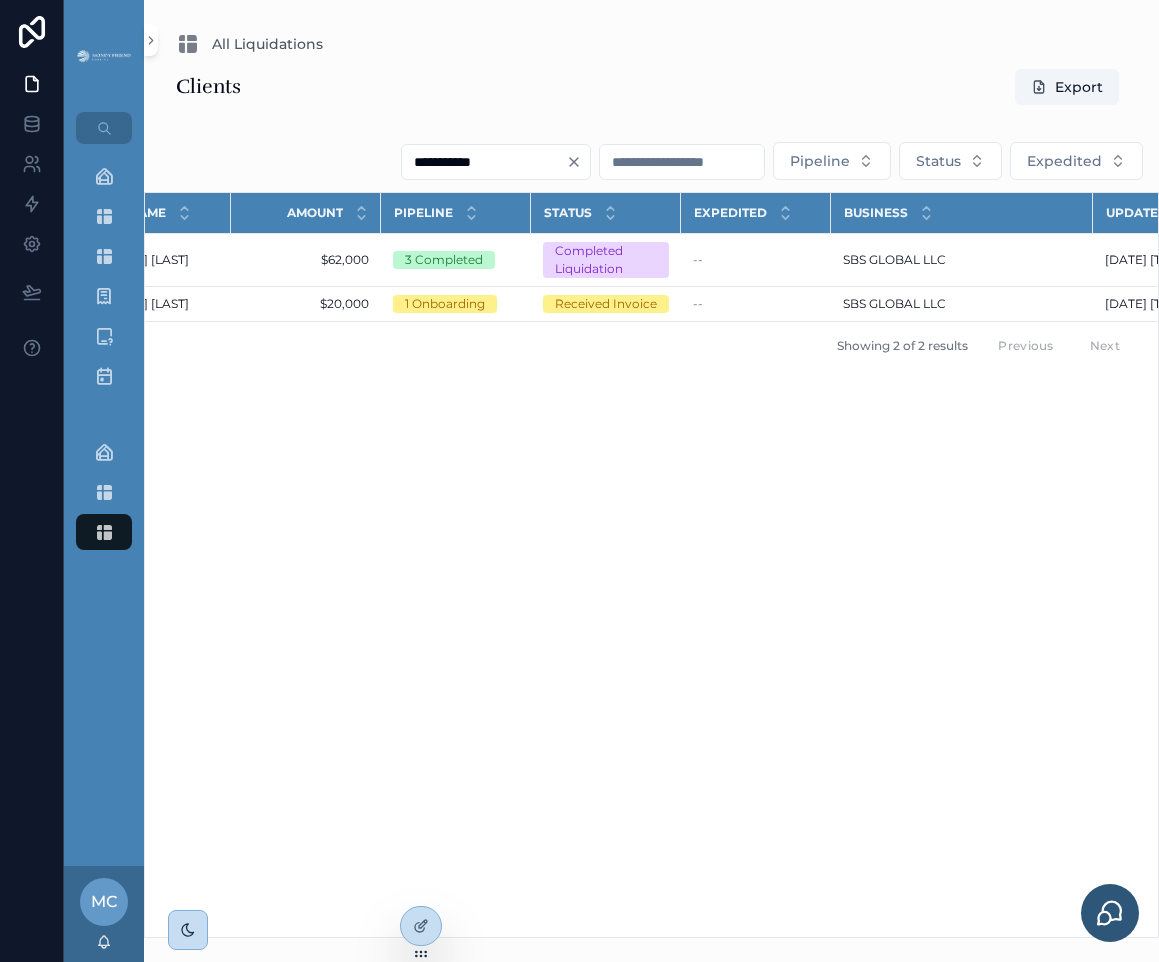 scroll, scrollTop: 0, scrollLeft: 0, axis: both 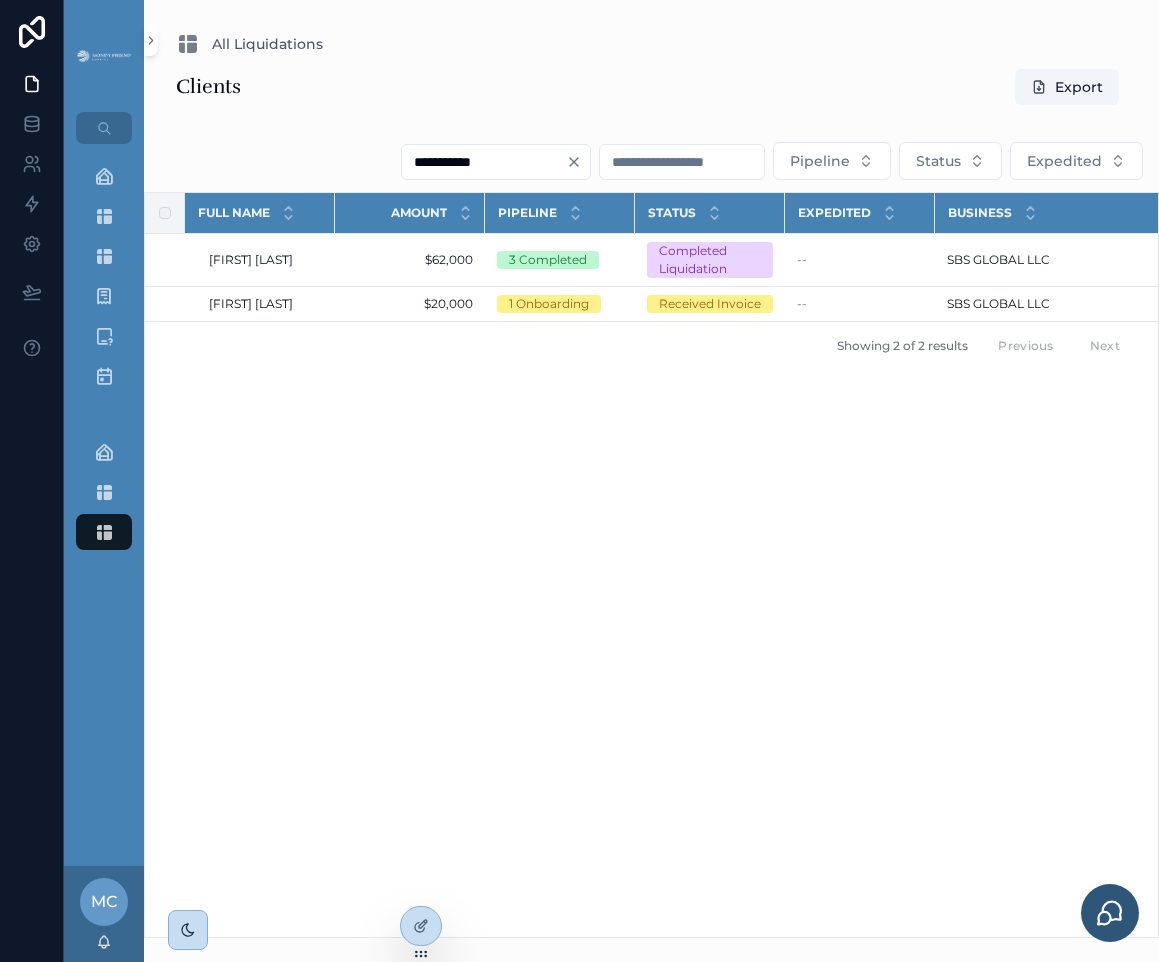 drag, startPoint x: 565, startPoint y: 164, endPoint x: 576, endPoint y: 437, distance: 273.22153 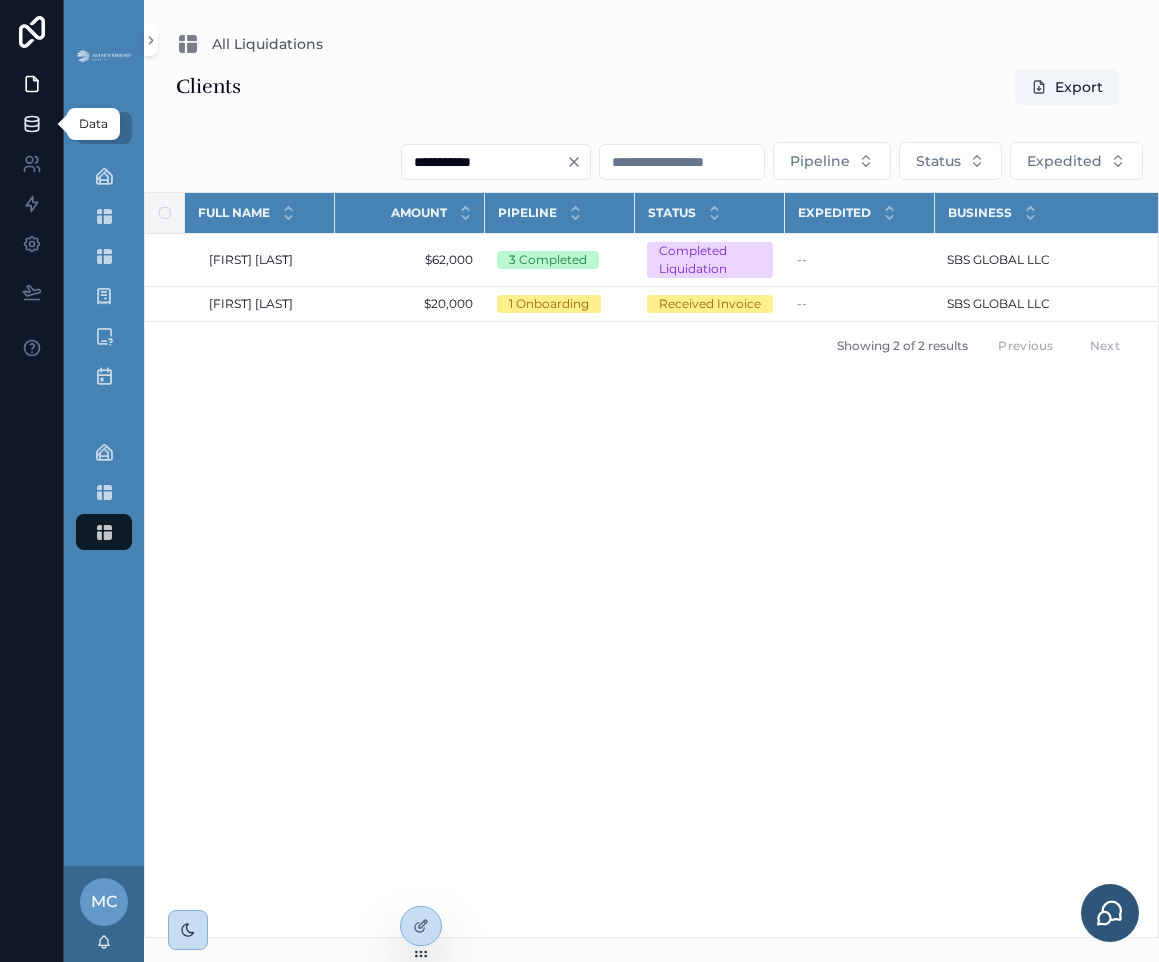 click at bounding box center (31, 124) 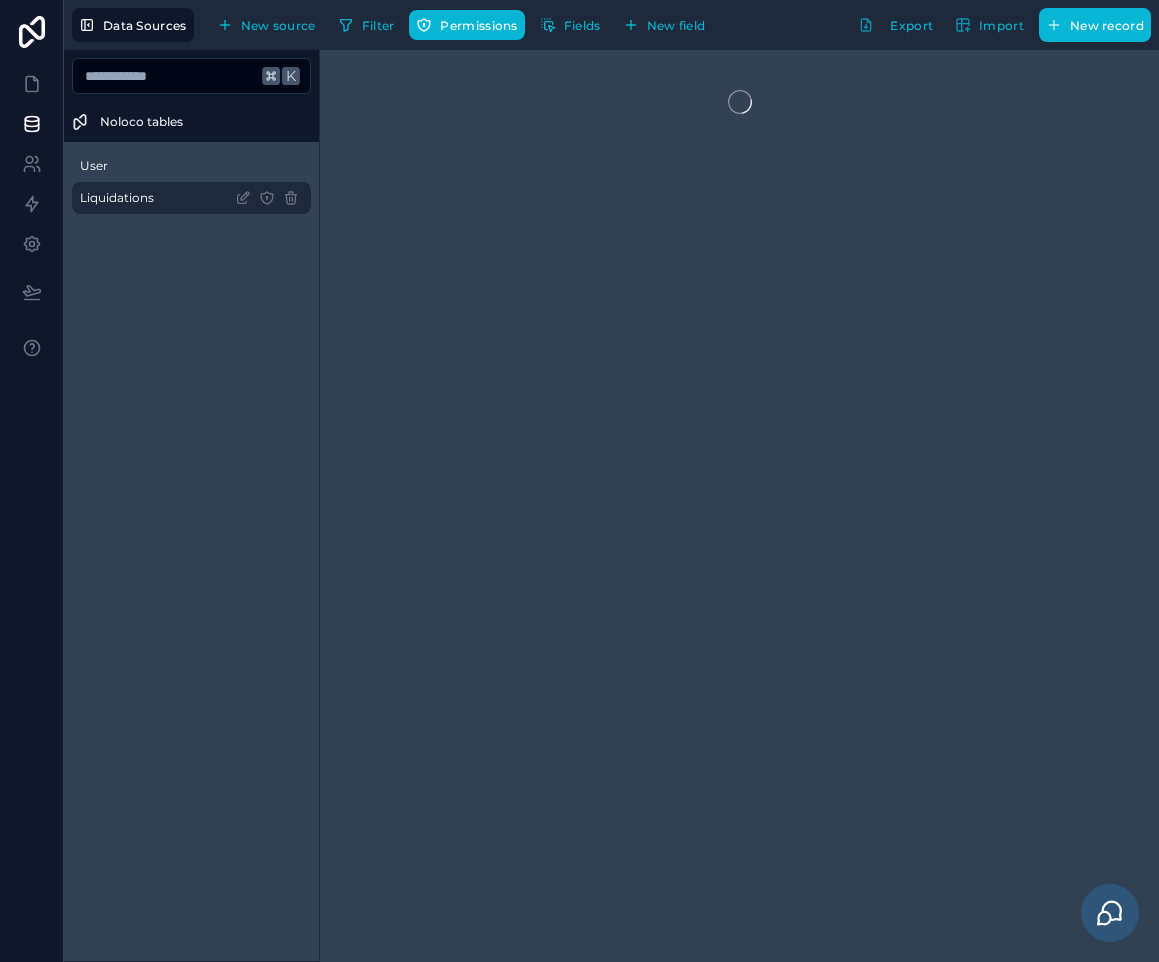 click on "Liquidations" at bounding box center [191, 198] 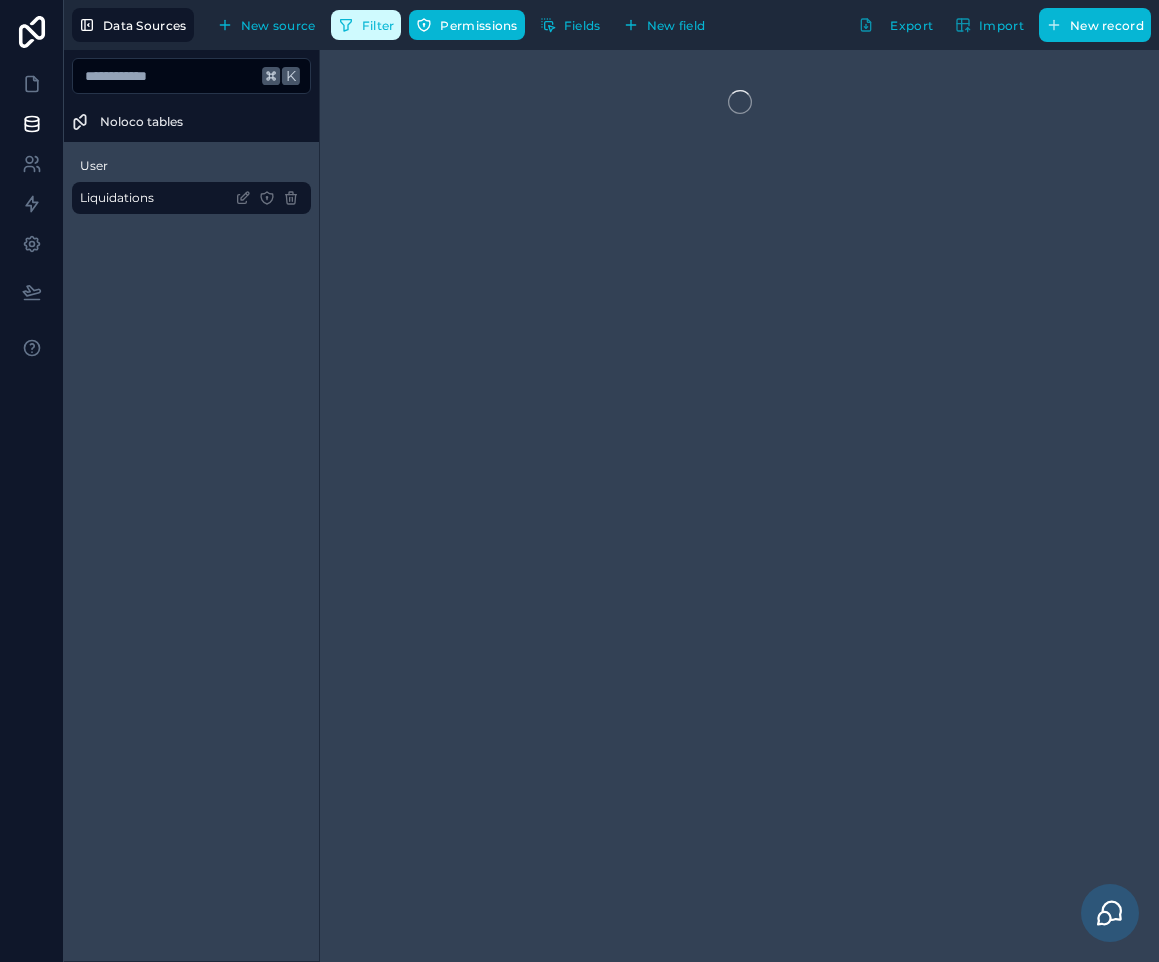 click 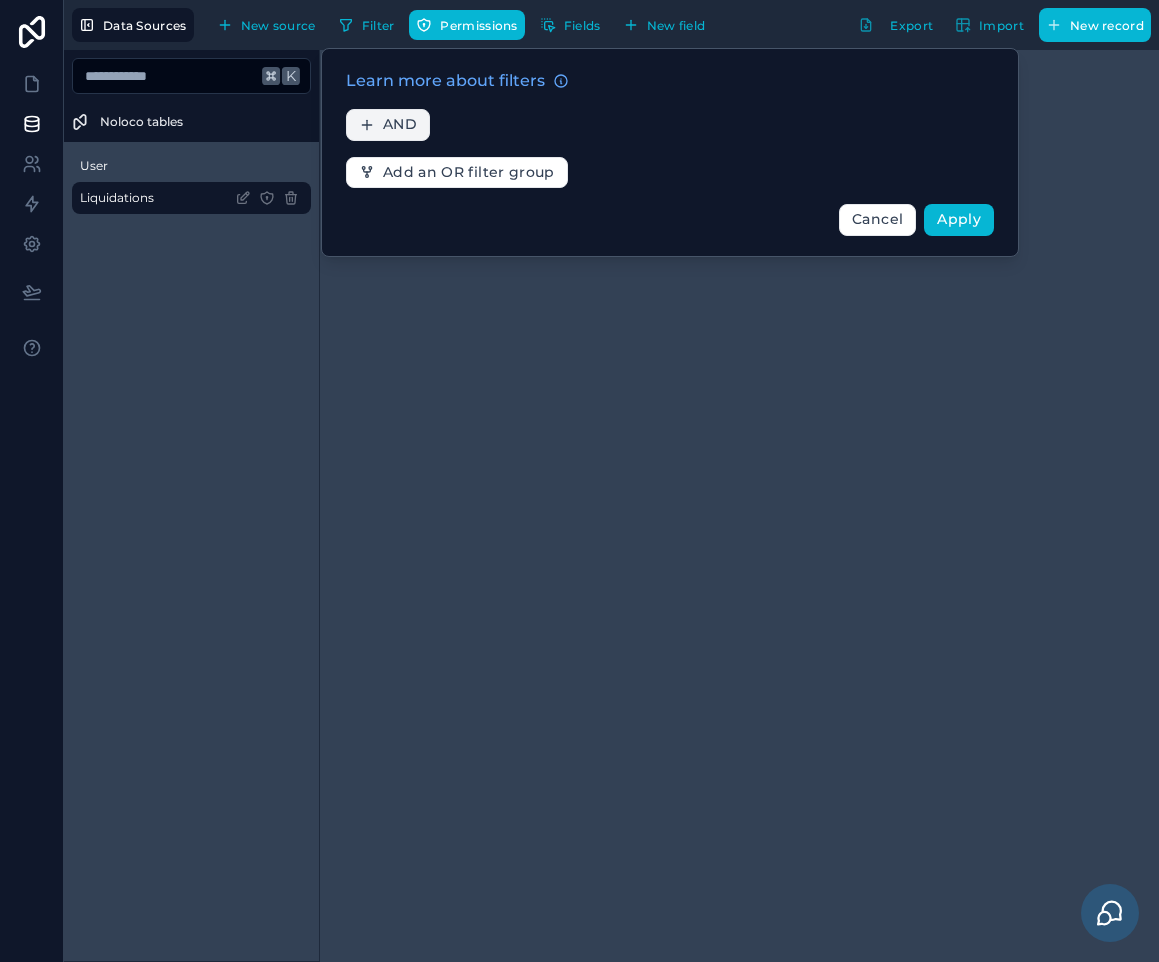 click on "AND" at bounding box center [400, 125] 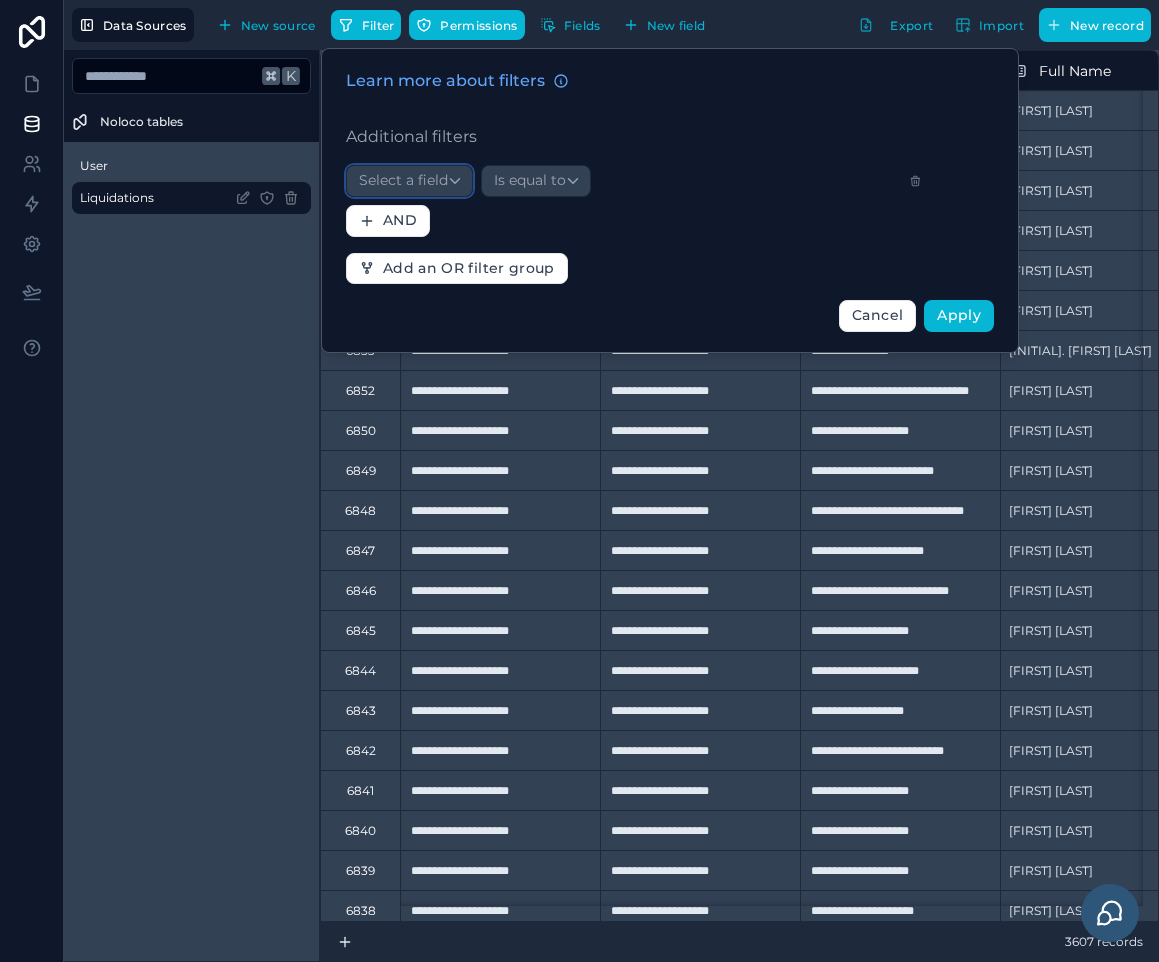 click on "Select a field" at bounding box center [403, 180] 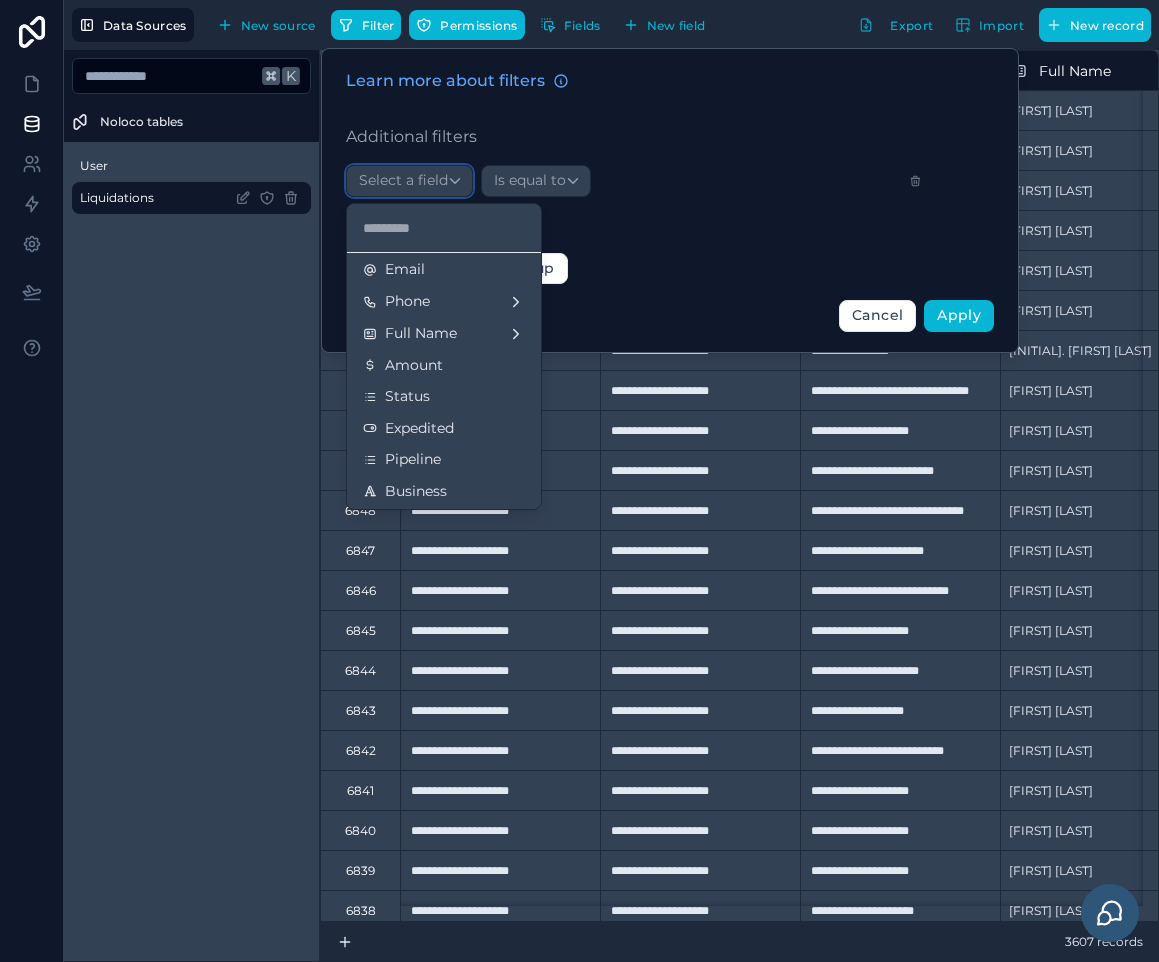 scroll, scrollTop: 202, scrollLeft: 0, axis: vertical 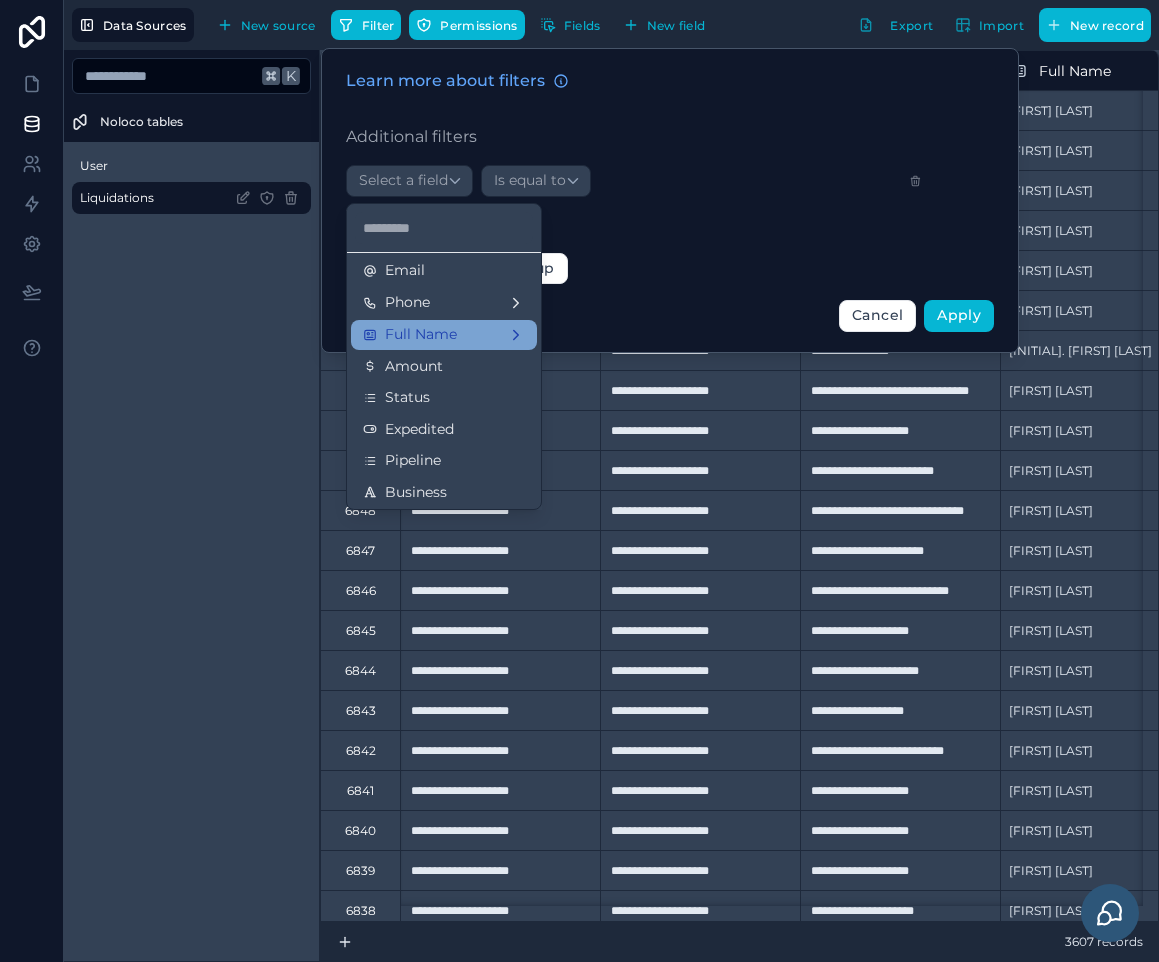click on "Full Name" at bounding box center [421, 335] 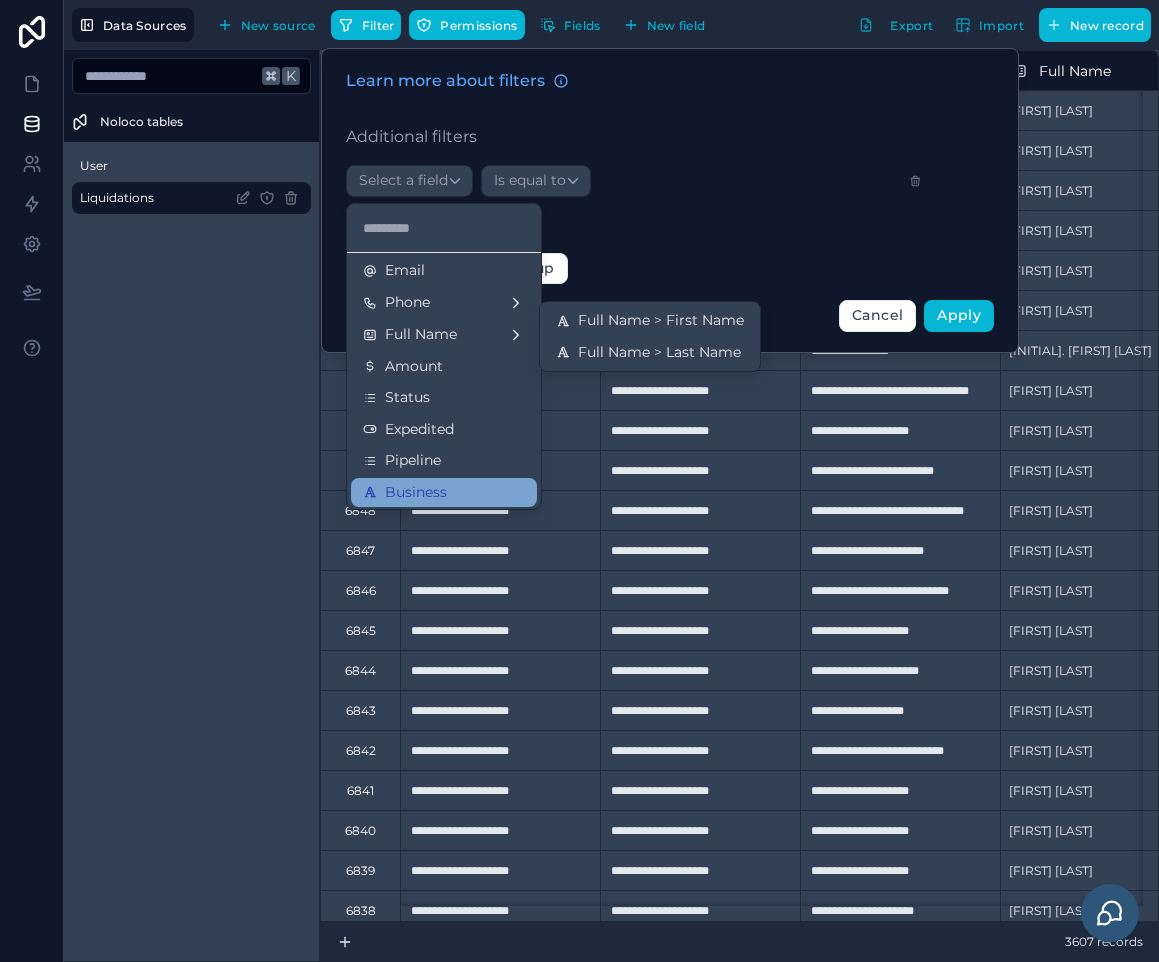 click on "Business" at bounding box center (416, 493) 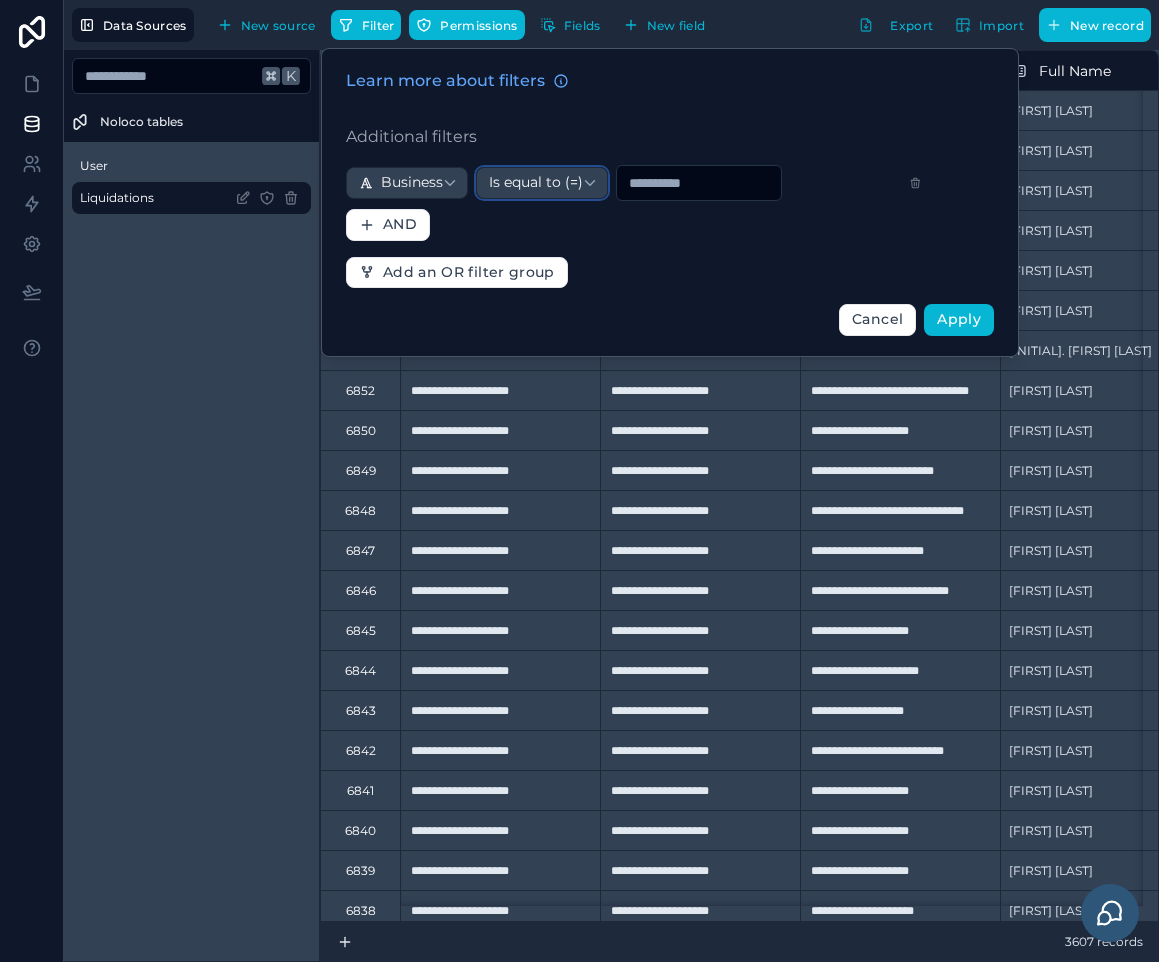 click on "Is equal to (=)" at bounding box center [536, 183] 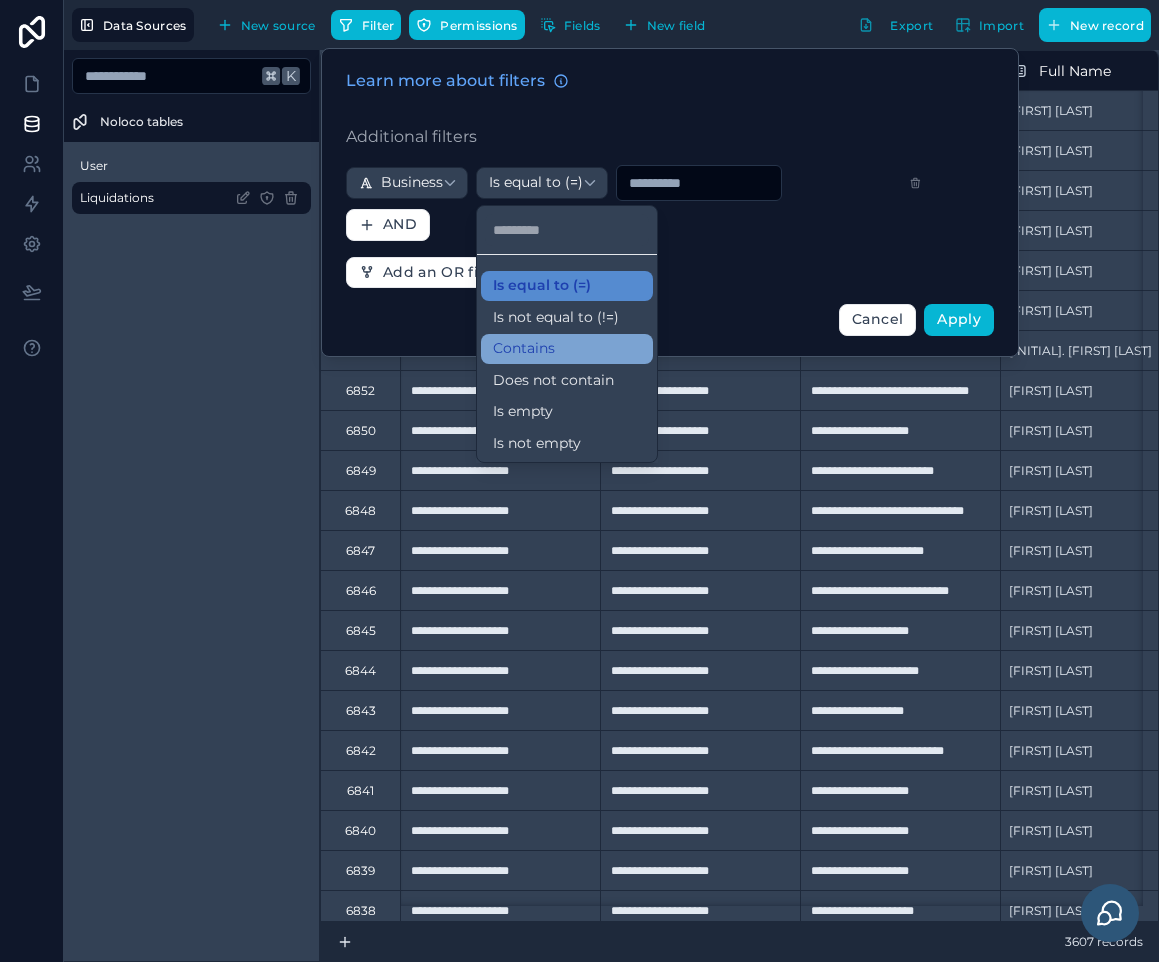 drag, startPoint x: 538, startPoint y: 365, endPoint x: 547, endPoint y: 340, distance: 26.57066 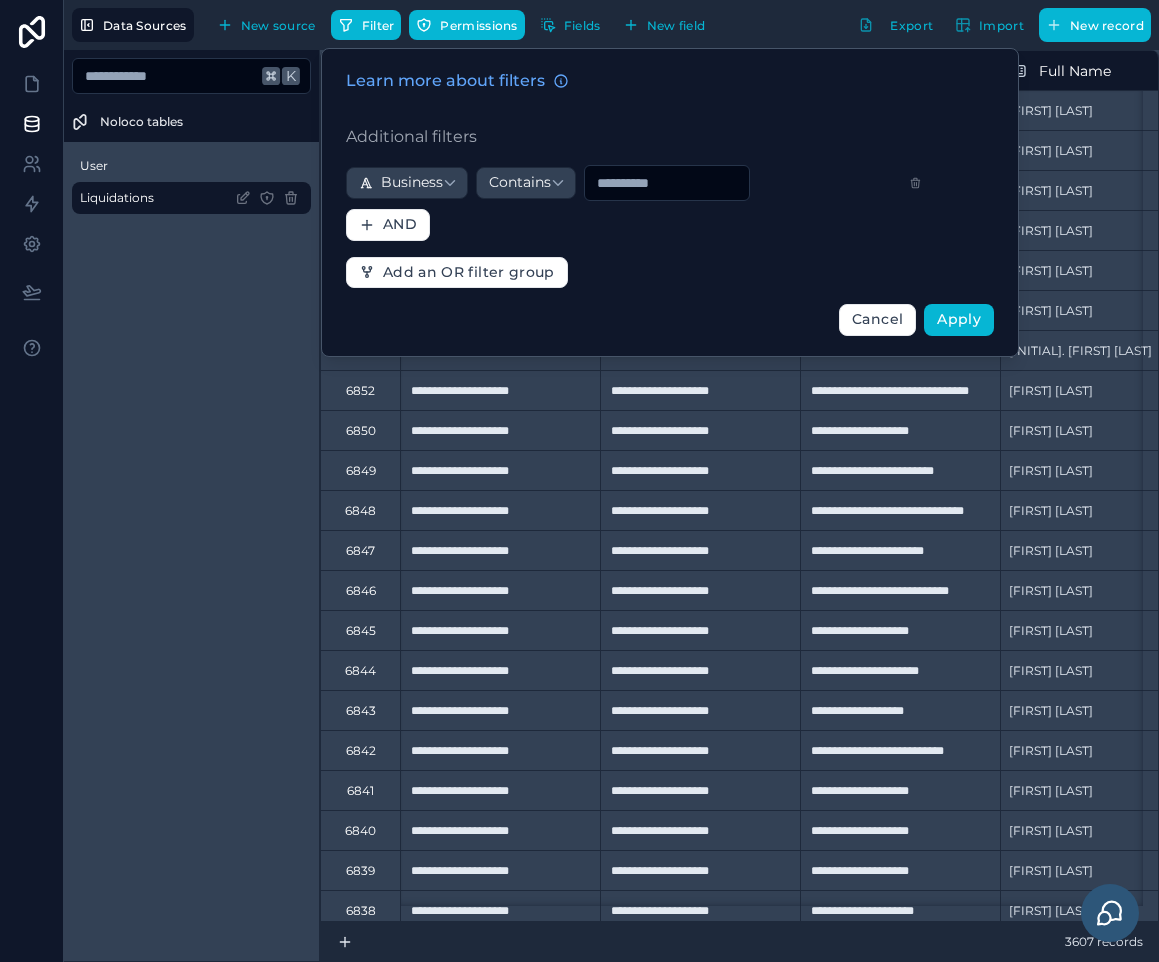 click at bounding box center (667, 183) 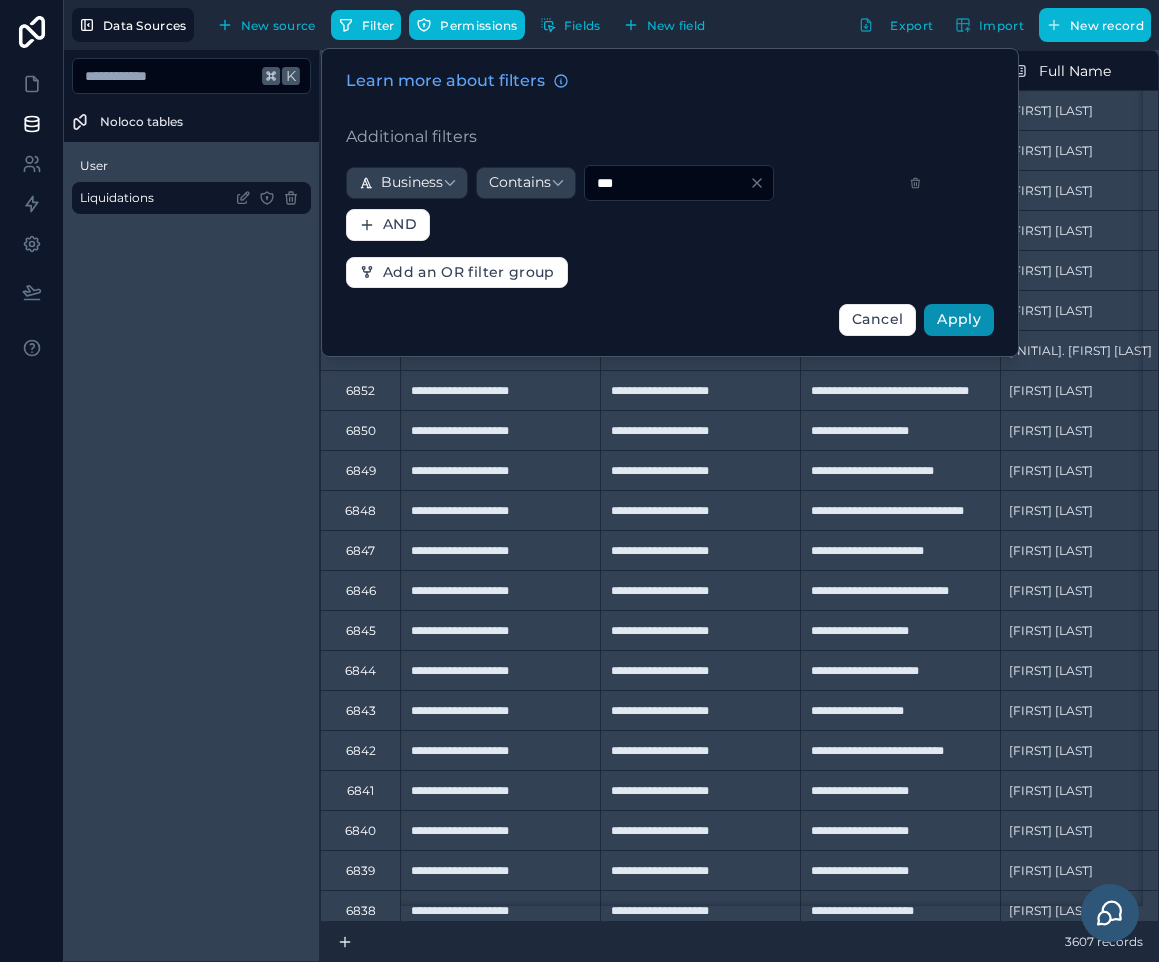 type on "***" 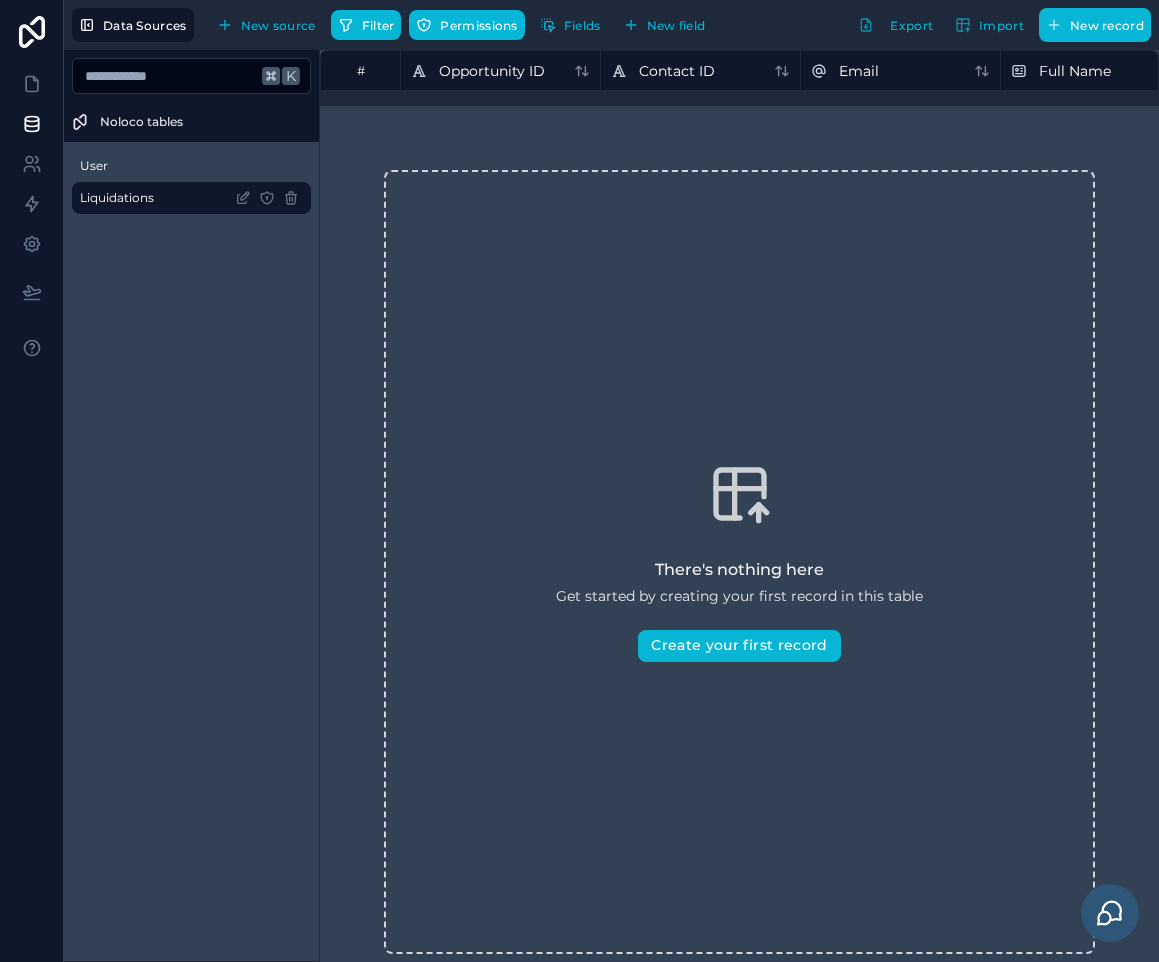 click on "Data Sources New source Filter Permissions Fields New field Export Import New record" at bounding box center (611, 25) 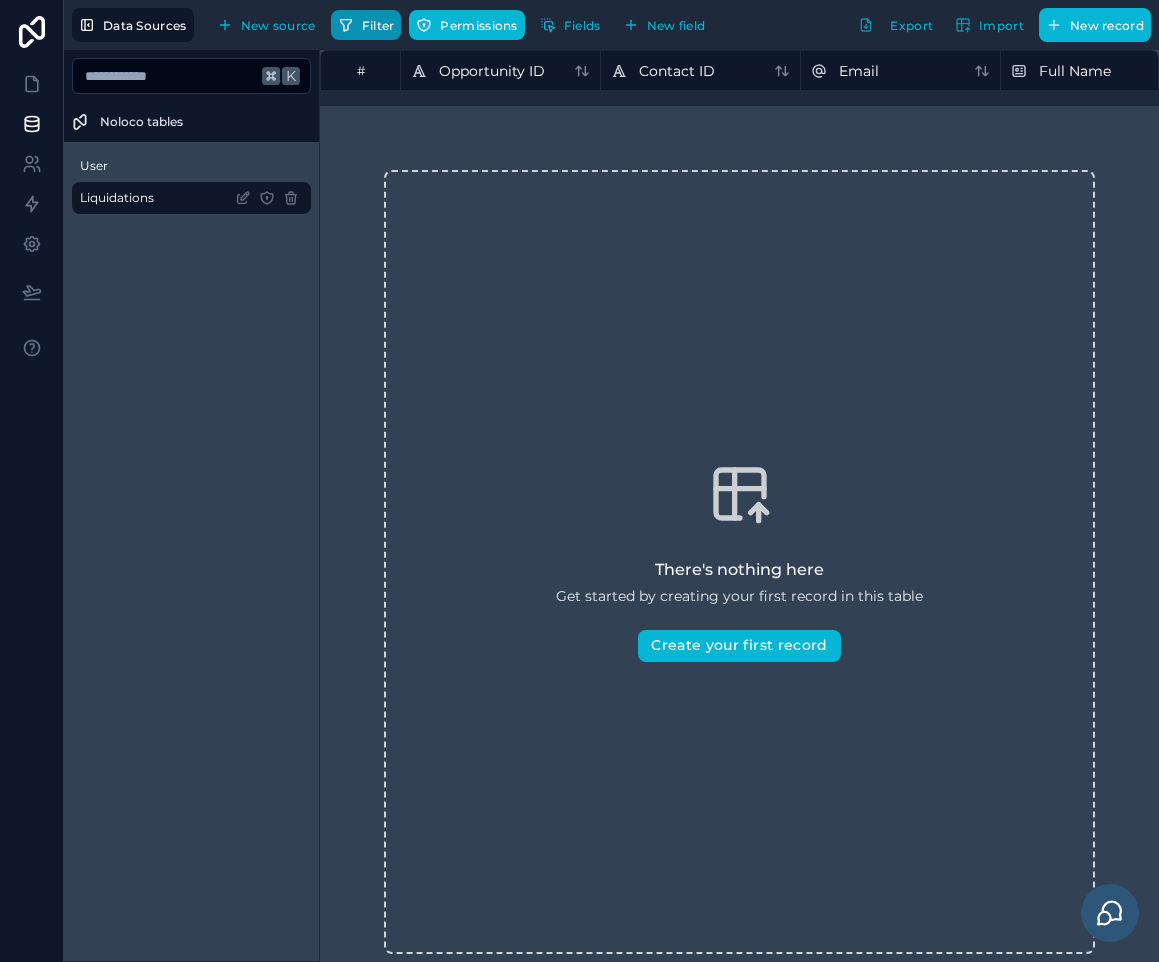click on "Filter" at bounding box center (366, 25) 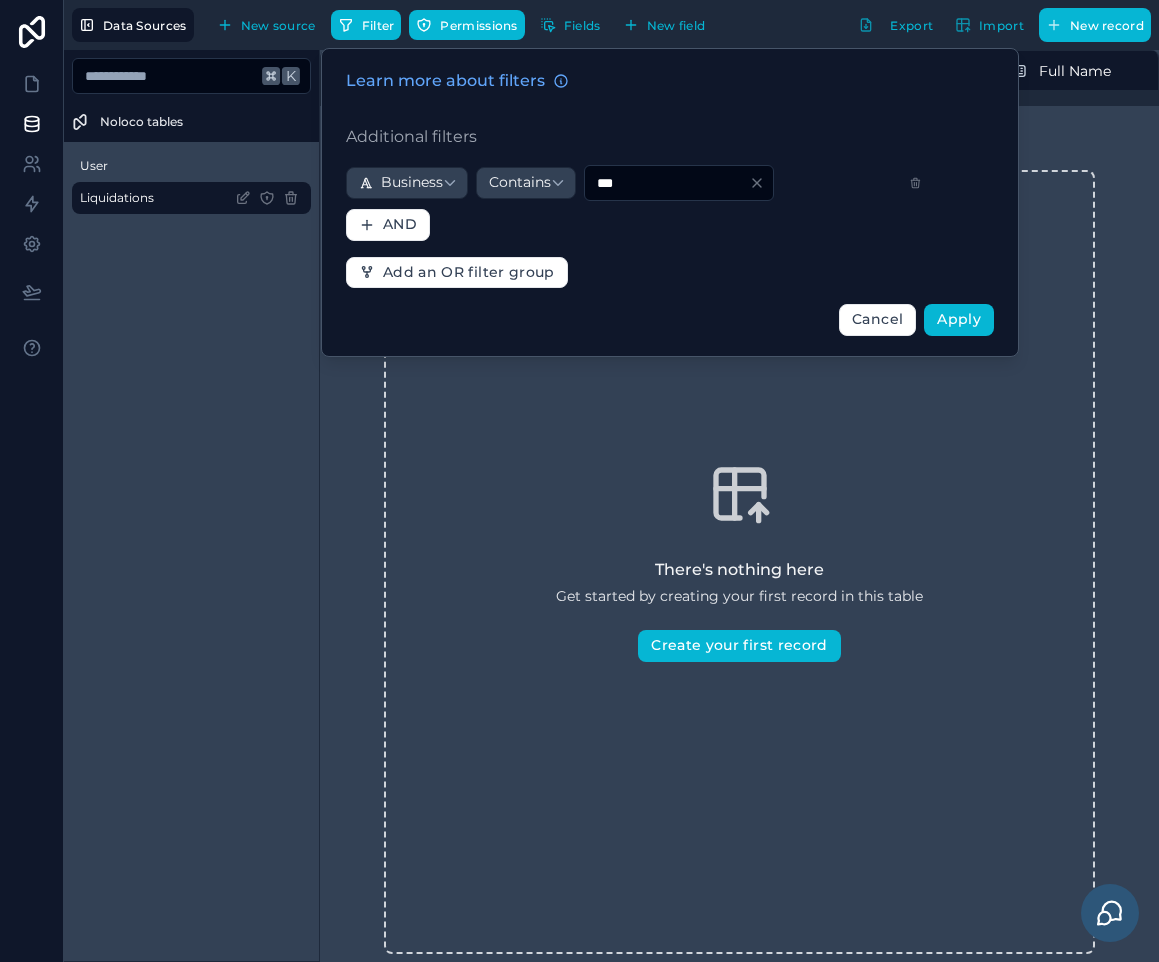 drag, startPoint x: 631, startPoint y: 185, endPoint x: 597, endPoint y: 184, distance: 34.0147 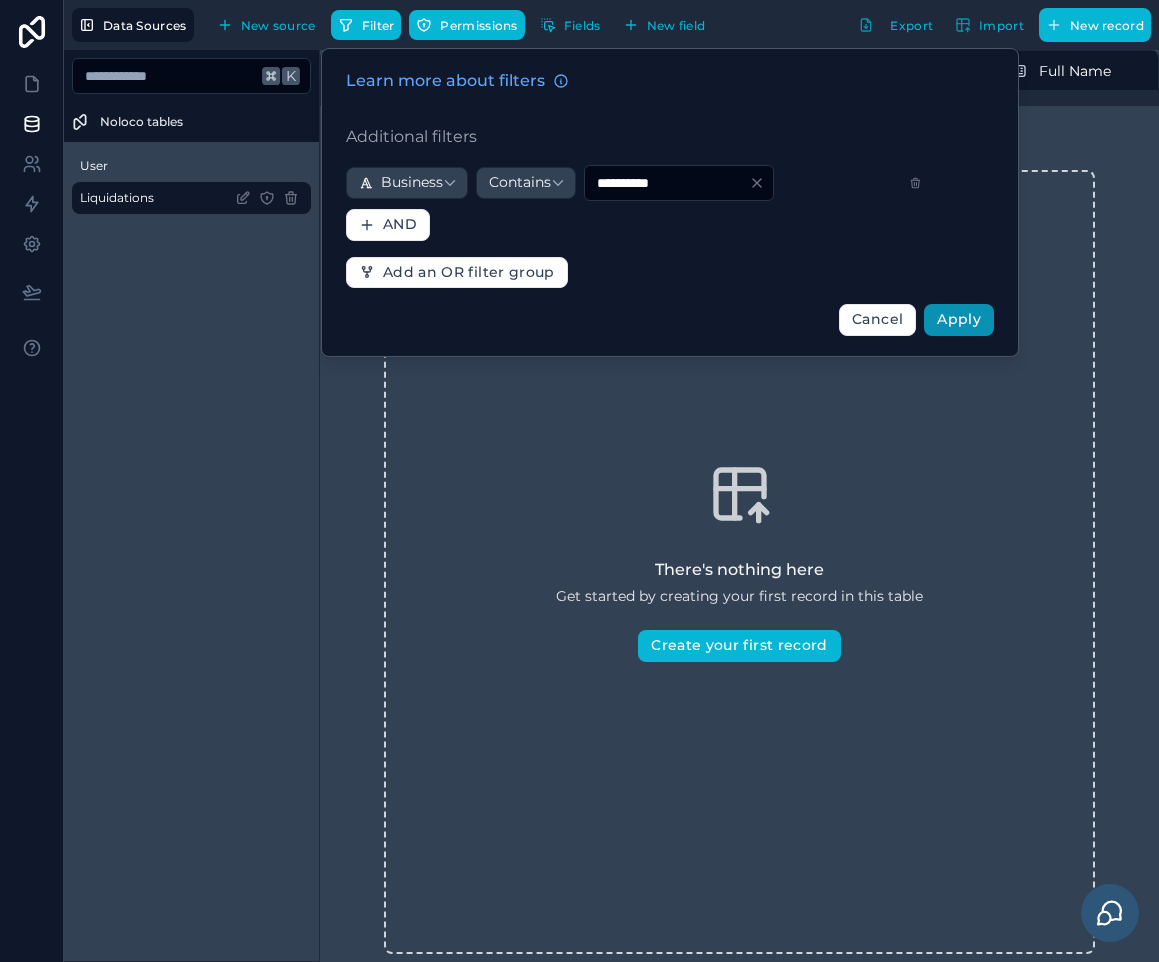 type on "**********" 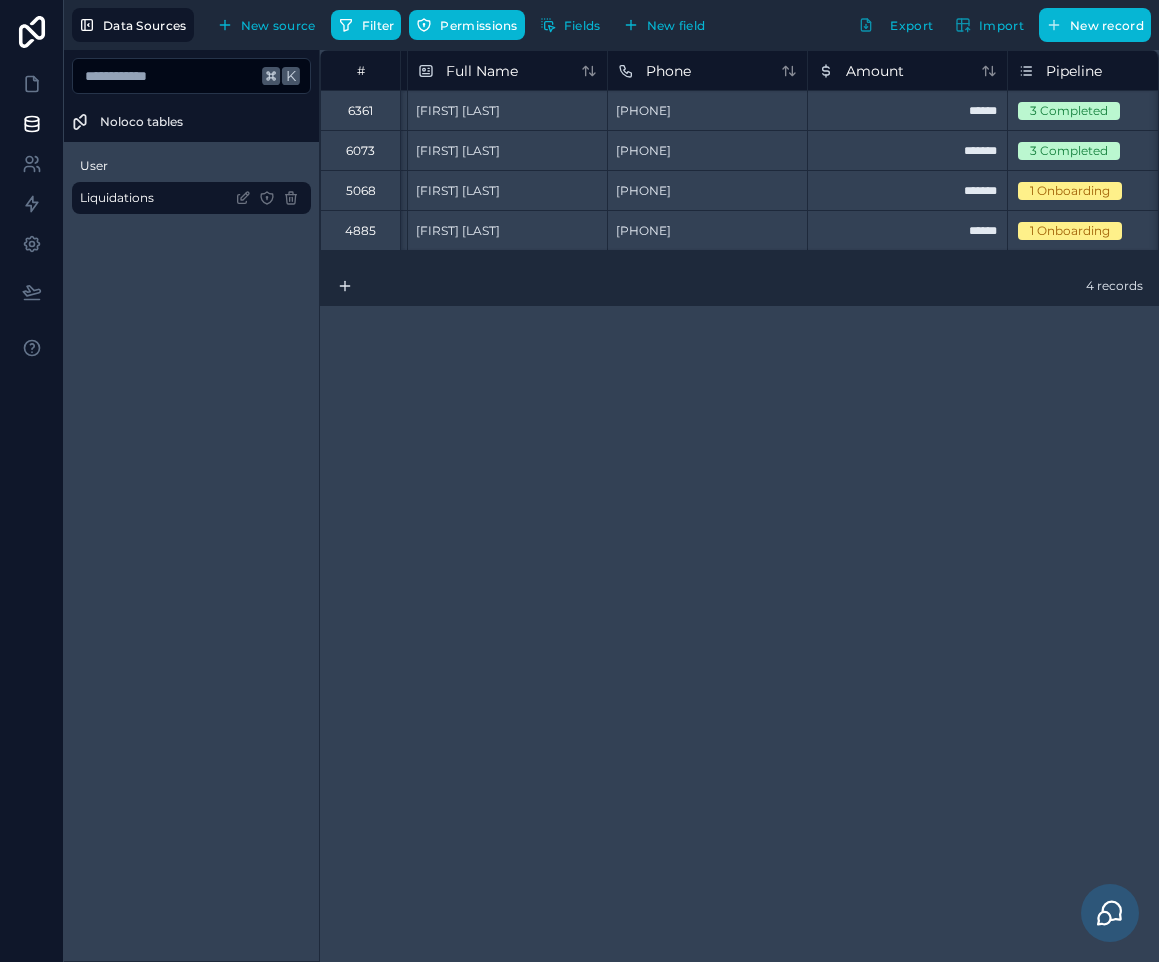 scroll, scrollTop: 0, scrollLeft: 564, axis: horizontal 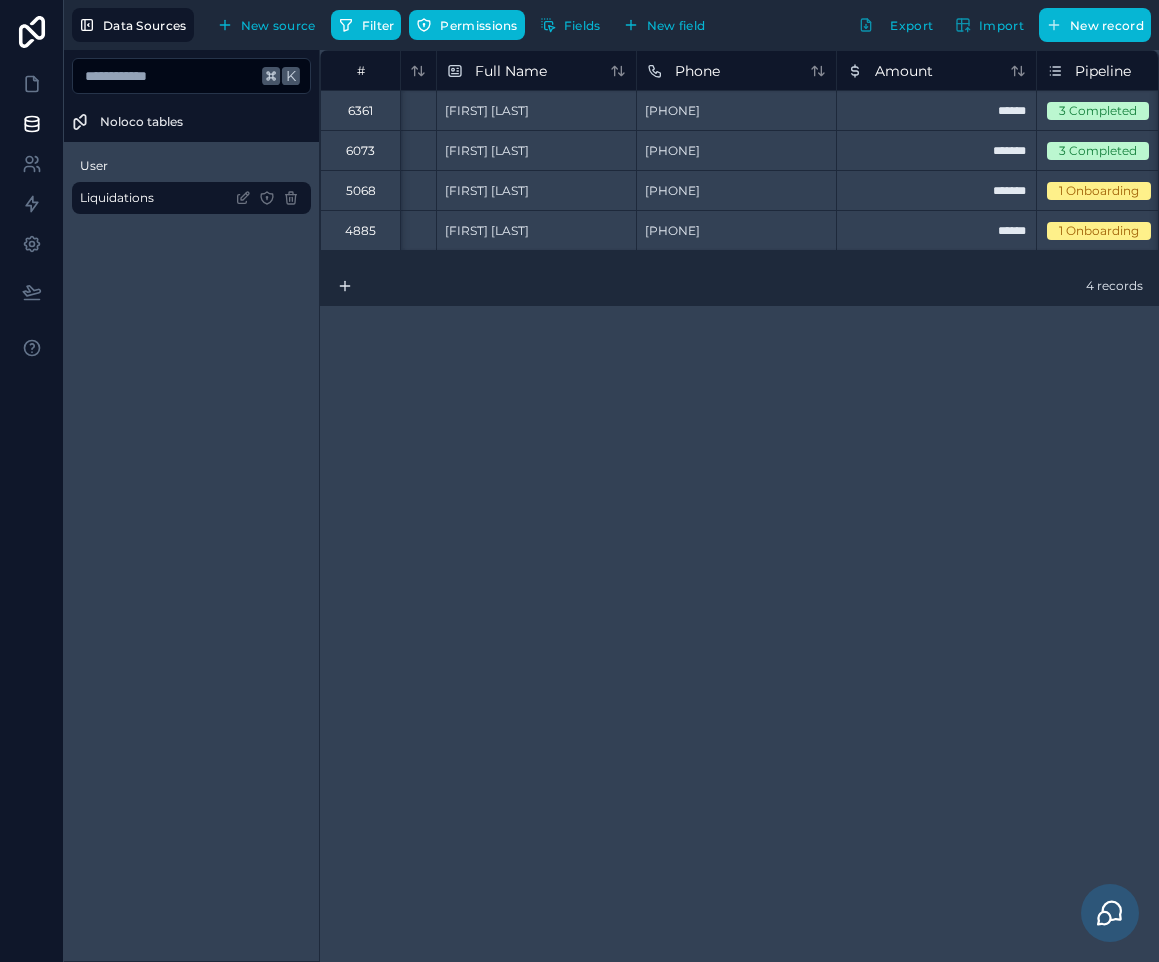click on "5068" at bounding box center [360, 190] 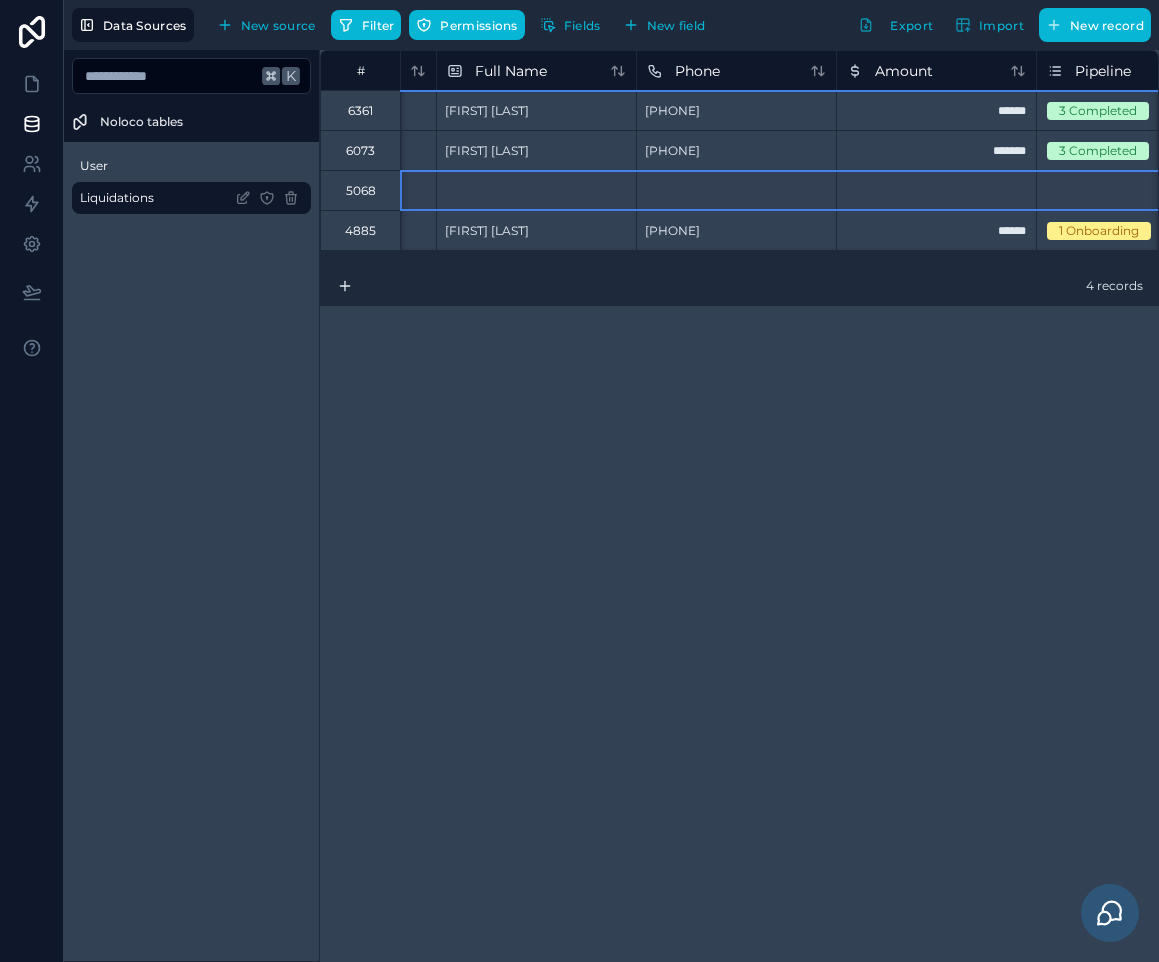 click on "**********" at bounding box center [739, 506] 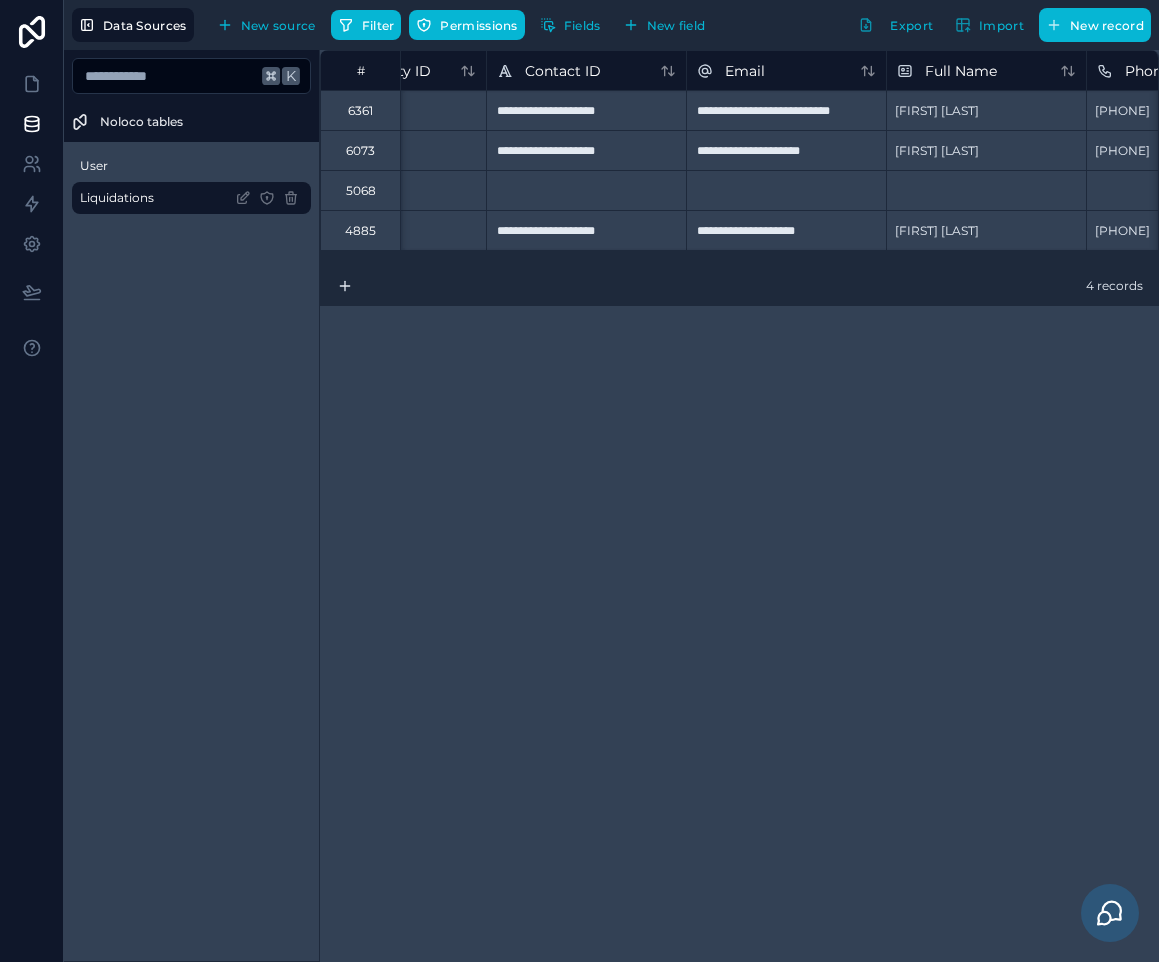 scroll, scrollTop: 0, scrollLeft: 0, axis: both 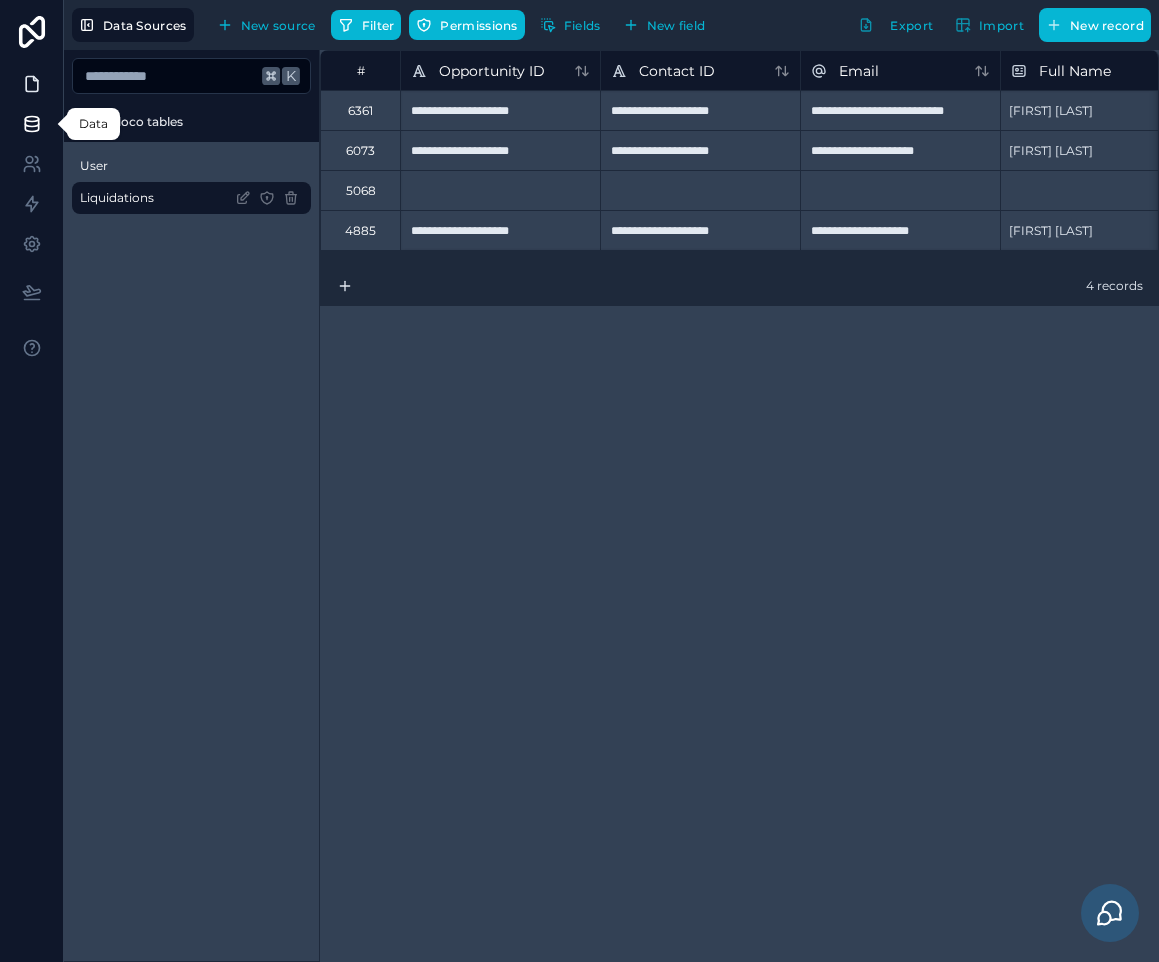 click 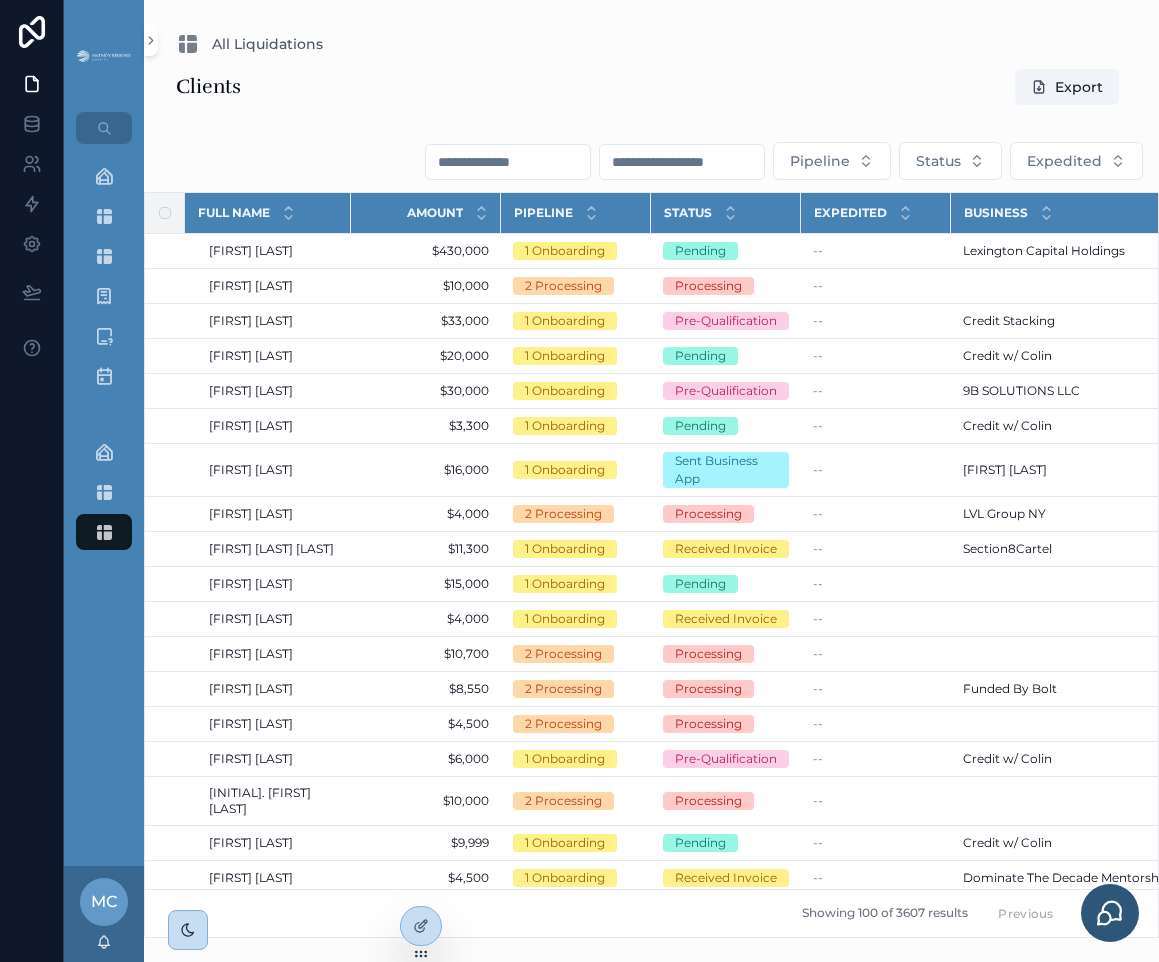 click at bounding box center [682, 162] 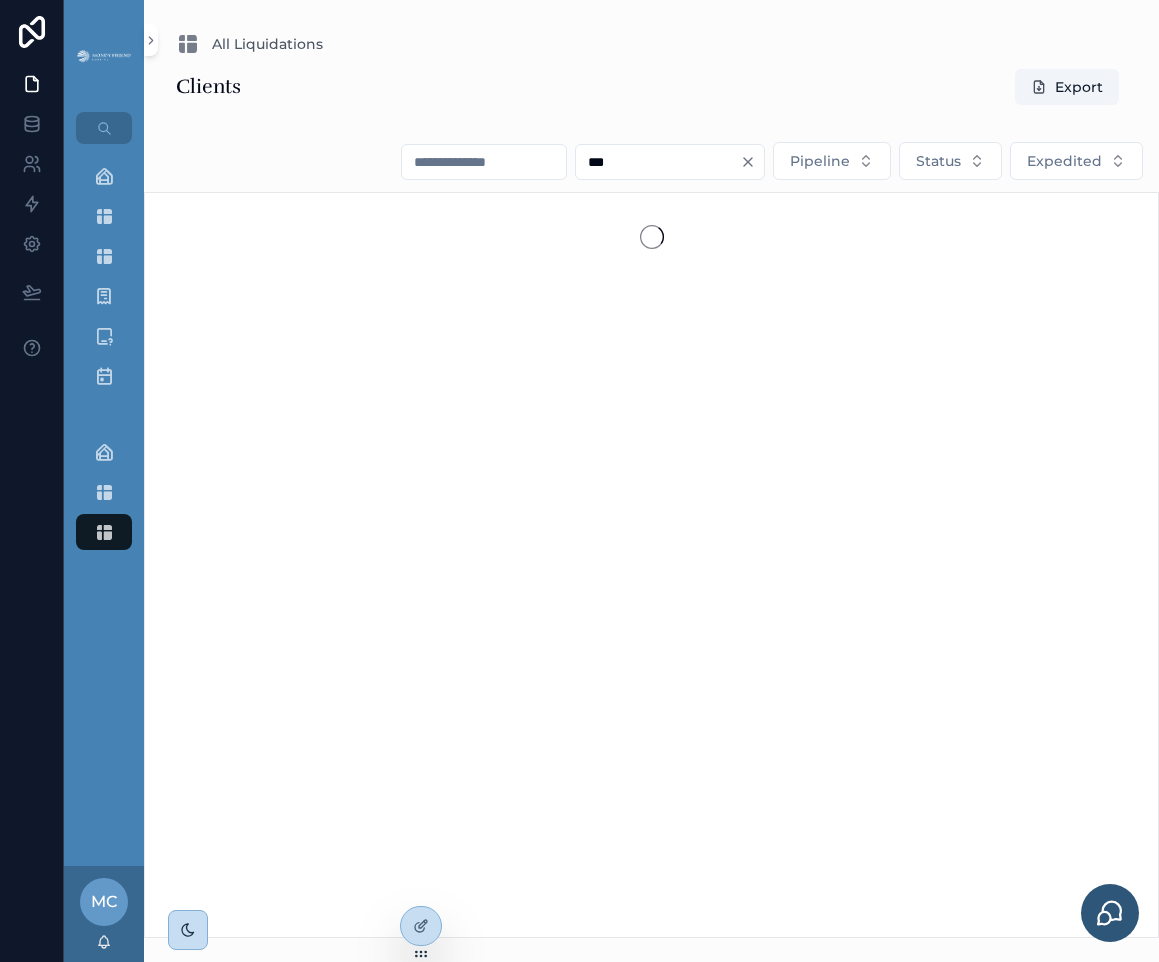 type on "***" 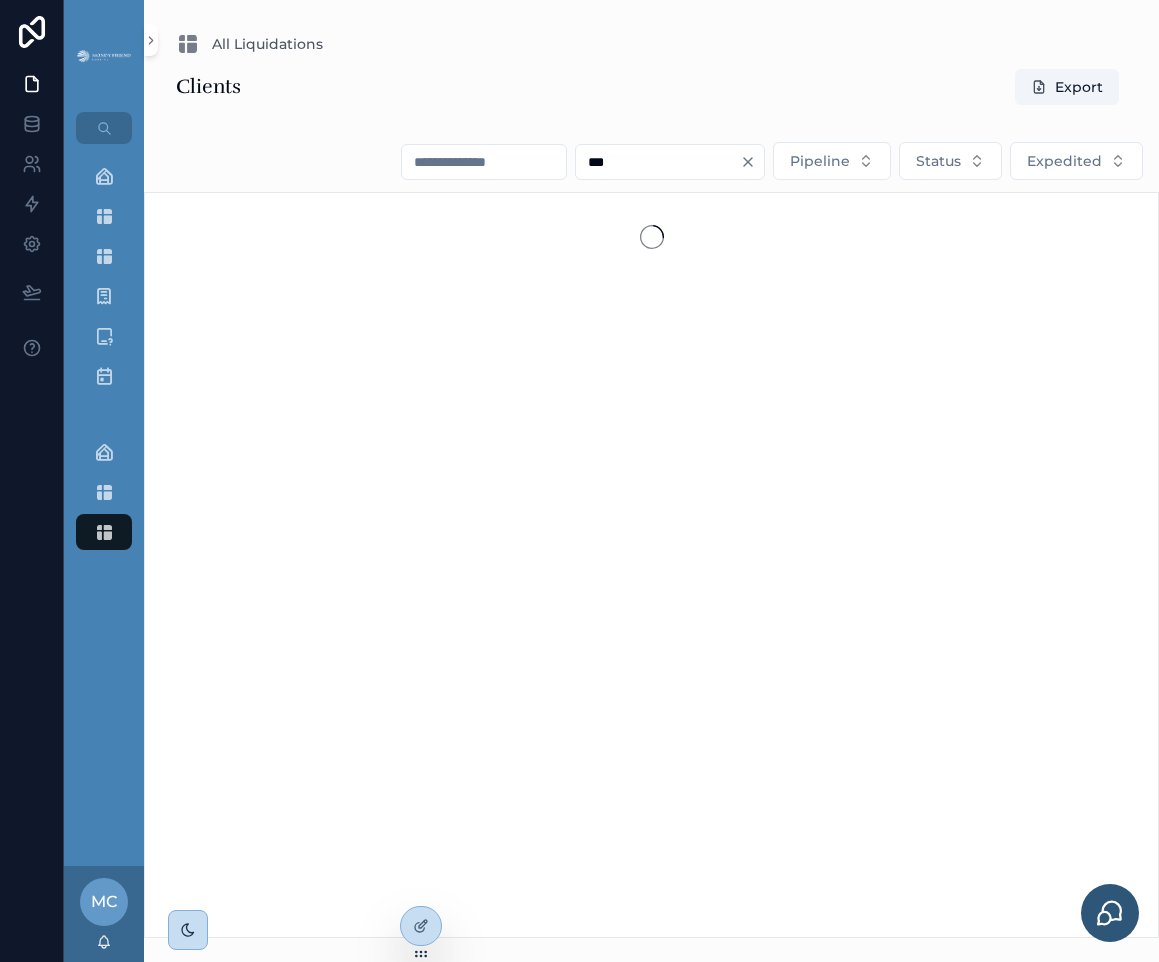 click on "All Liquidations" at bounding box center [651, 44] 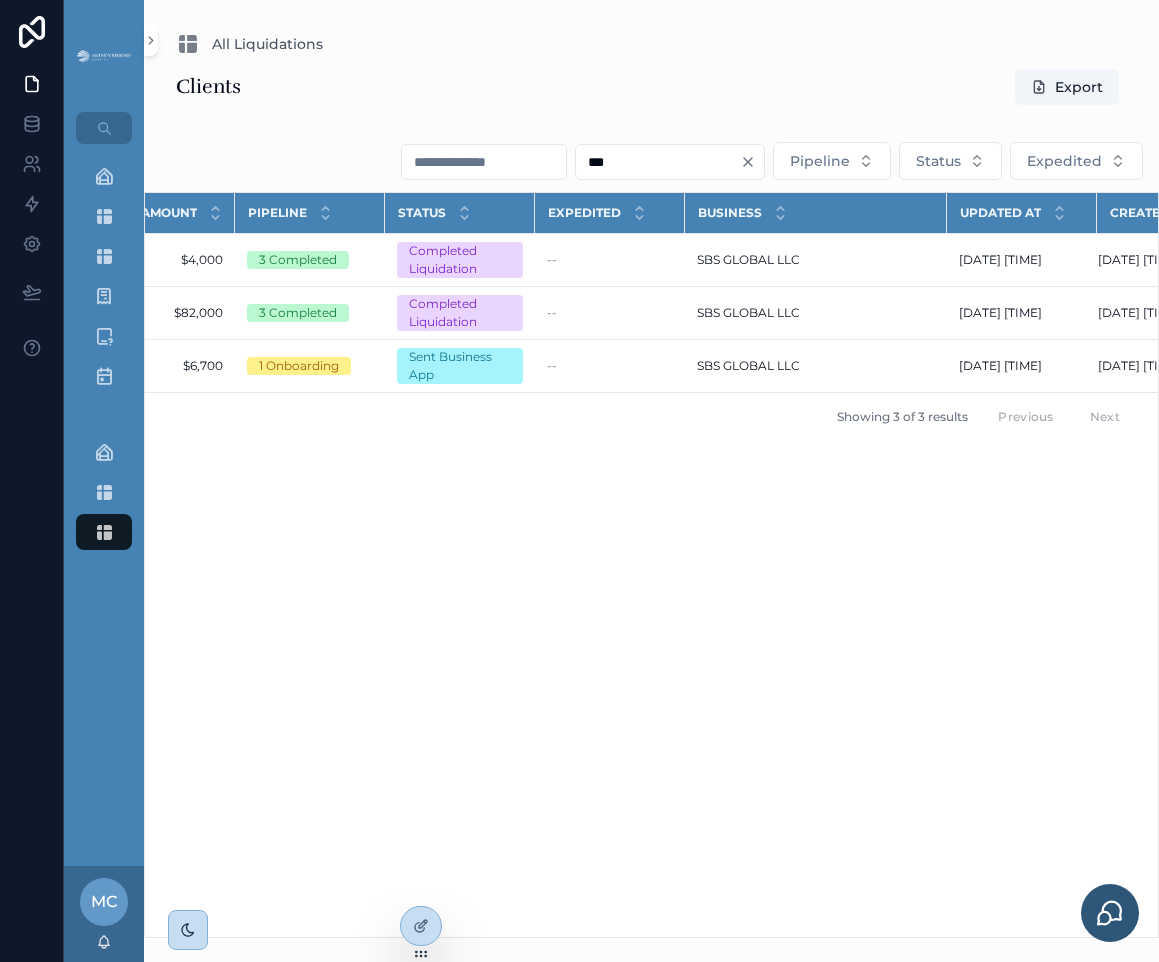 scroll, scrollTop: 0, scrollLeft: 0, axis: both 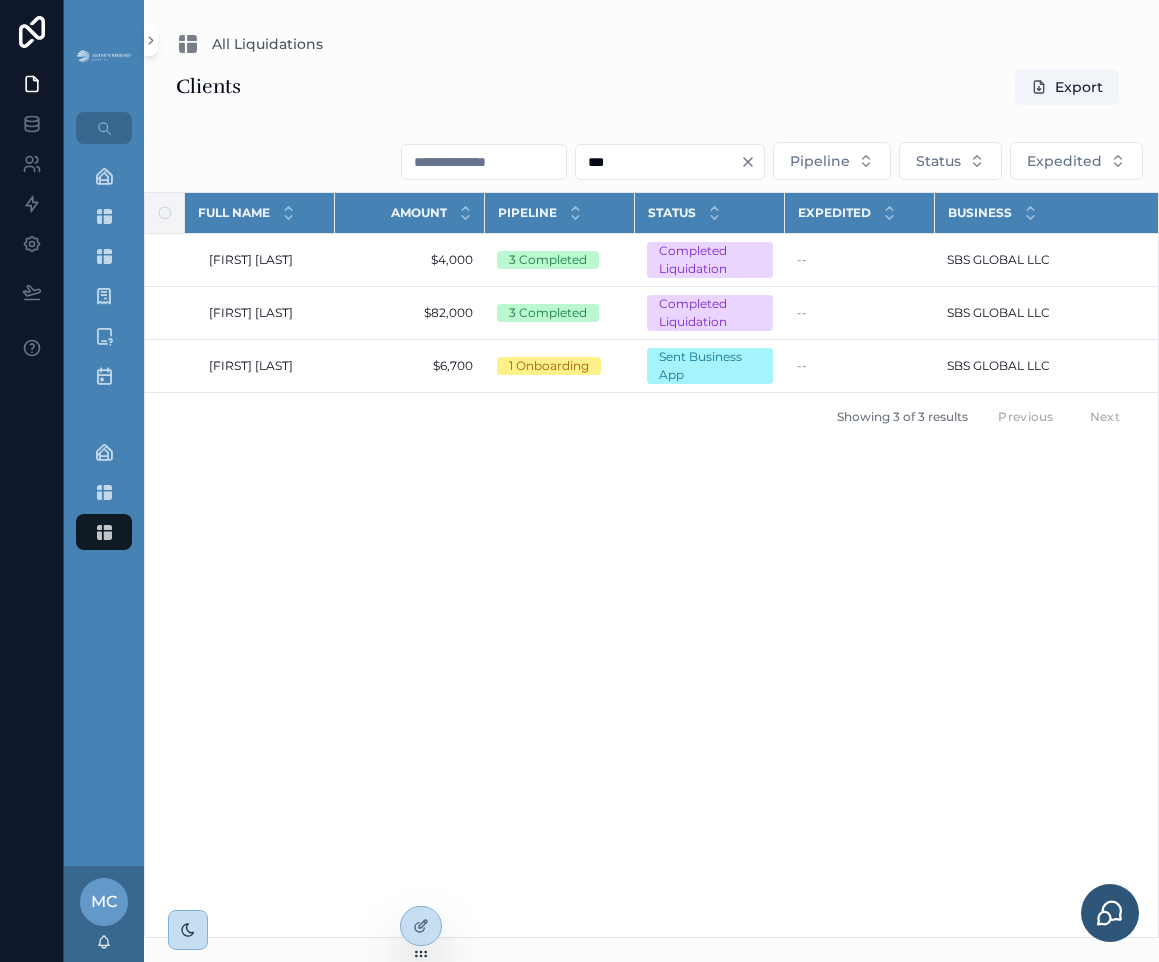 click on "Full Name Amount Pipeline Status Expedited Business Updated at Created at Nyema Wilson Nyema Wilson $4,000 $4,000 3 Completed Completed Liquidation -- SBS GLOBAL LLC SBS GLOBAL LLC 7/10/2025 9:07 AM 7/10/2025 9:07 AM 5/22/2025 4:57 AM 5/22/2025 4:57 AM Weston hipp Weston hipp $82,000 $82,000 3 Completed Completed Liquidation -- SBS GLOBAL LLC SBS GLOBAL LLC 7/14/2025 9:10 AM 7/14/2025 9:10 AM 5/2/2025 12:19 PM 5/2/2025 12:19 PM Kristi Kellogg Kristi Kellogg $6,700 $6,700 1 Onboarding Sent Business App -- SBS GLOBAL LLC SBS GLOBAL LLC 5/5/2025 9:35 AM 5/5/2025 9:35 AM 4/22/2025 8:21 AM 4/22/2025 8:21 AM Showing 3 of 3 results Previous Next" at bounding box center (651, 565) 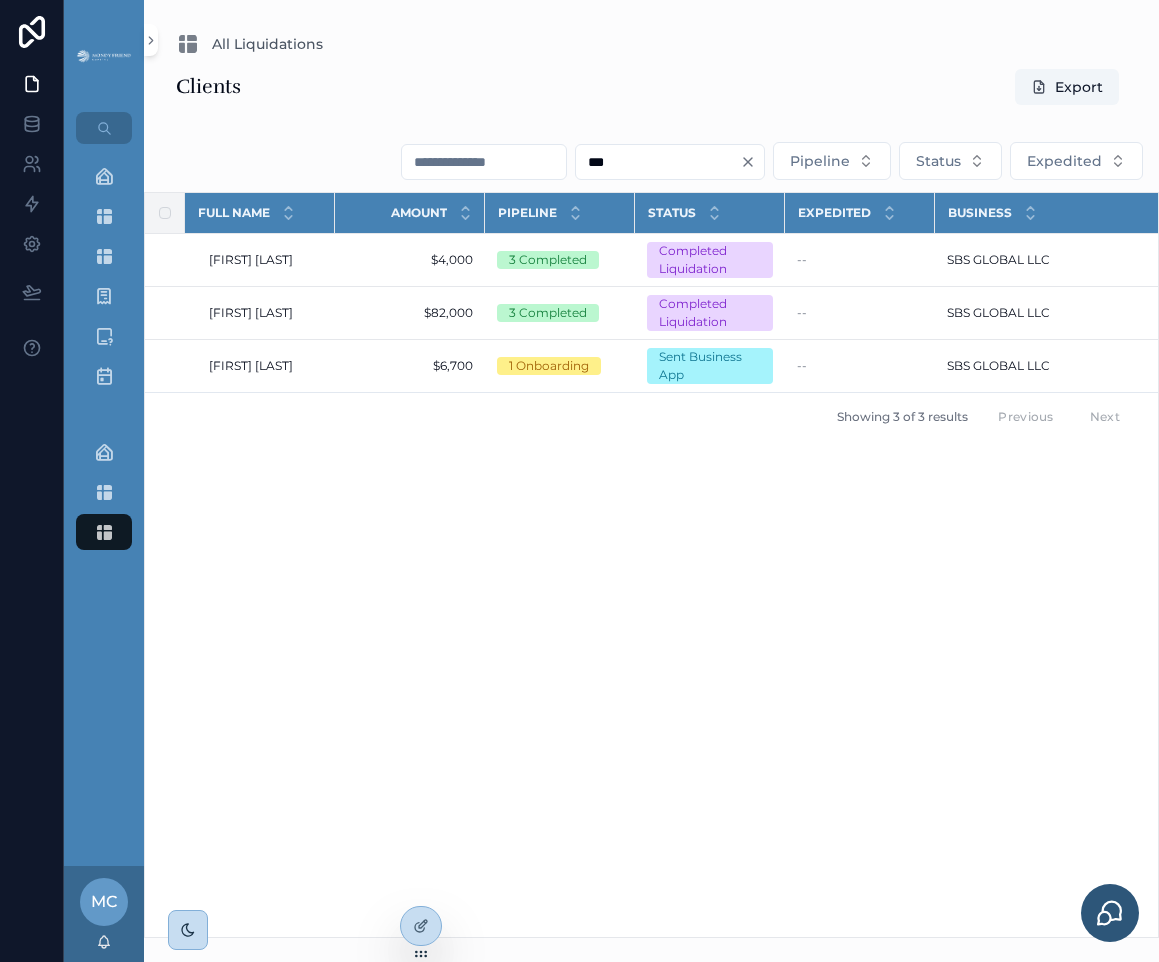 click 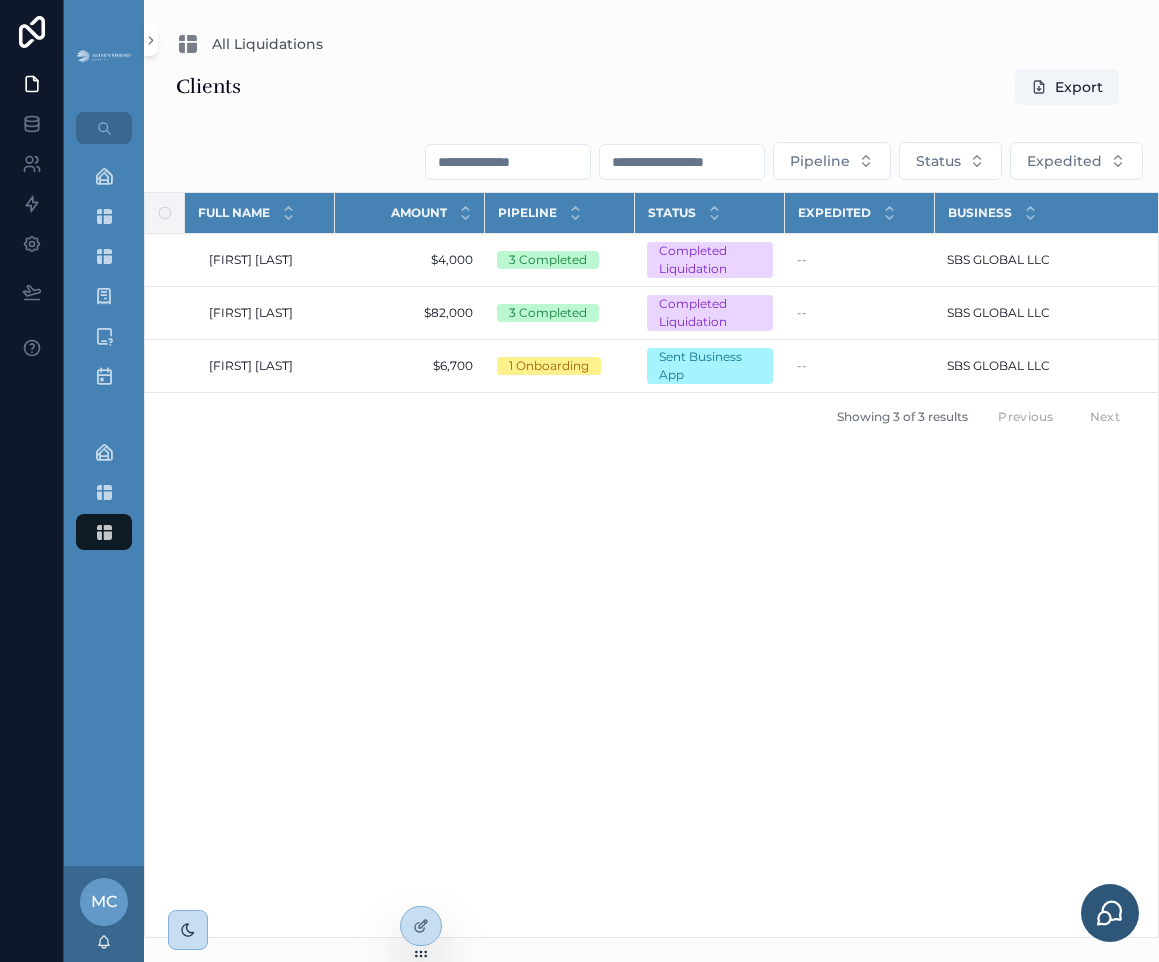 click on "All Liquidations" at bounding box center [651, 44] 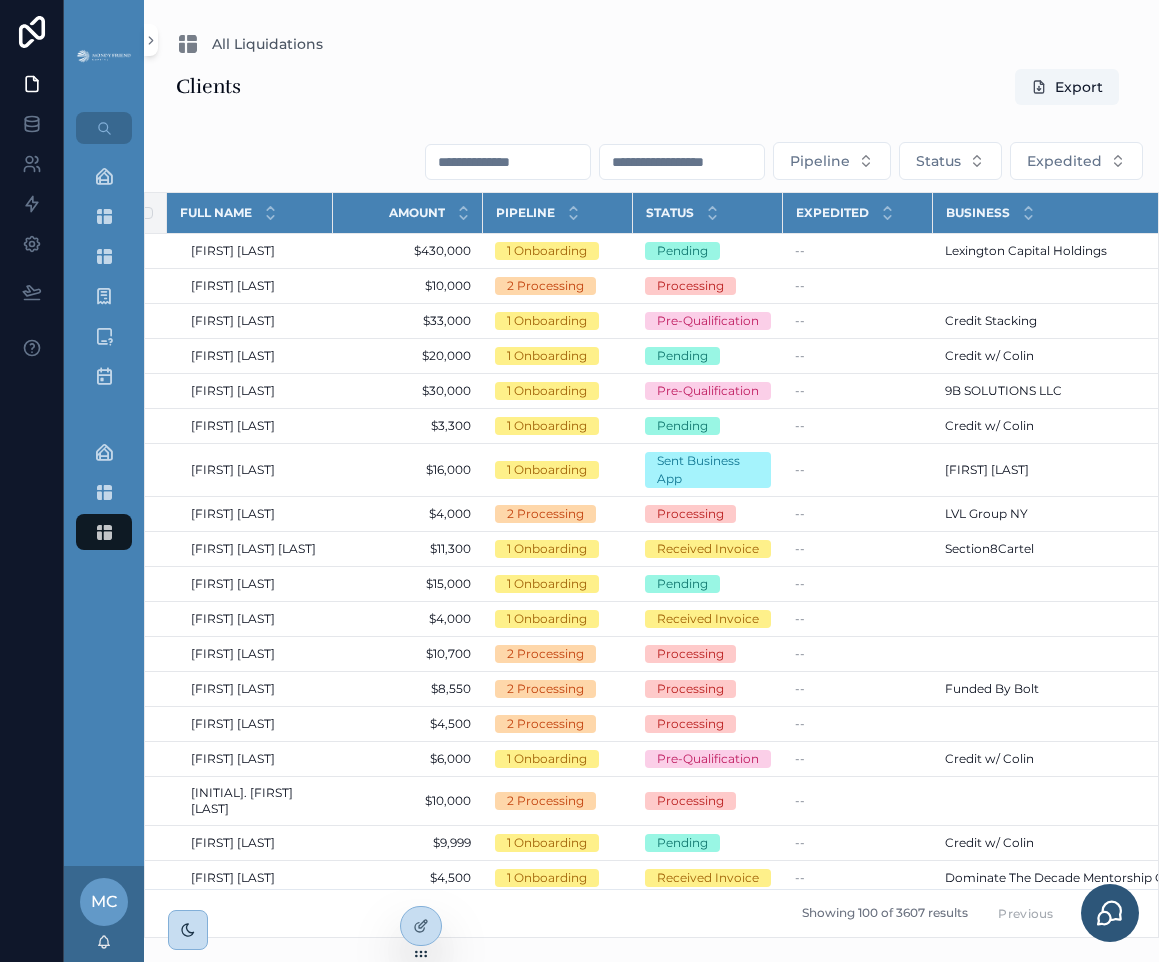 scroll, scrollTop: 0, scrollLeft: 24, axis: horizontal 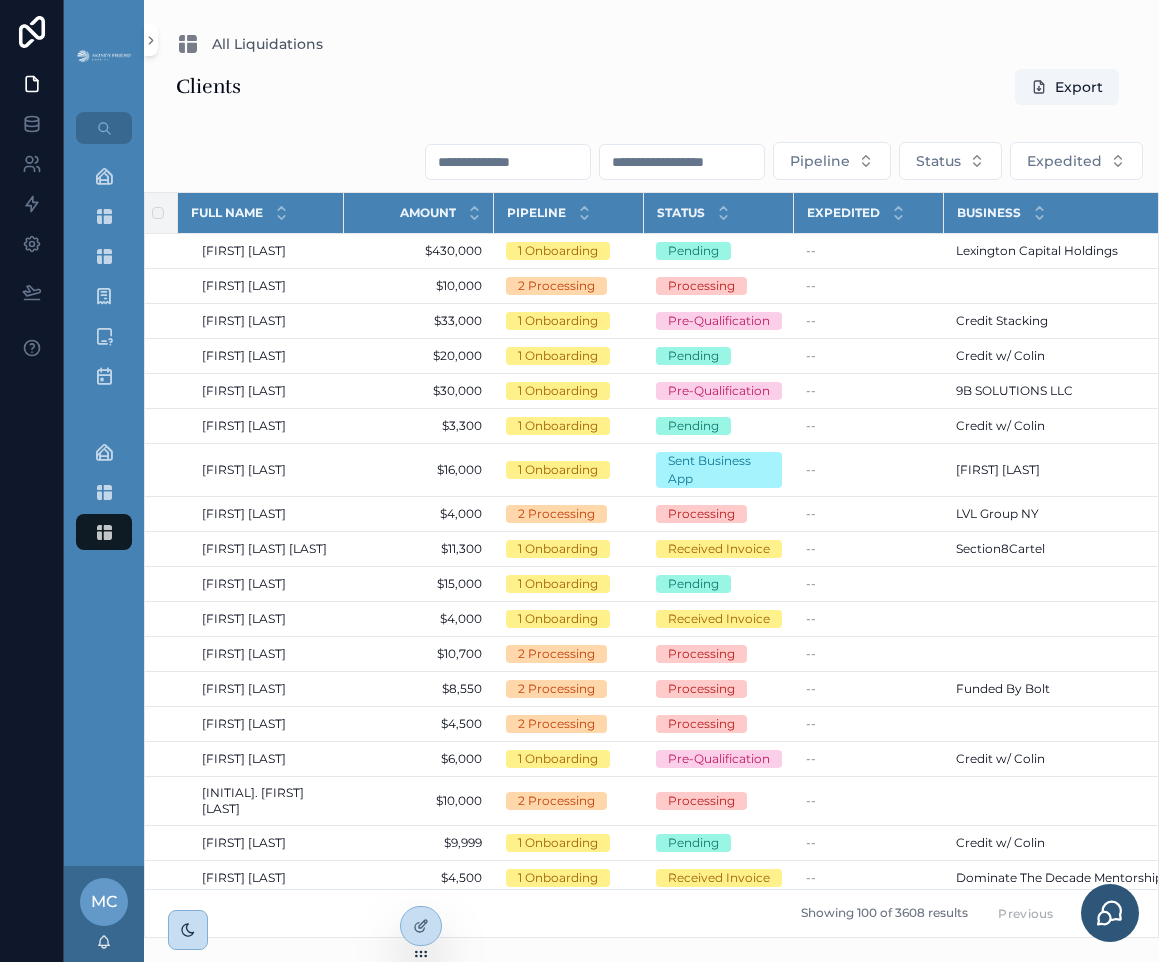 click at bounding box center (682, 162) 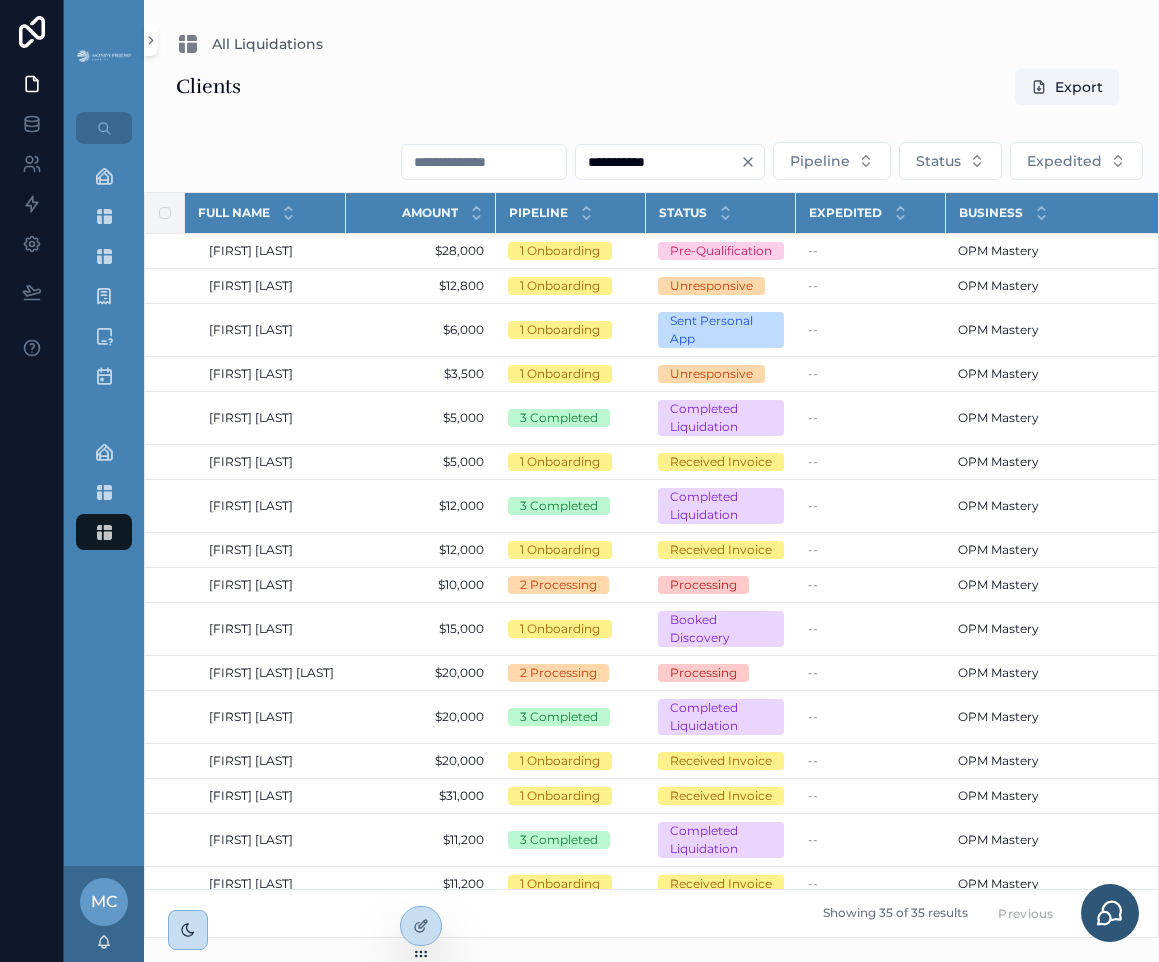 type on "**********" 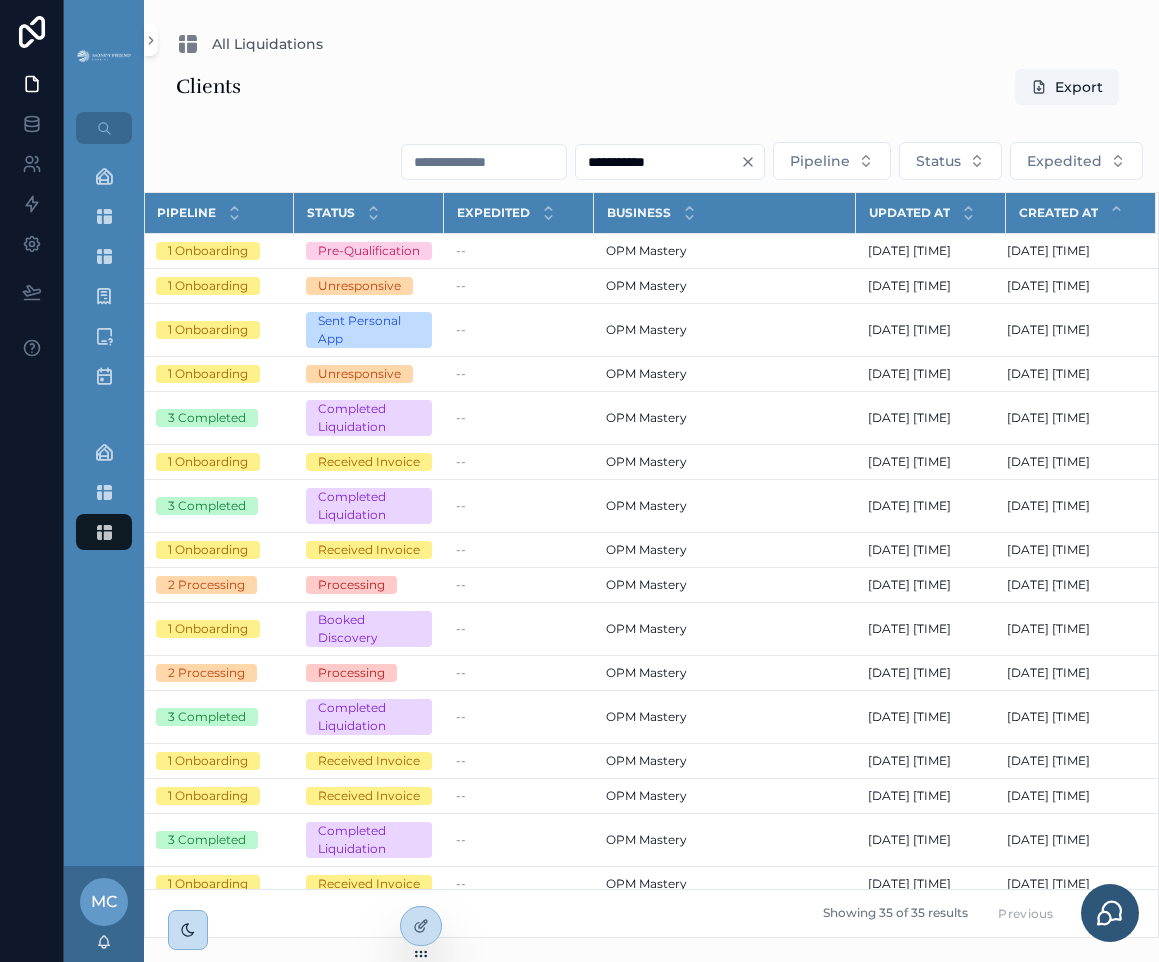 scroll, scrollTop: 0, scrollLeft: 0, axis: both 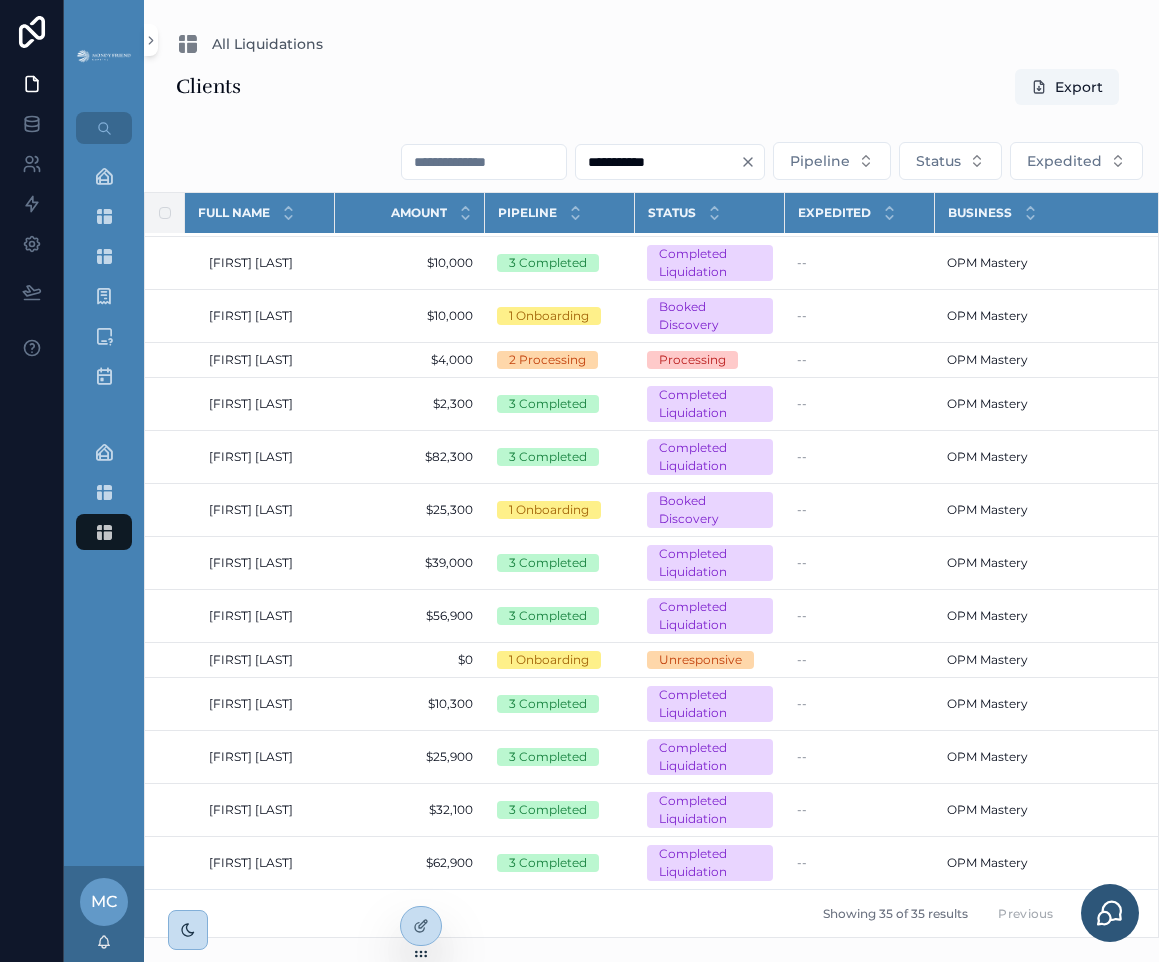 click on "Showing 35 of 35 results Previous Next" at bounding box center (651, 913) 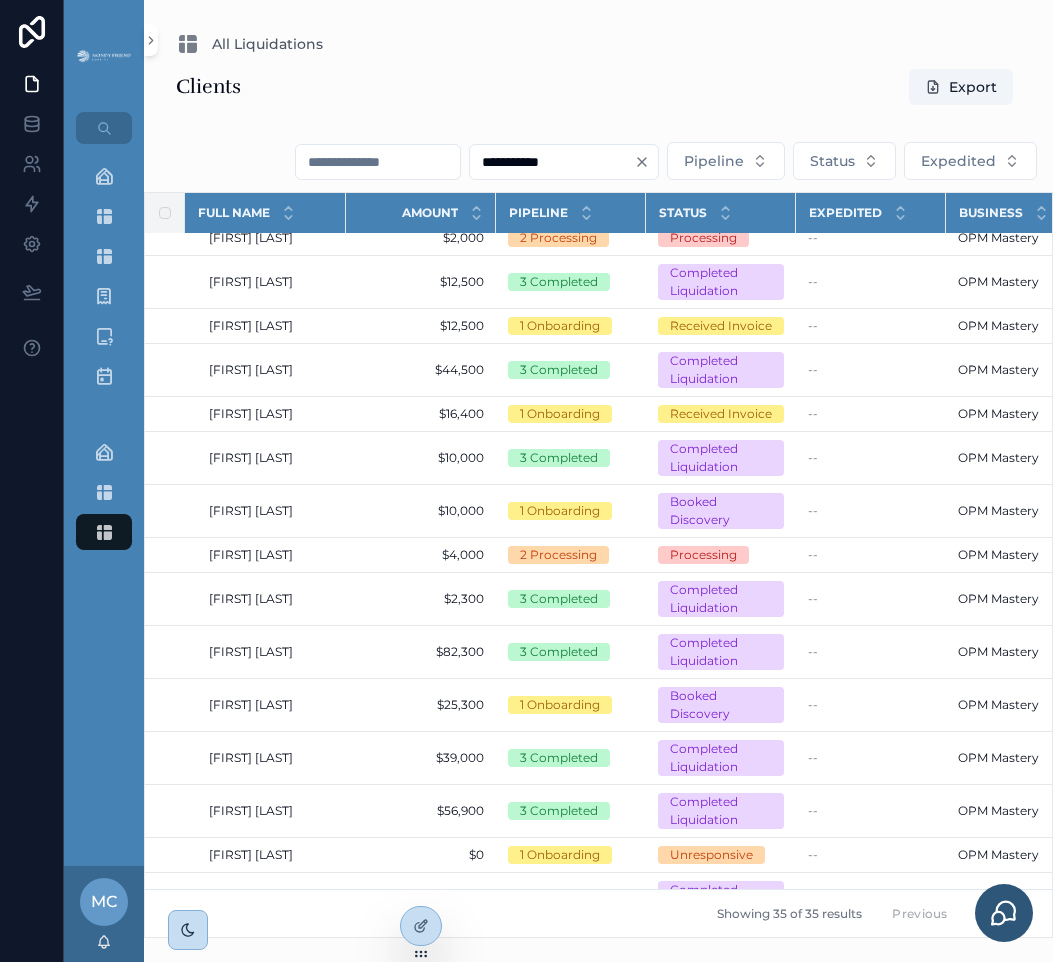 scroll, scrollTop: 944, scrollLeft: 0, axis: vertical 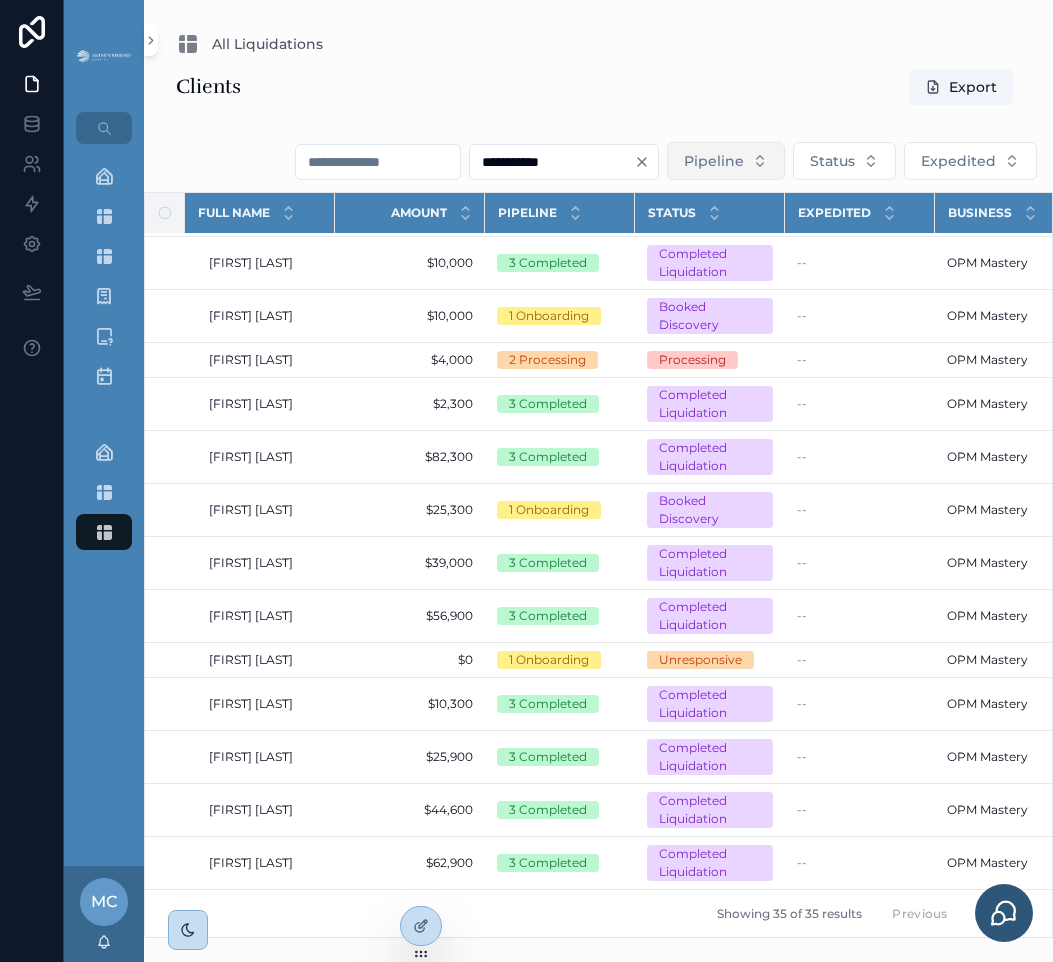click on "Pipeline" at bounding box center [714, 161] 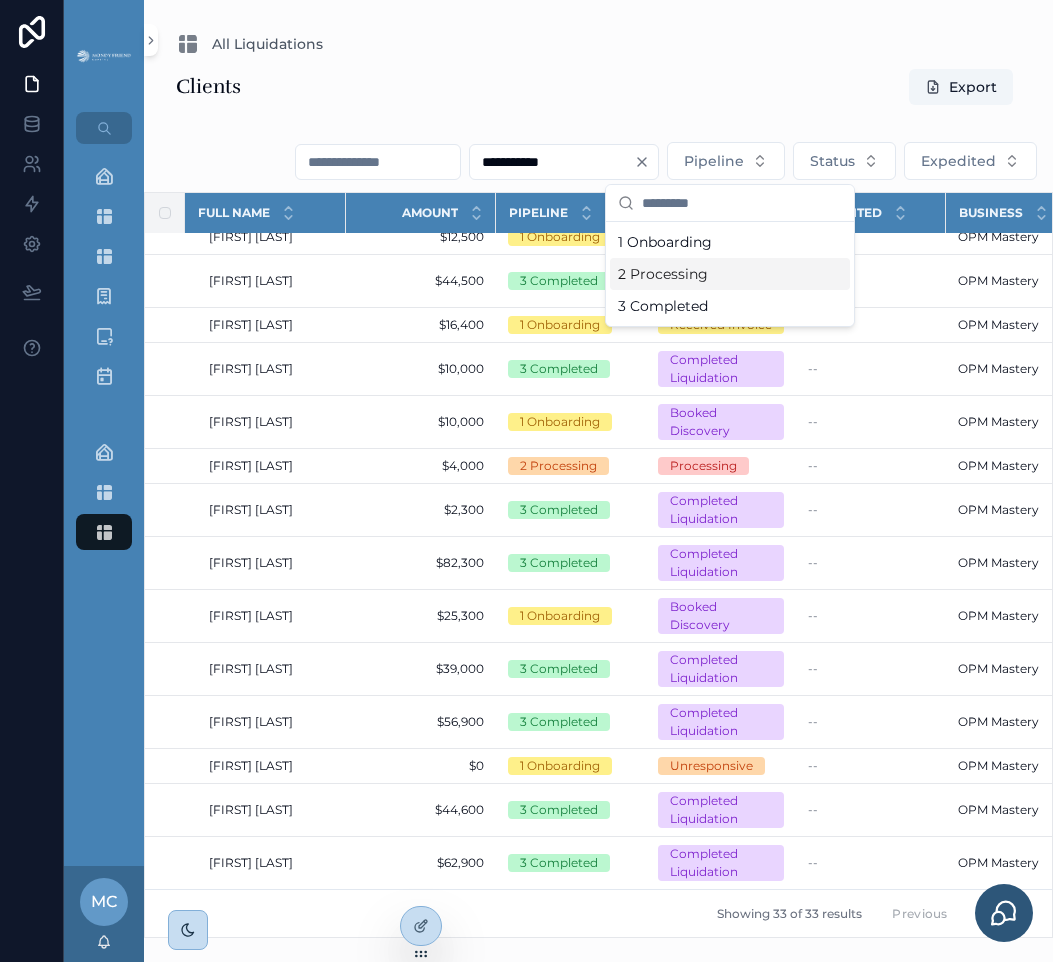 scroll, scrollTop: 838, scrollLeft: 0, axis: vertical 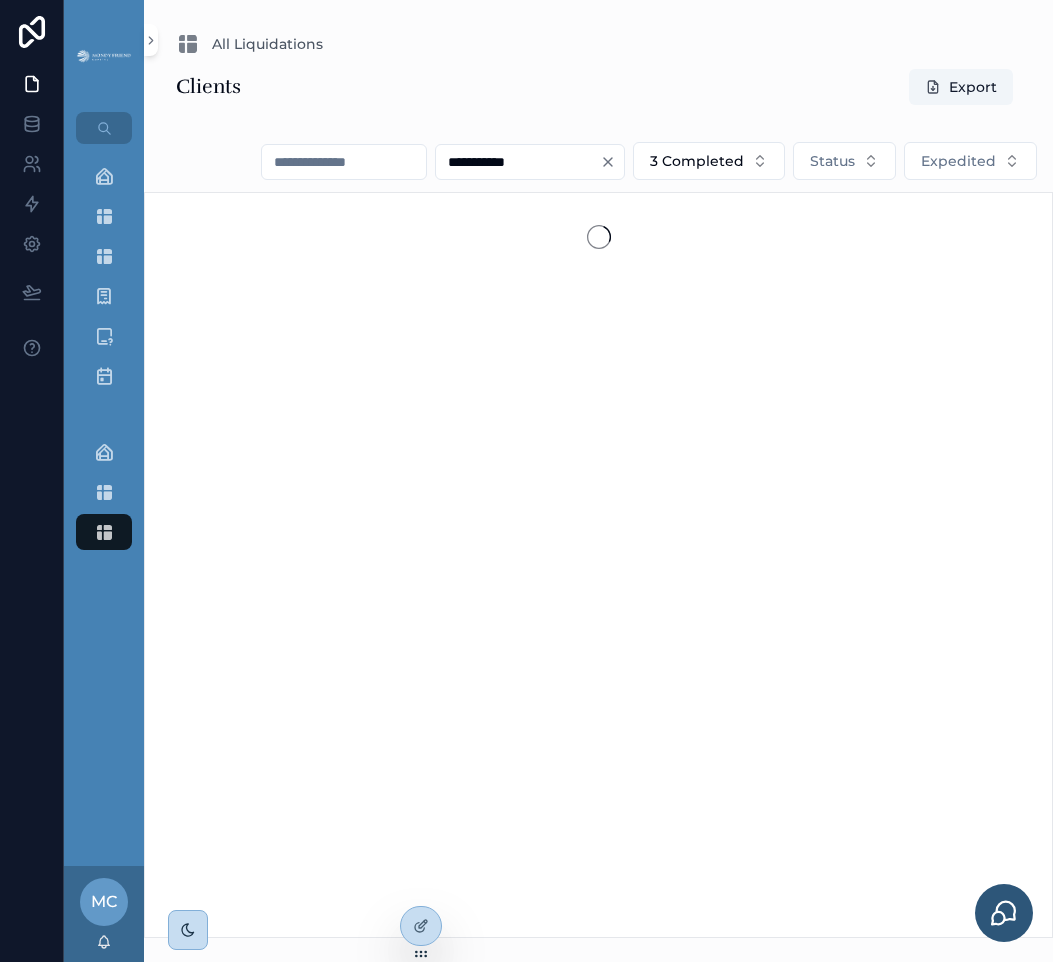 click on "Clients Export" at bounding box center (598, 87) 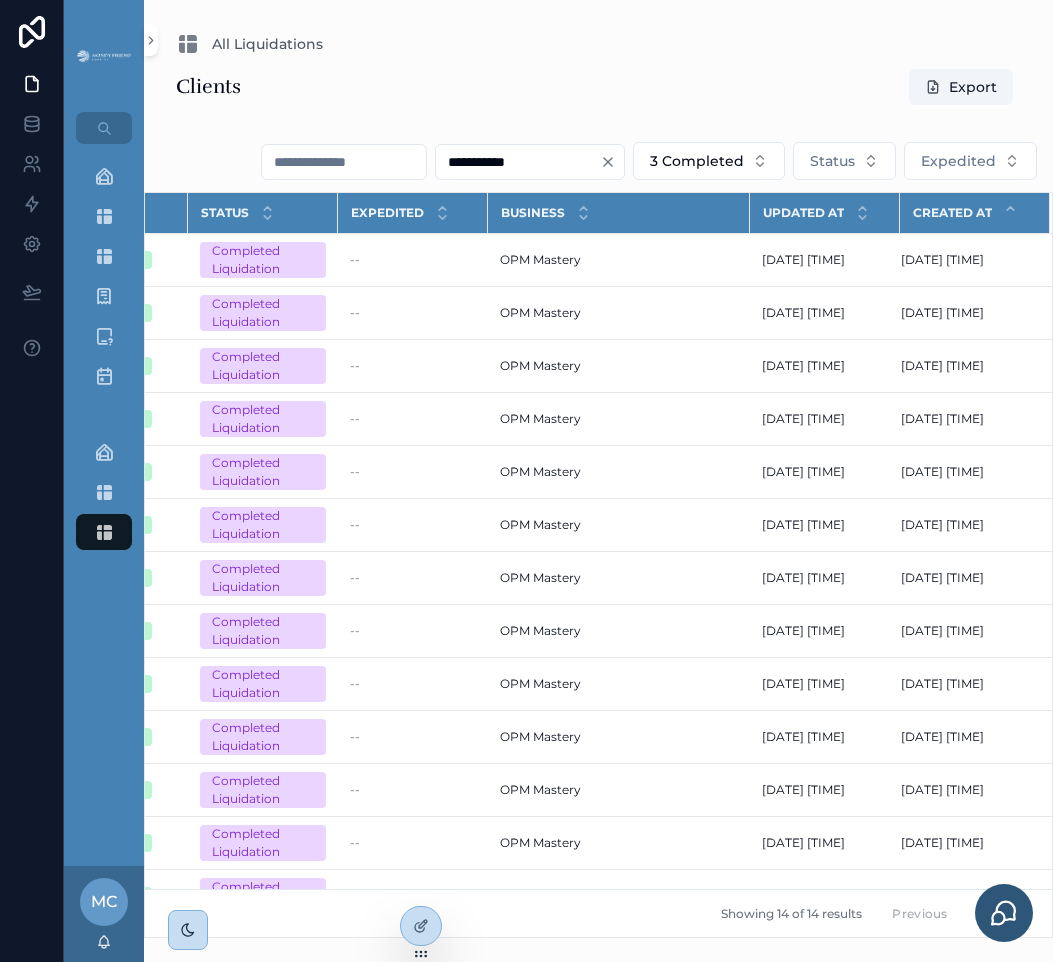 scroll, scrollTop: 0, scrollLeft: 0, axis: both 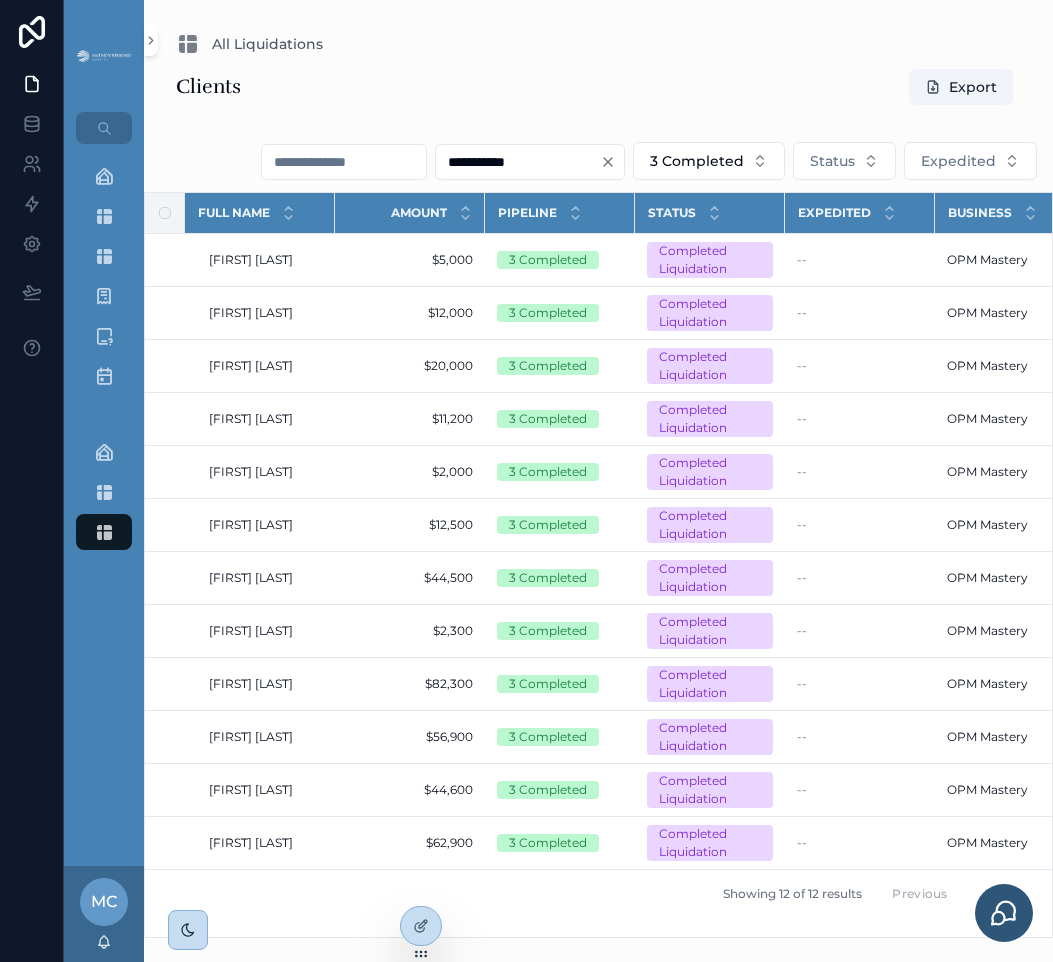 click on "Clients Export" at bounding box center [598, 87] 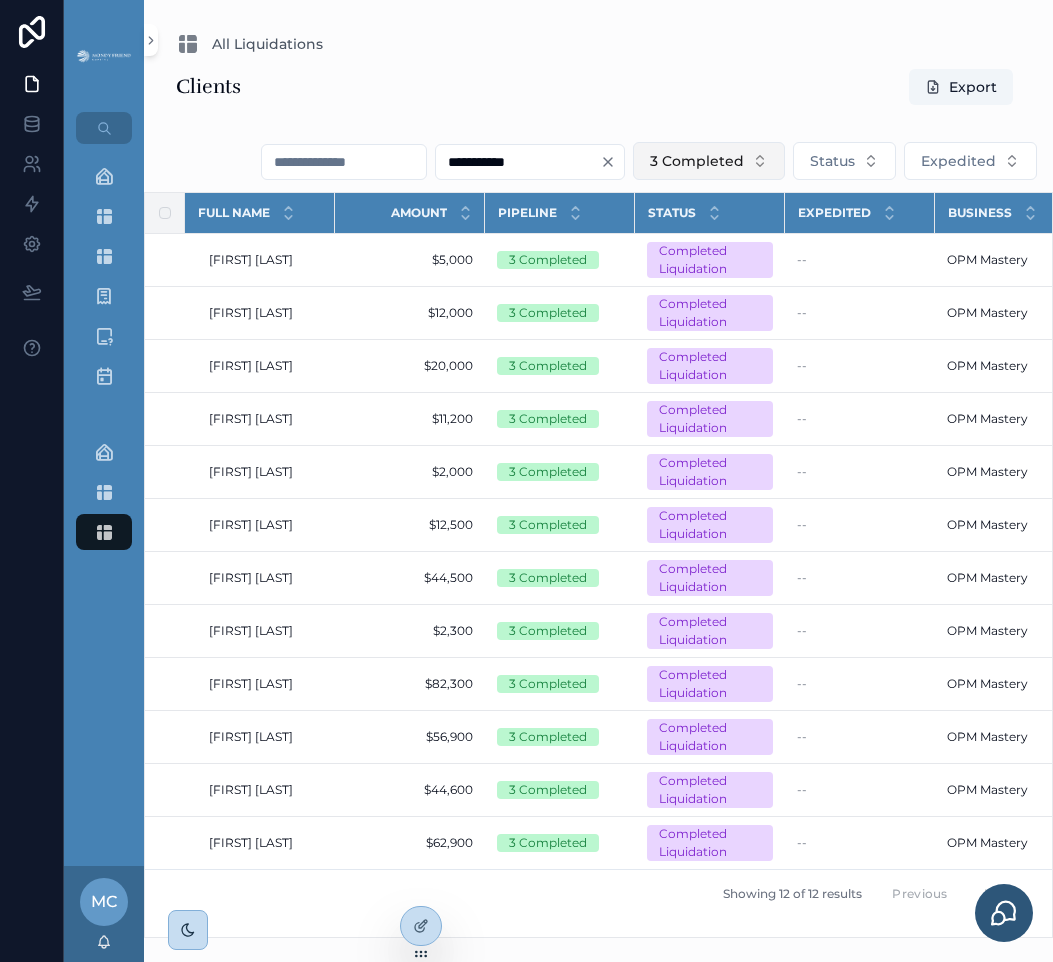 click on "3 Completed" at bounding box center (709, 161) 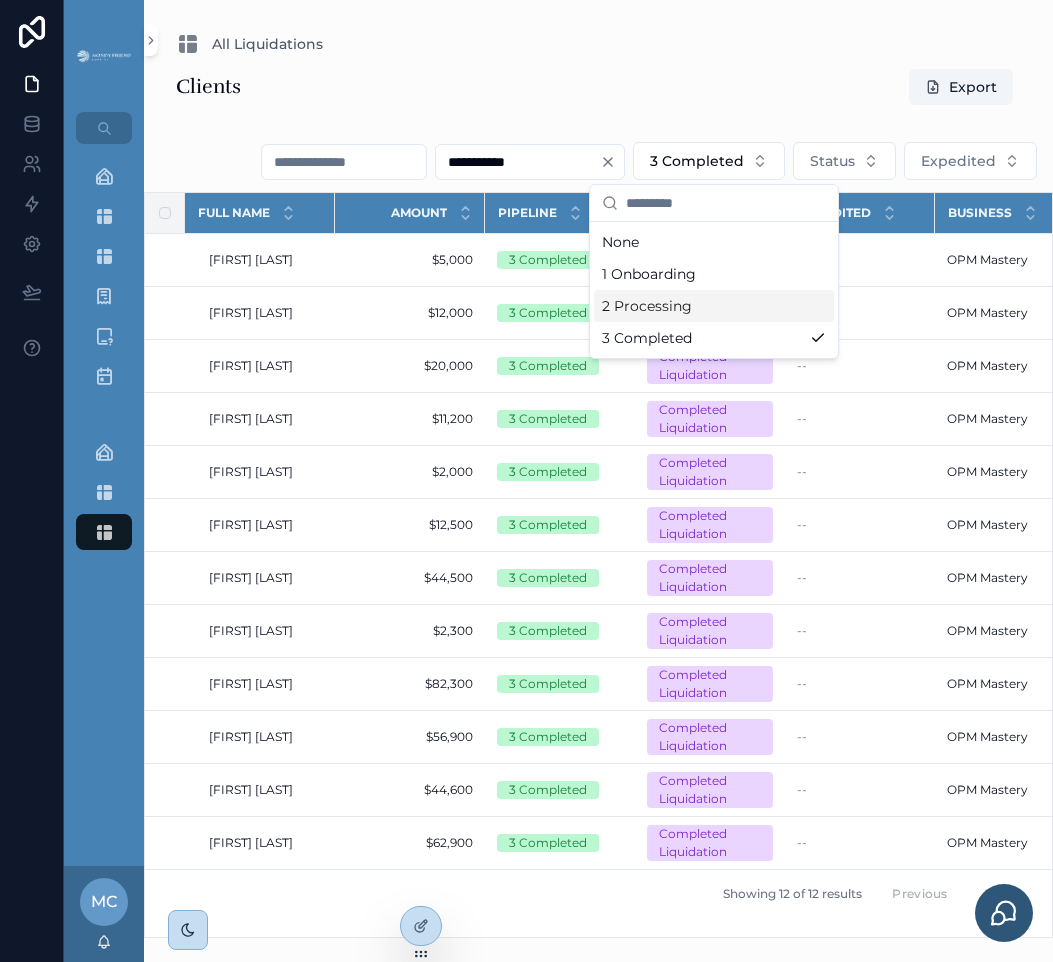 click on "2 Processing" at bounding box center (714, 306) 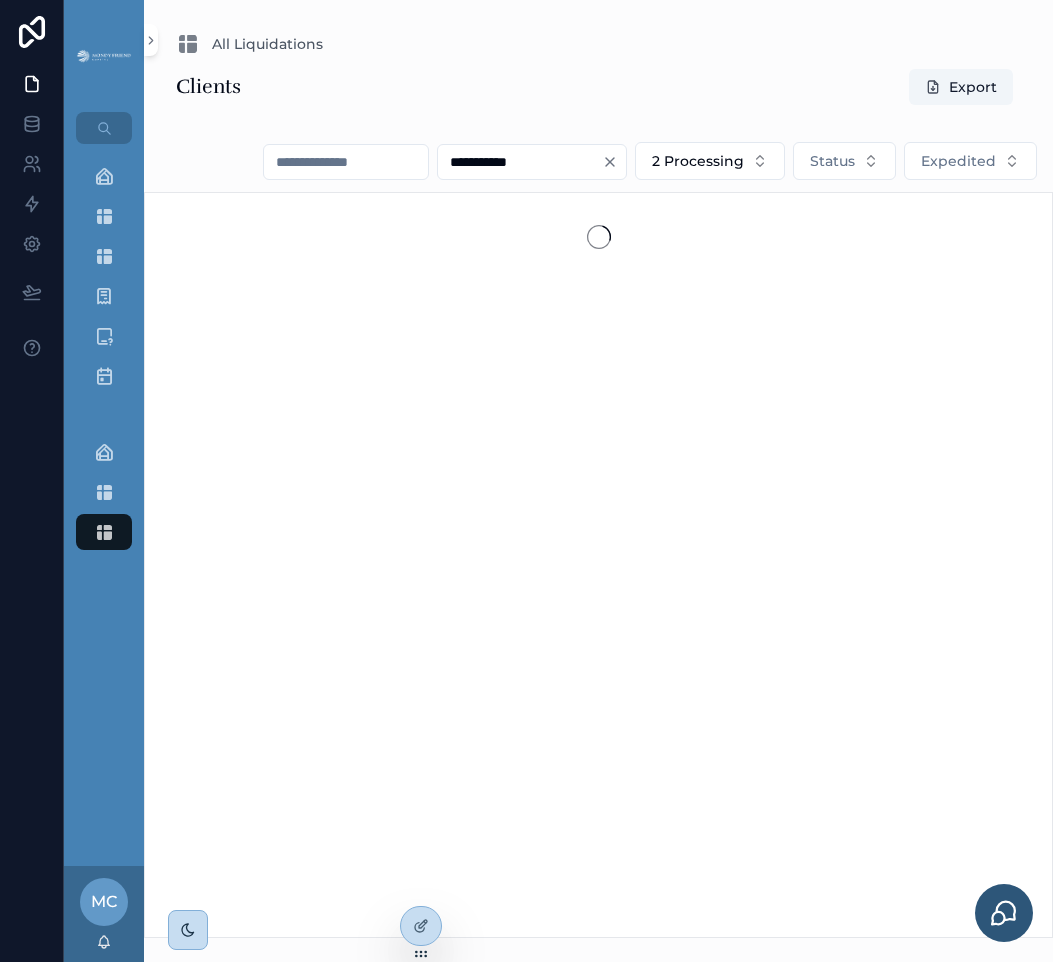click on "All Liquidations" at bounding box center [598, 44] 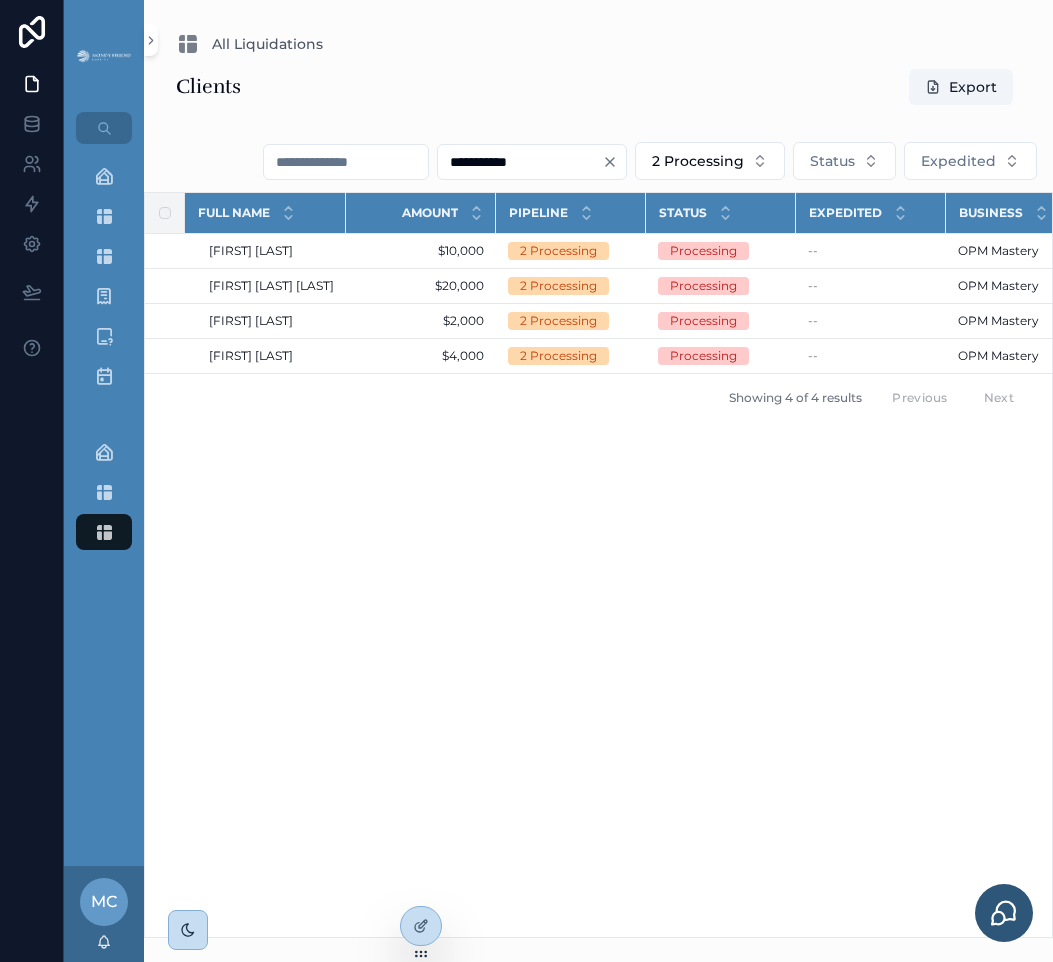 click on "Full Name Amount Pipeline Status Expedited Business Updated at Created at Kamaria  Sims Kamaria  Sims $10,000 $10,000 2 Processing Processing -- OPM Mastery OPM Mastery 5/5/2025 9:35 AM 5/5/2025 9:35 AM 3/6/2025 7:34 AM 3/6/2025 7:34 AM William Todd Porter William Todd Porter $20,000 $20,000 2 Processing Processing -- OPM Mastery OPM Mastery 7/10/2025 9:07 AM 7/10/2025 9:07 AM 2/21/2025 10:36 AM 2/21/2025 10:36 AM Jonathan Phipps Jonathan Phipps $2,000 $2,000 2 Processing Processing -- OPM Mastery OPM Mastery 5/5/2025 9:36 AM 5/5/2025 9:36 AM 2/3/2025 9:07 PM 2/3/2025 9:07 PM Gianna Gennello Gianna Gennello $4,000 $4,000 2 Processing Processing -- OPM Mastery OPM Mastery 5/5/2025 9:36 AM 5/5/2025 9:36 AM 1/21/2025 10:10 AM 1/21/2025 10:10 AM Showing 4 of 4 results Previous Next" at bounding box center [598, 565] 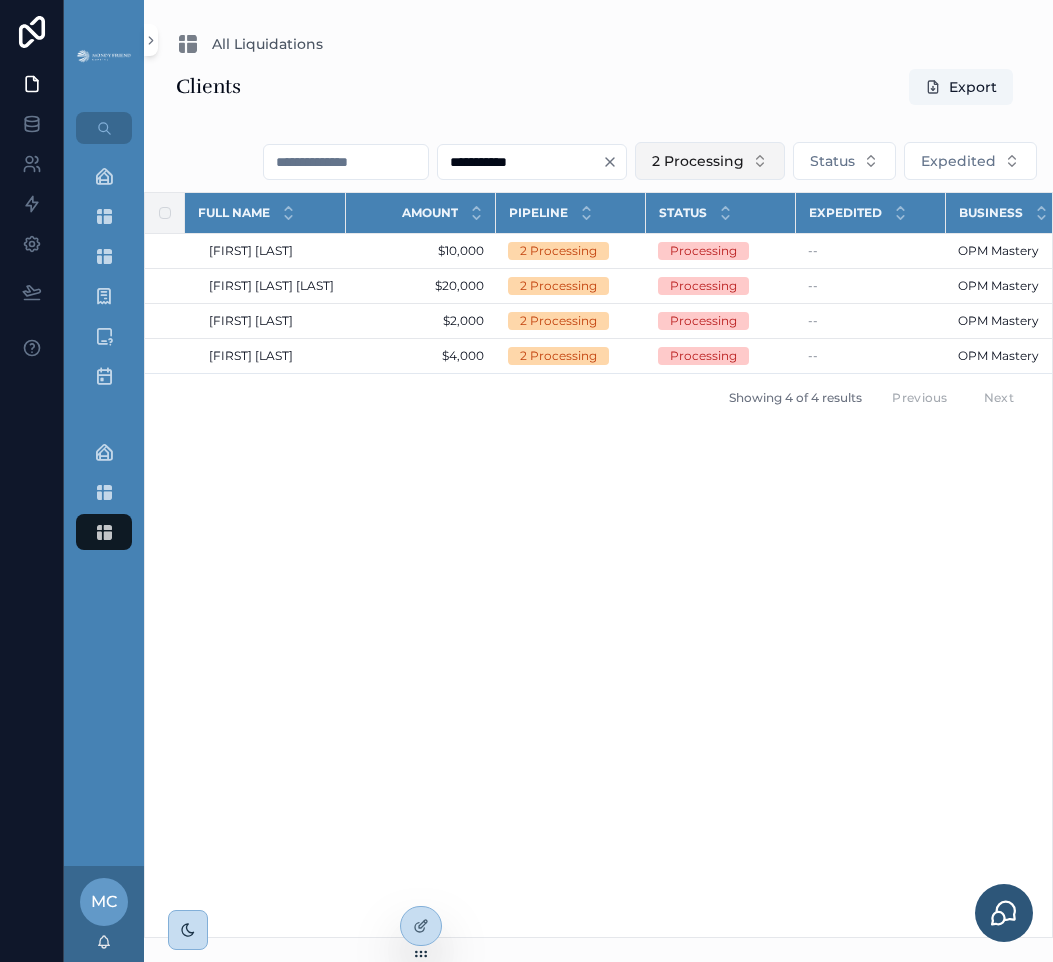 click on "2 Processing" at bounding box center [698, 161] 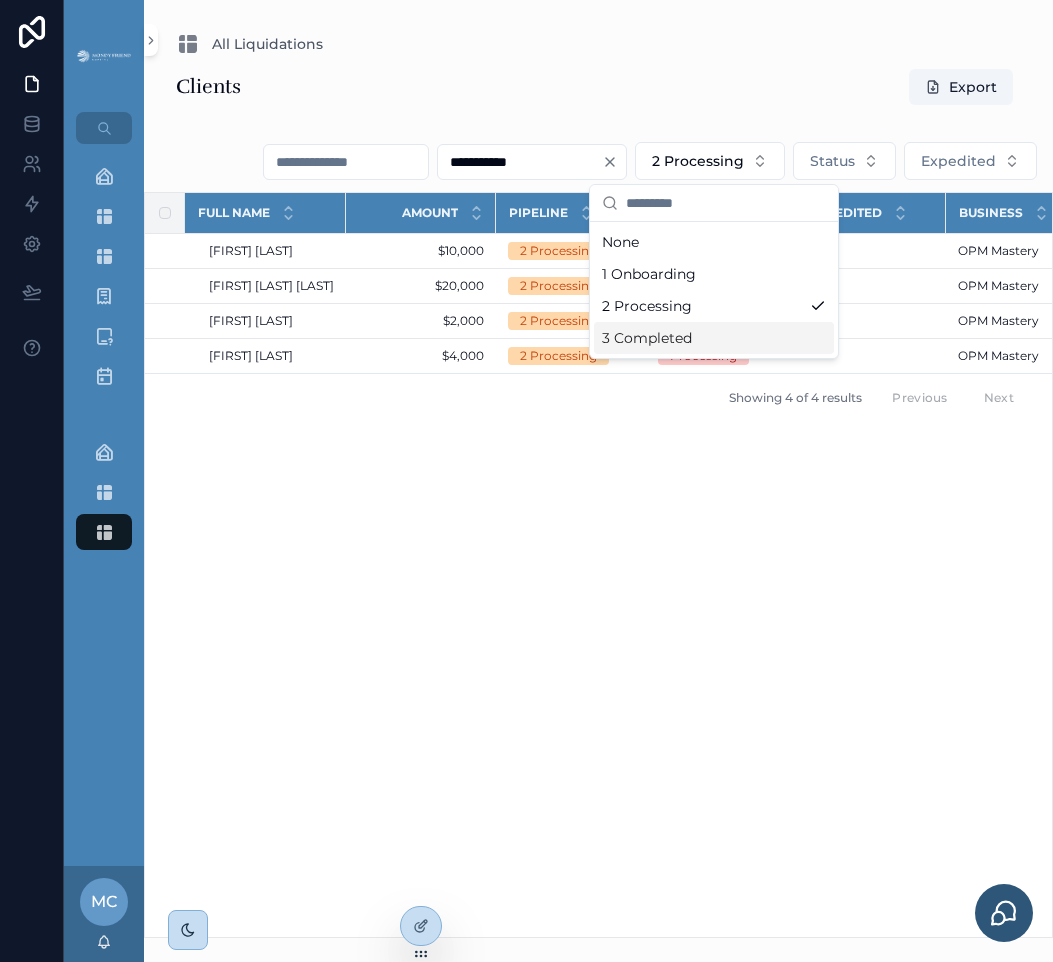 click on "3 Completed" at bounding box center [714, 338] 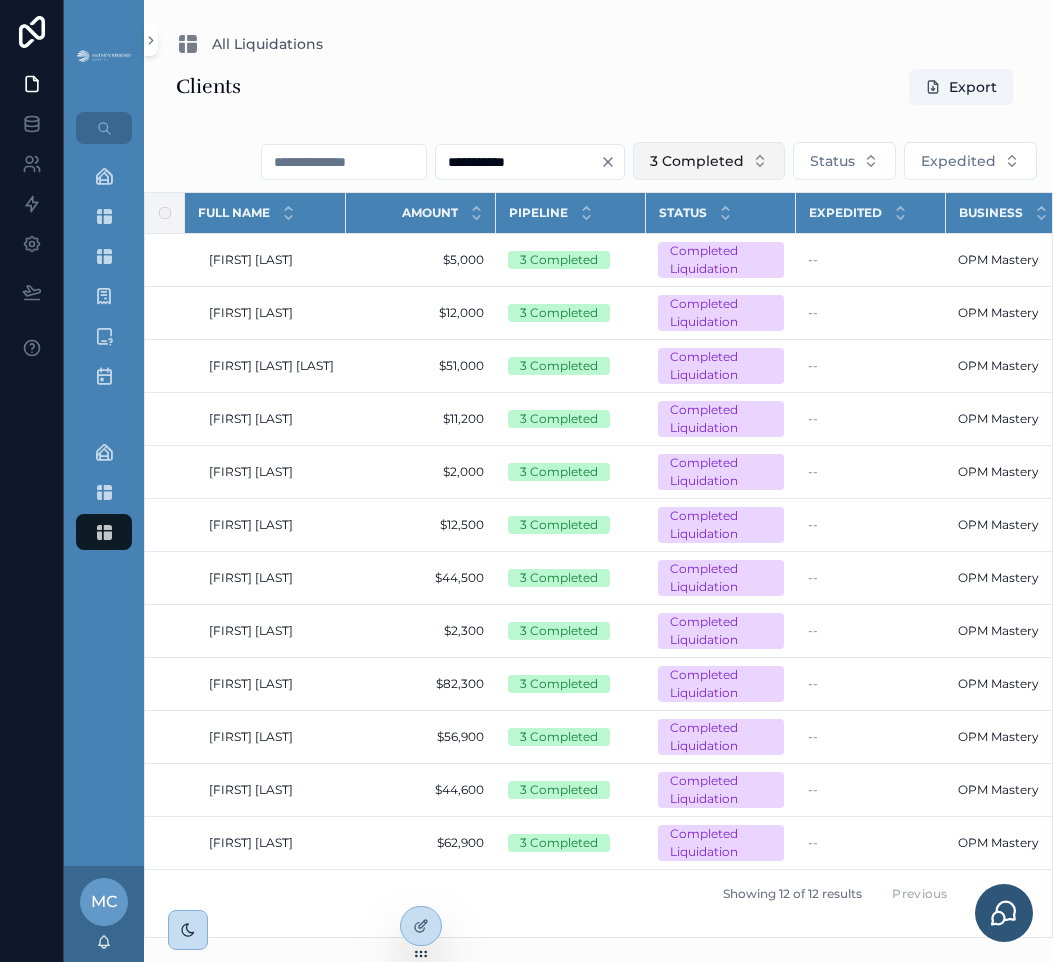 click on "3 Completed" at bounding box center [697, 161] 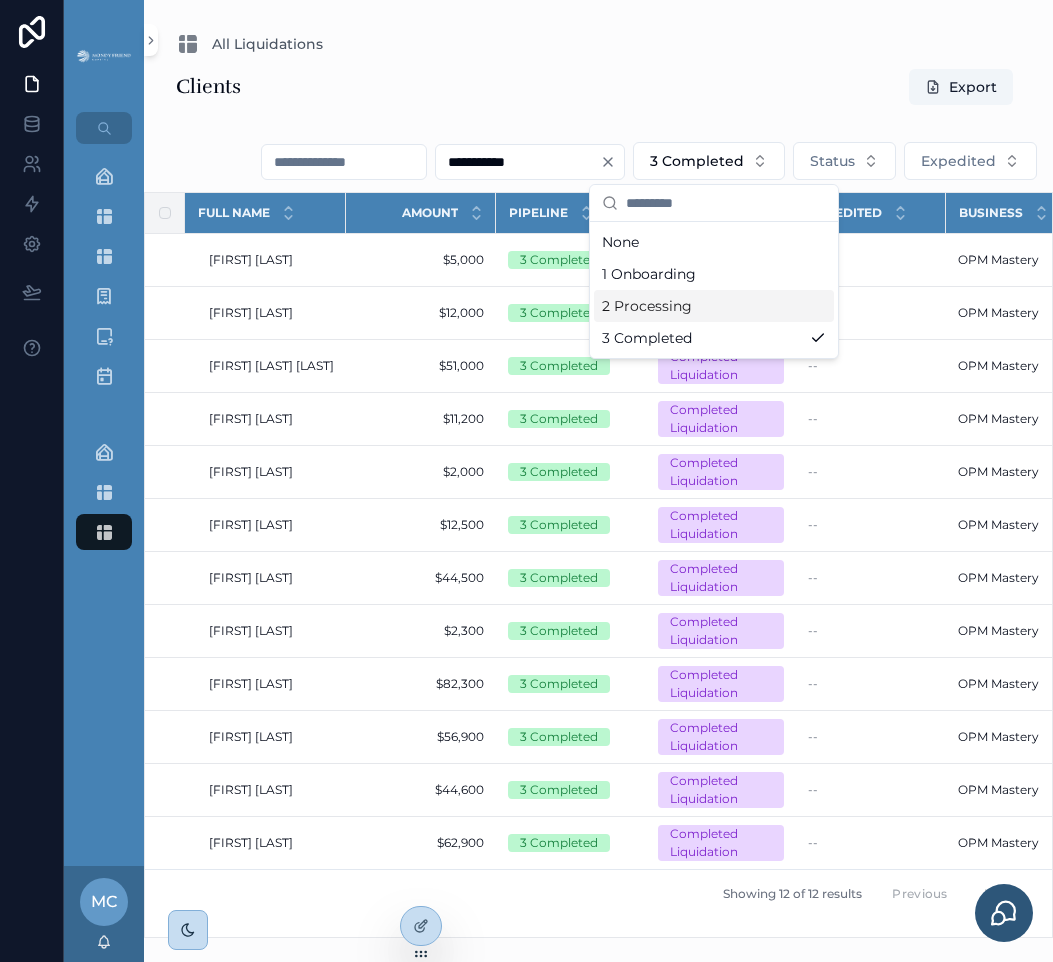 click on "2 Processing" at bounding box center [714, 306] 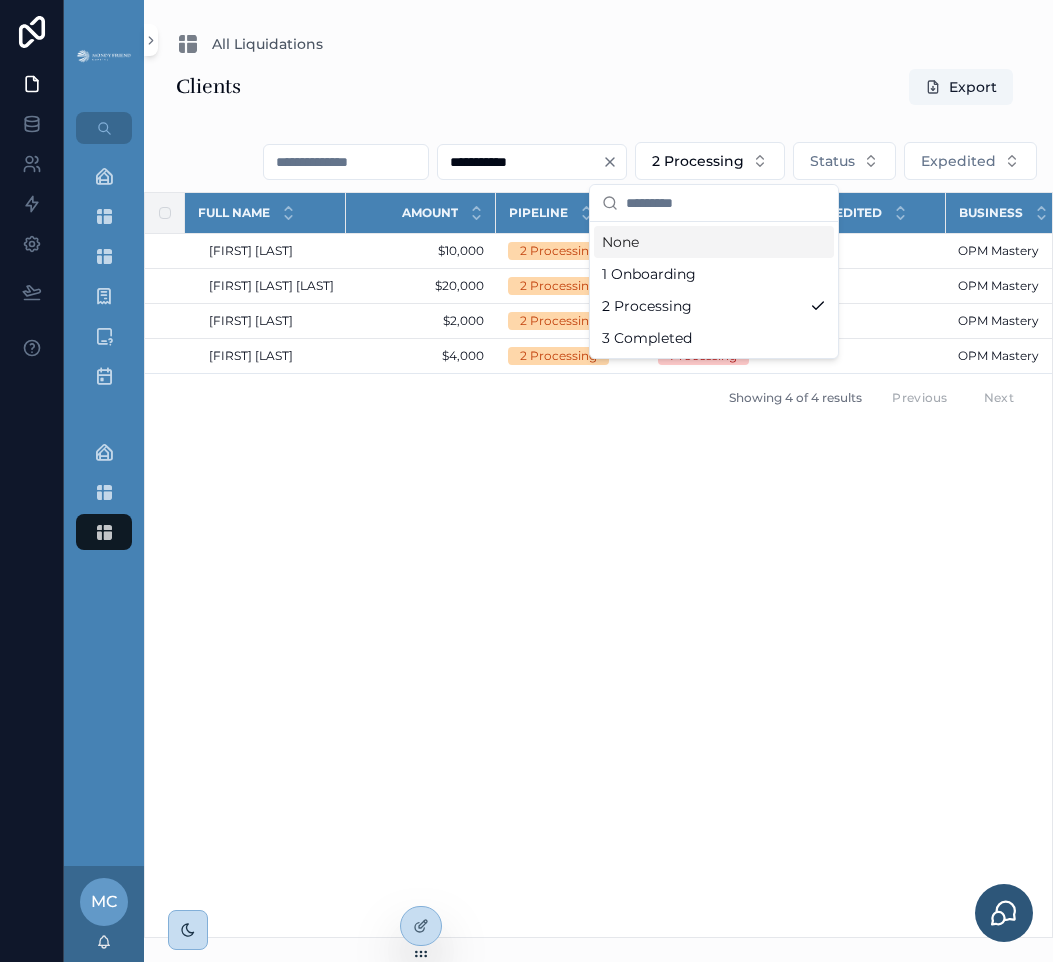 click on "Clients Export" at bounding box center (598, 87) 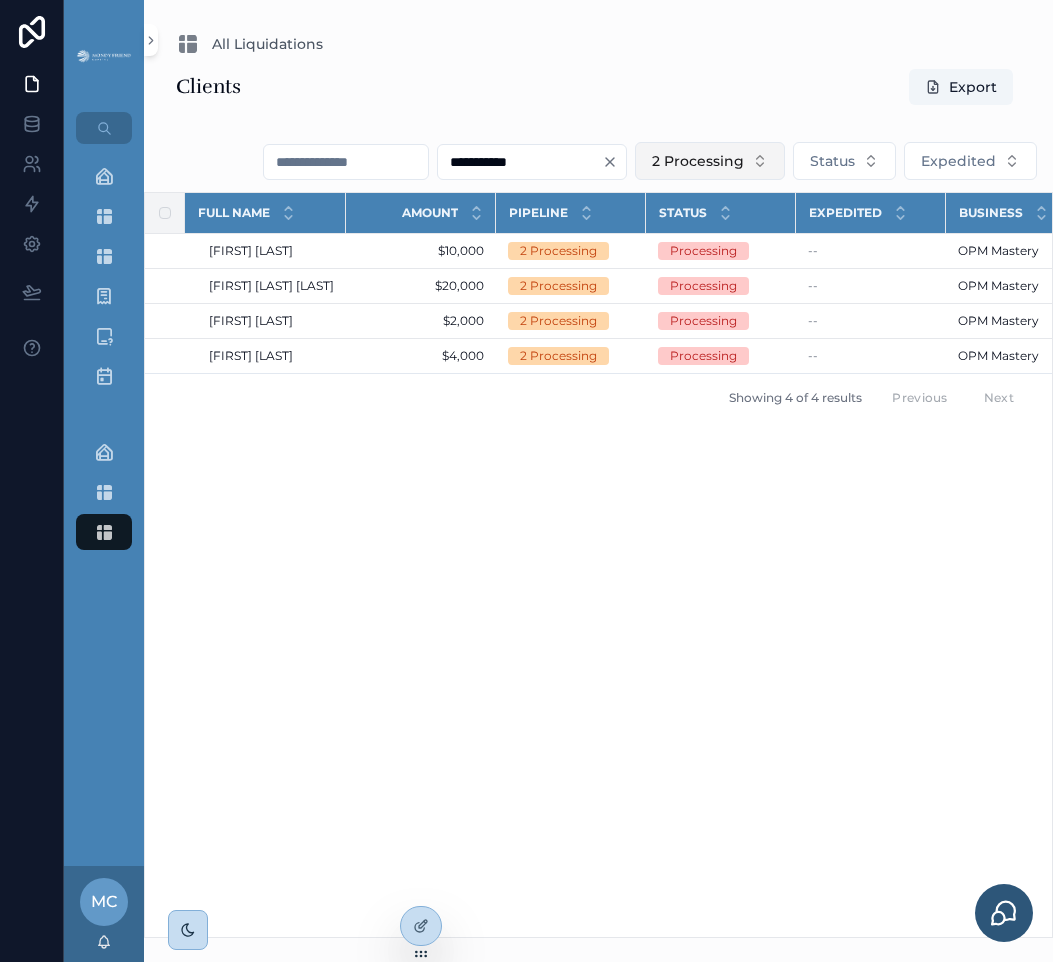 click on "2 Processing" at bounding box center [698, 161] 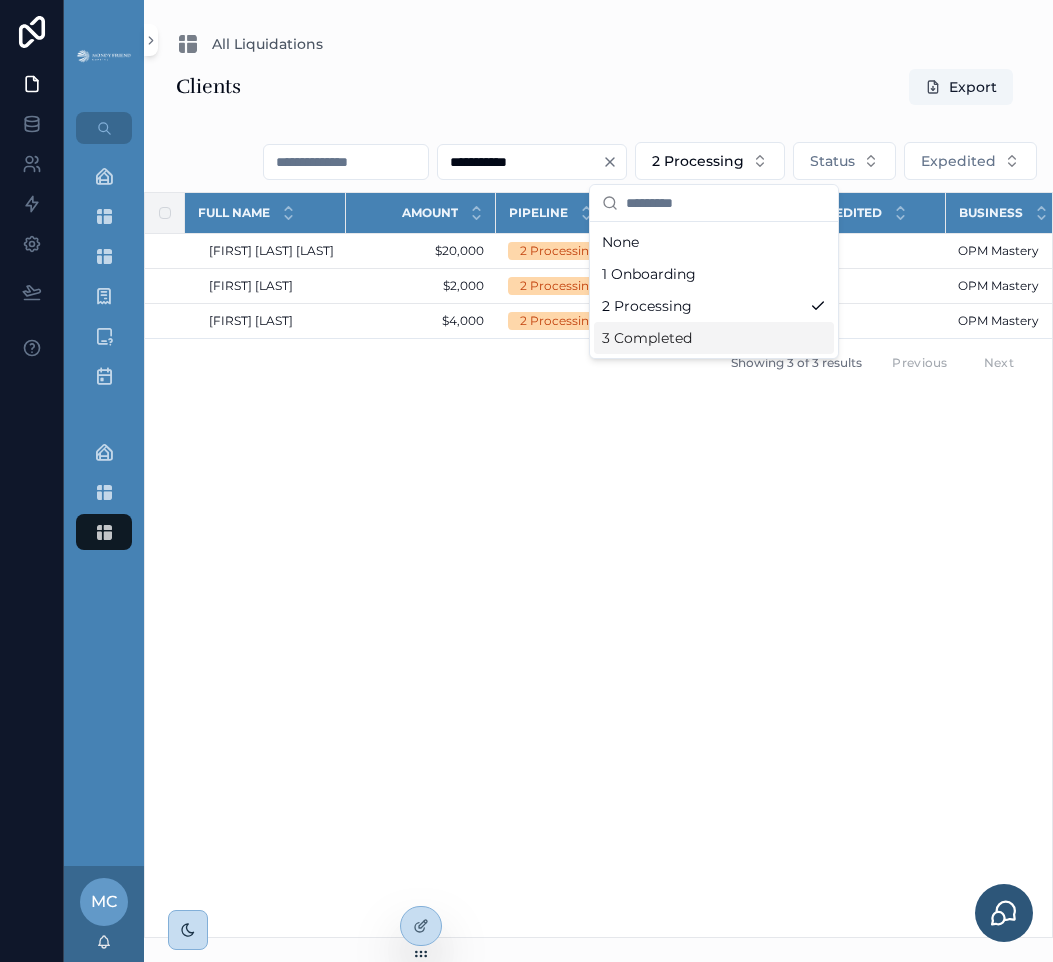 click on "3 Completed" at bounding box center [714, 338] 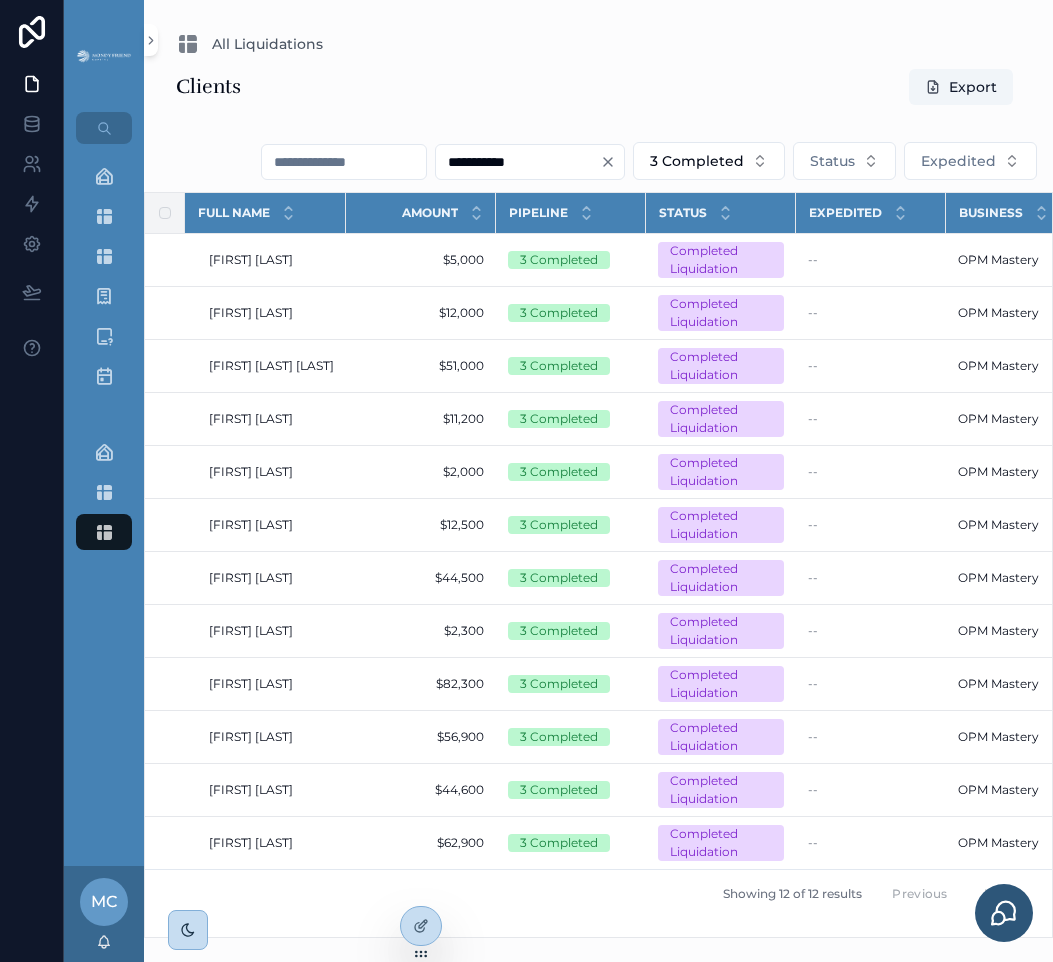 click on "All Liquidations" at bounding box center (598, 44) 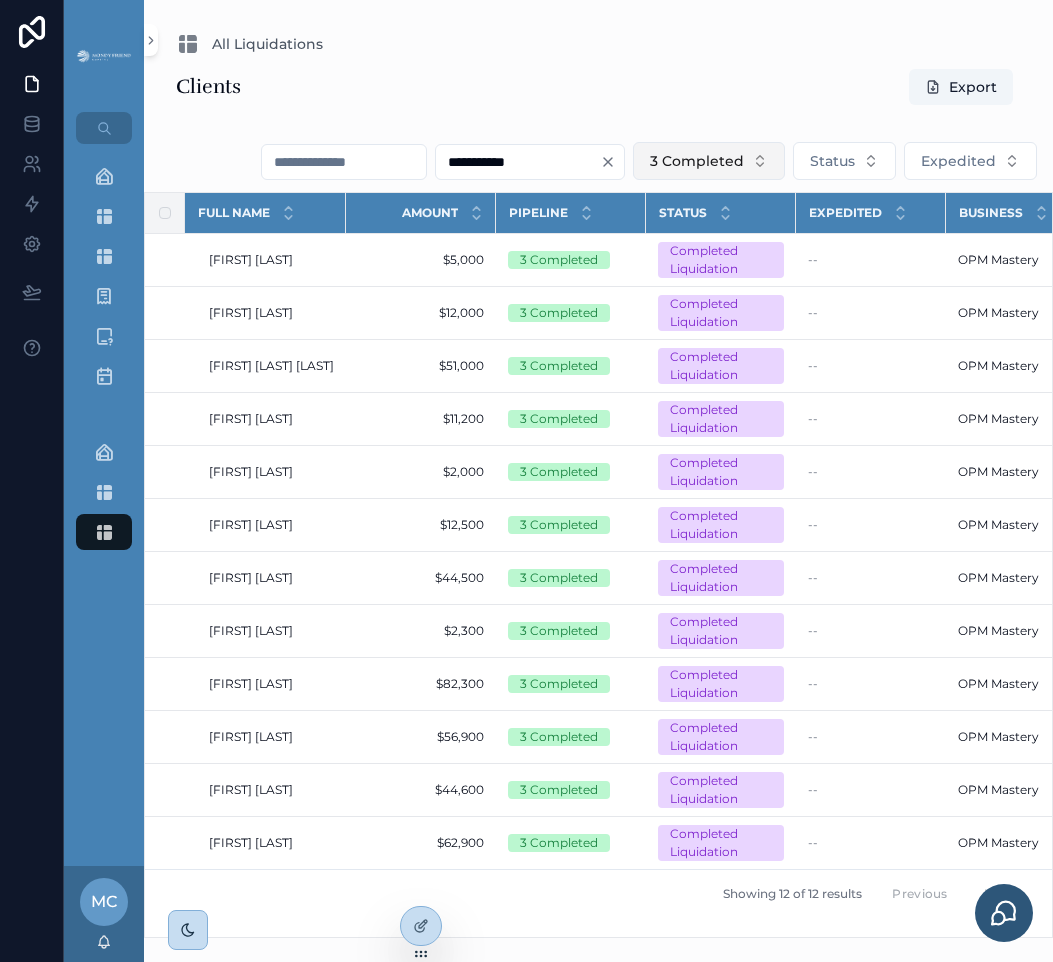 click on "3 Completed" at bounding box center (697, 161) 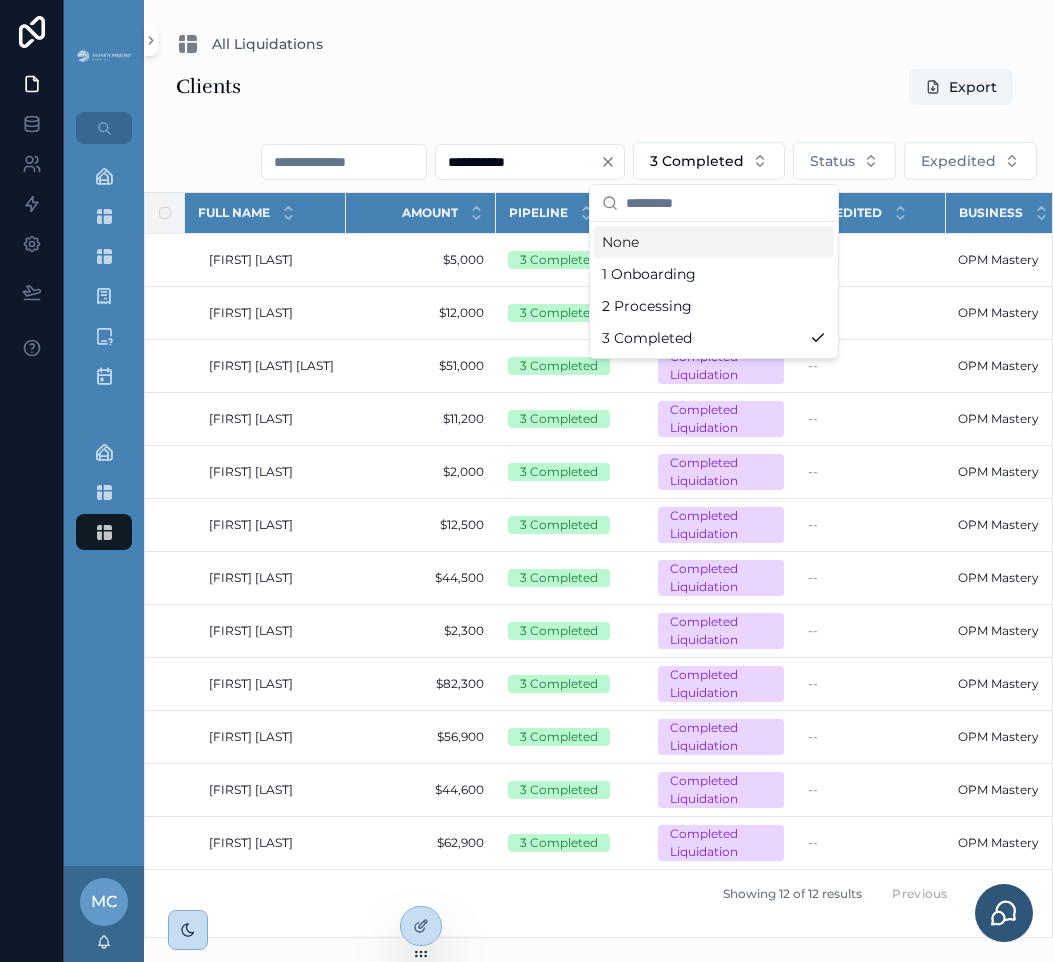 click on "None" at bounding box center (714, 242) 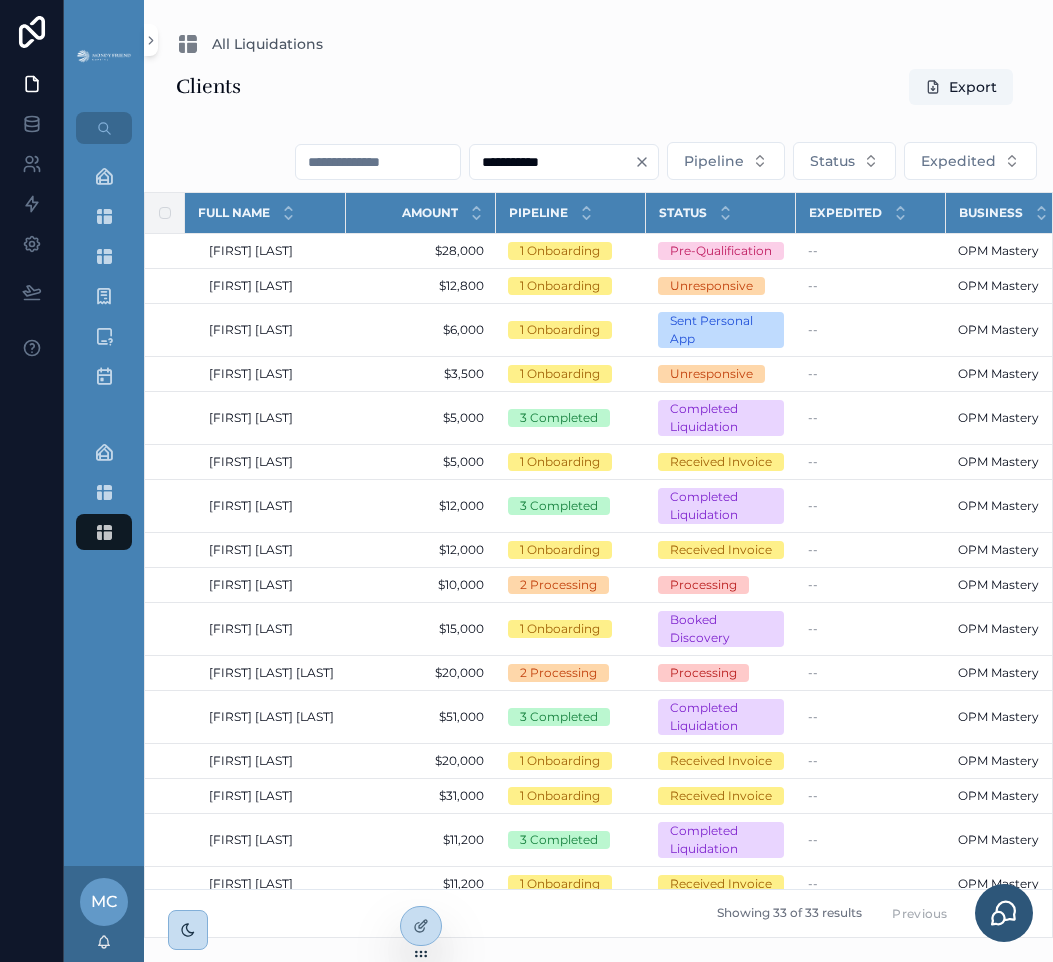 click on "**********" at bounding box center [598, 469] 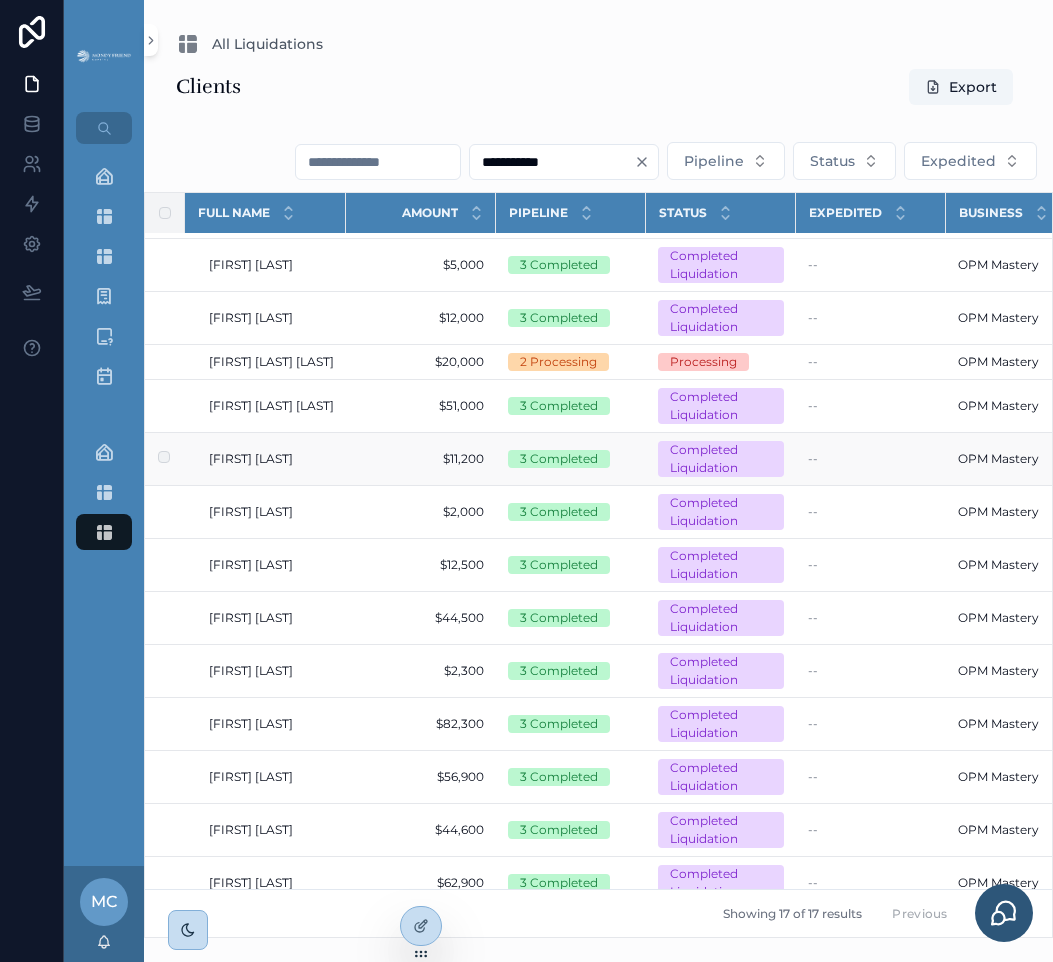 scroll, scrollTop: 0, scrollLeft: 0, axis: both 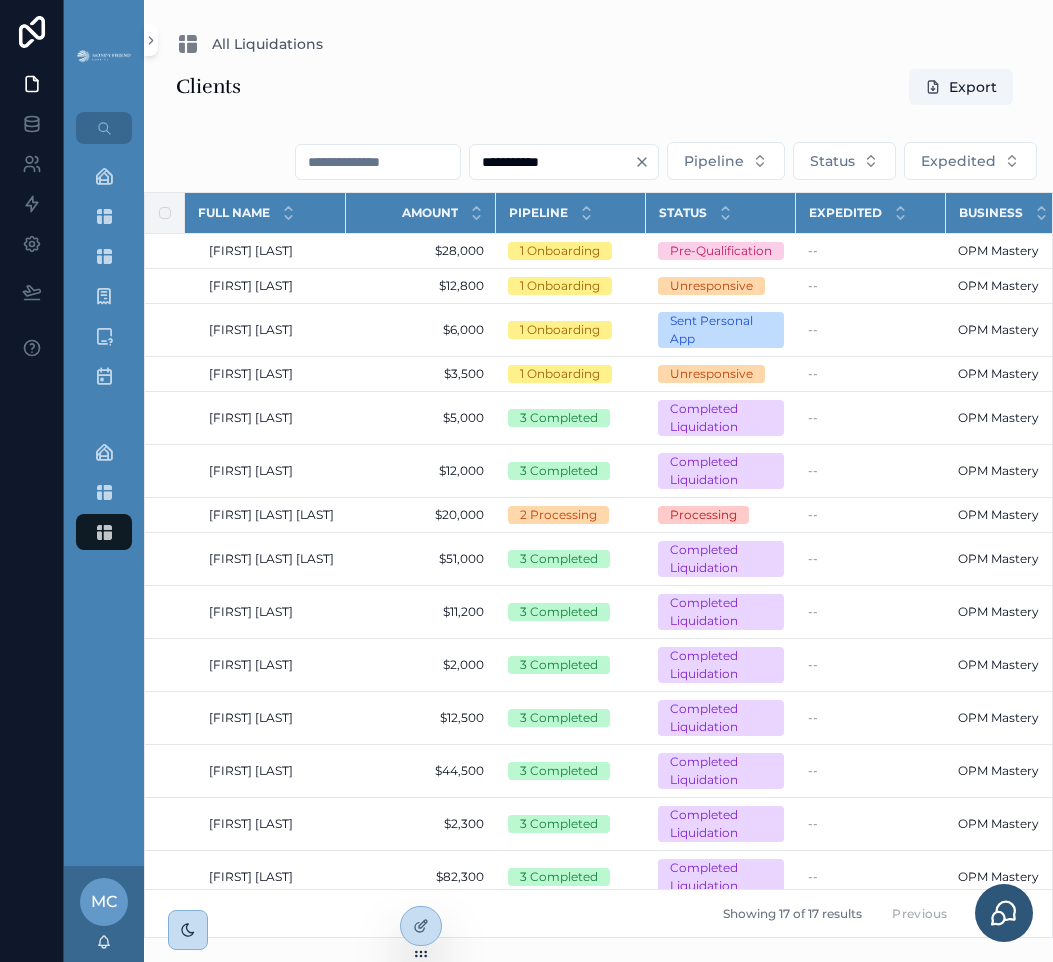 click 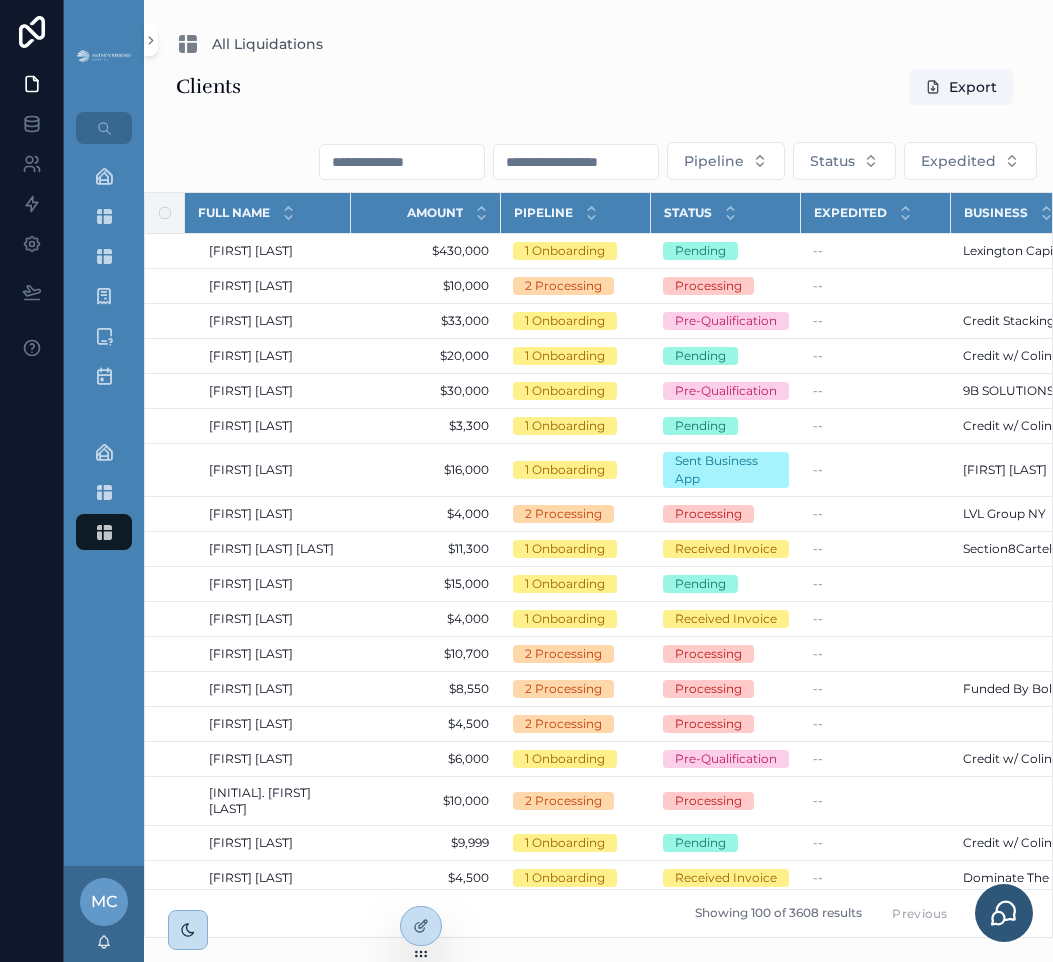 click at bounding box center [576, 162] 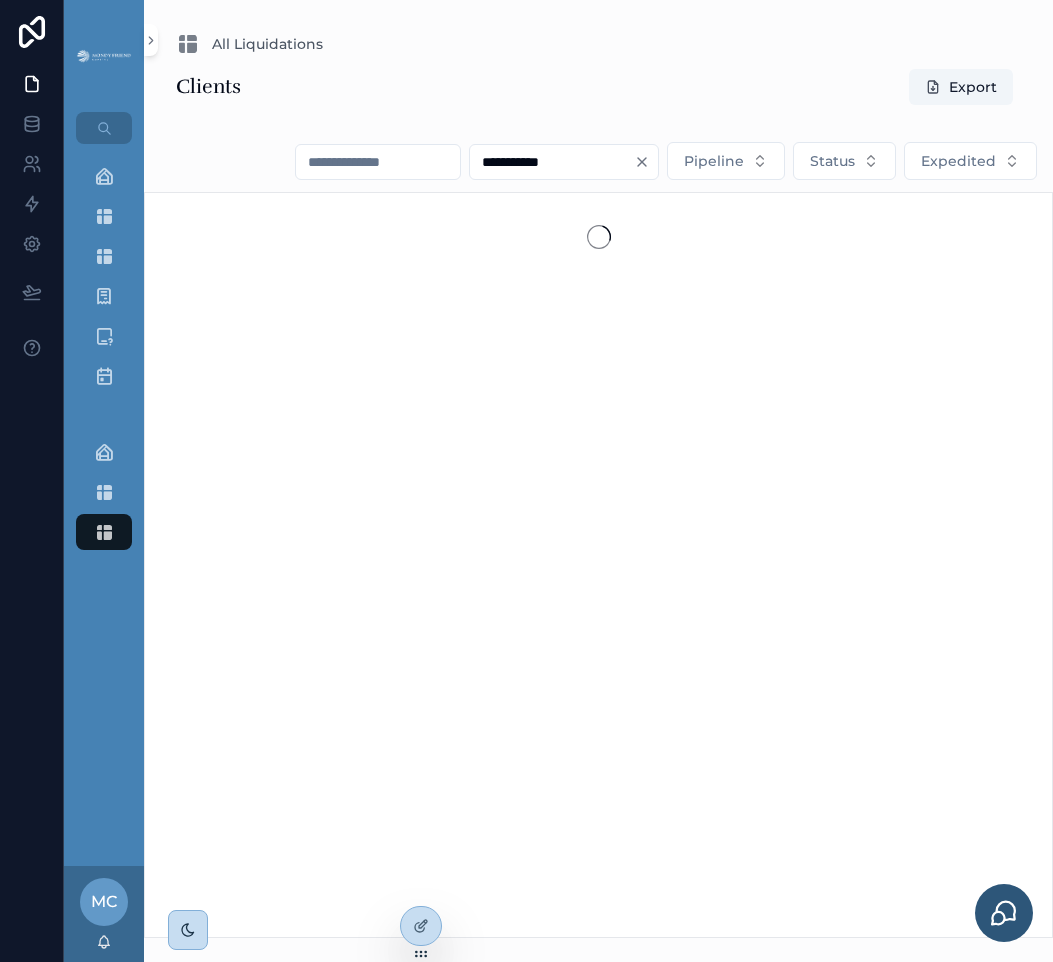 type on "**********" 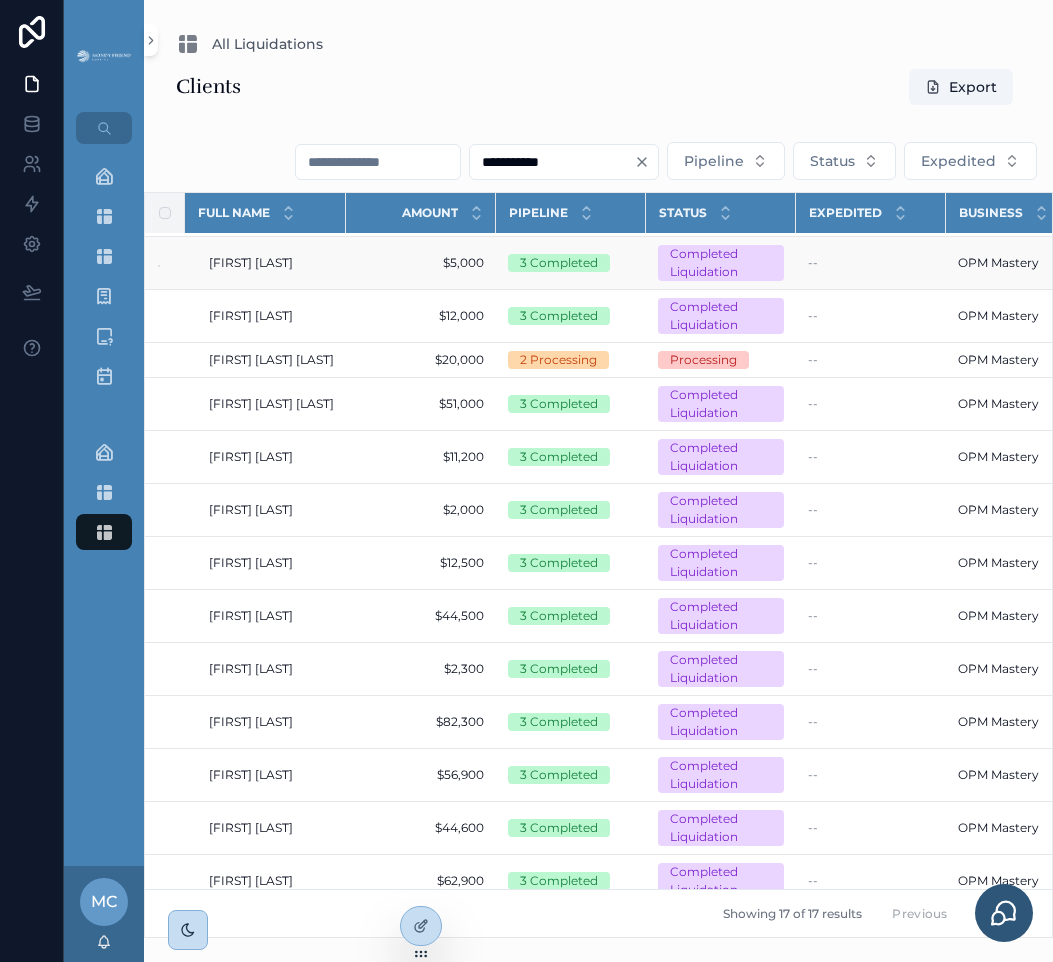 scroll, scrollTop: 188, scrollLeft: 0, axis: vertical 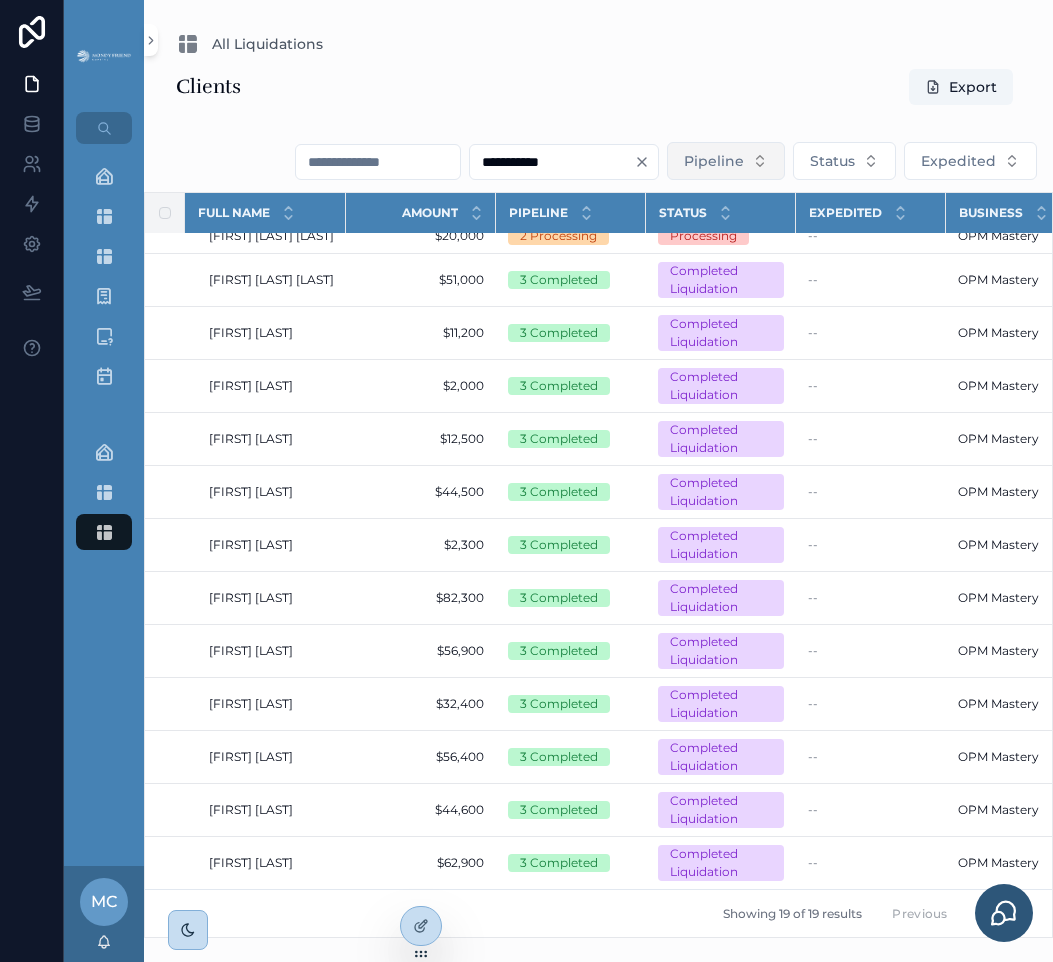 click on "Pipeline" at bounding box center [714, 161] 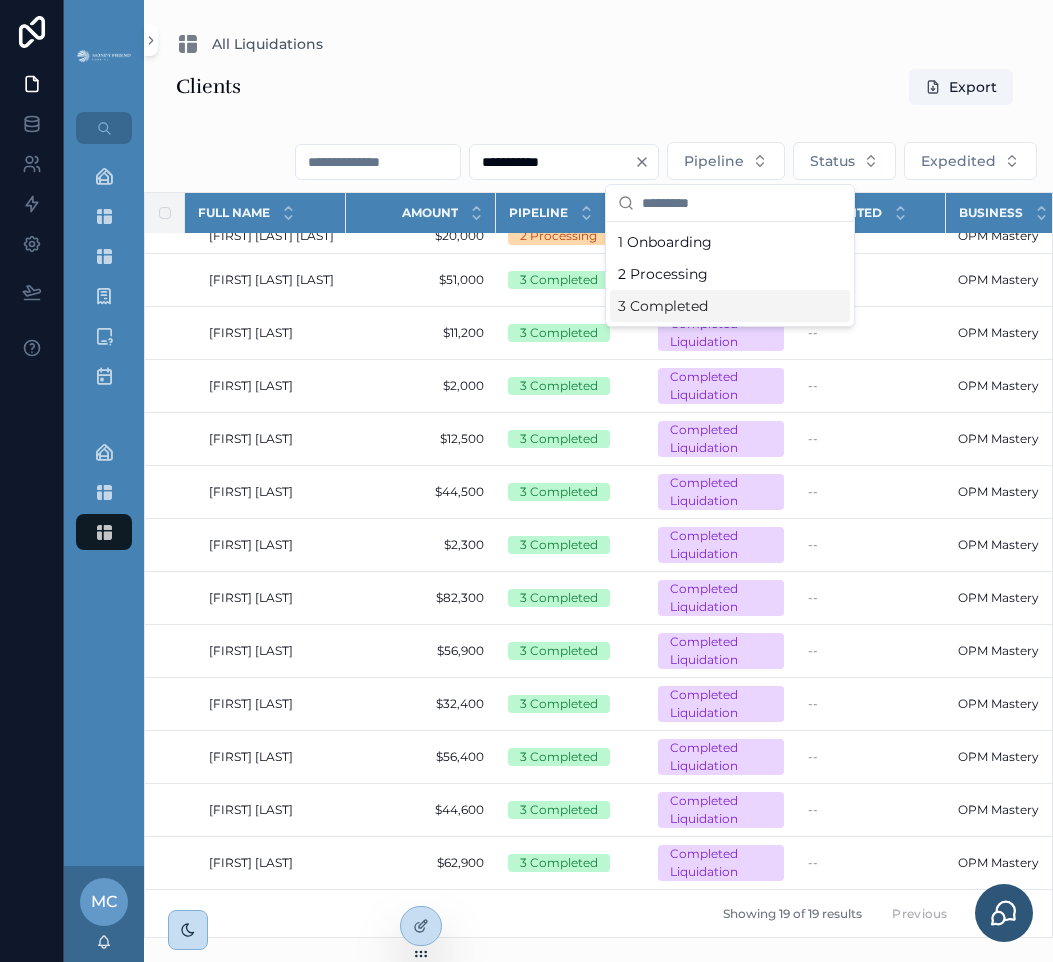 click on "3 Completed" at bounding box center (730, 306) 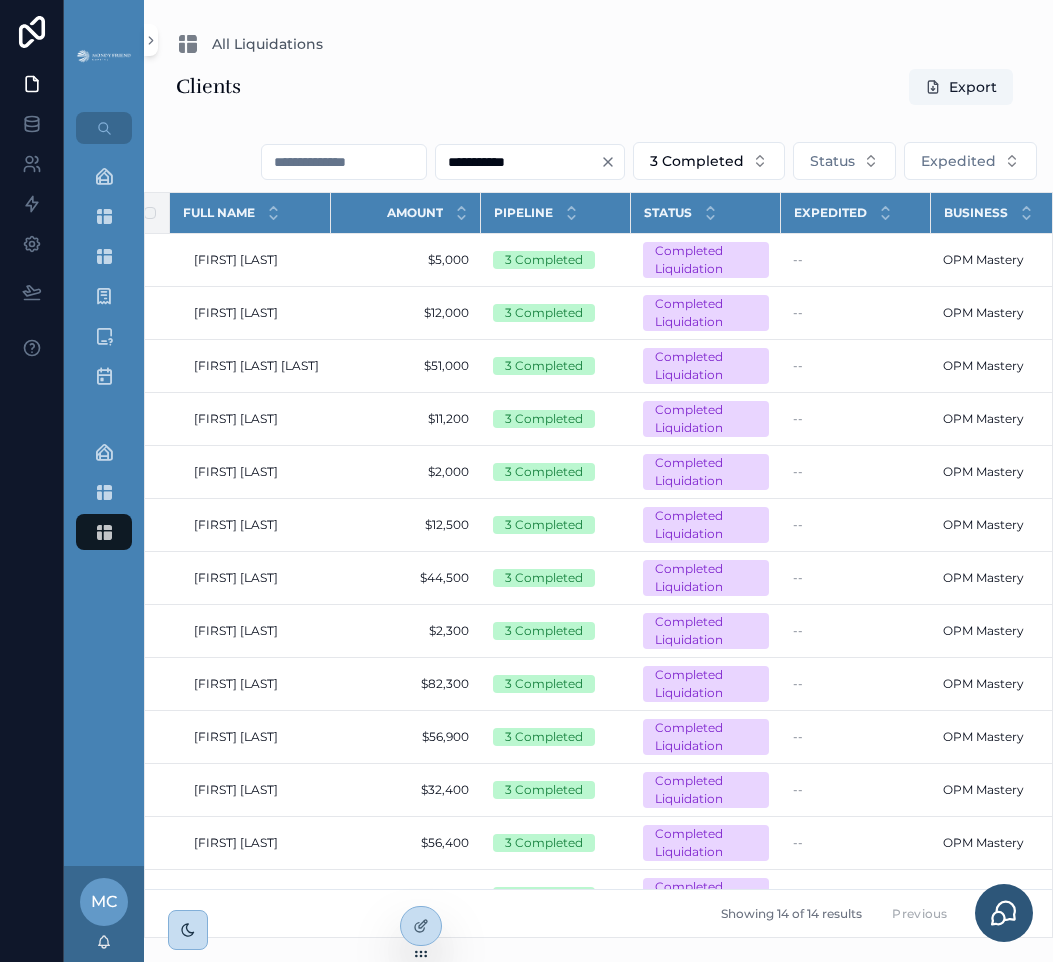 scroll, scrollTop: 0, scrollLeft: 0, axis: both 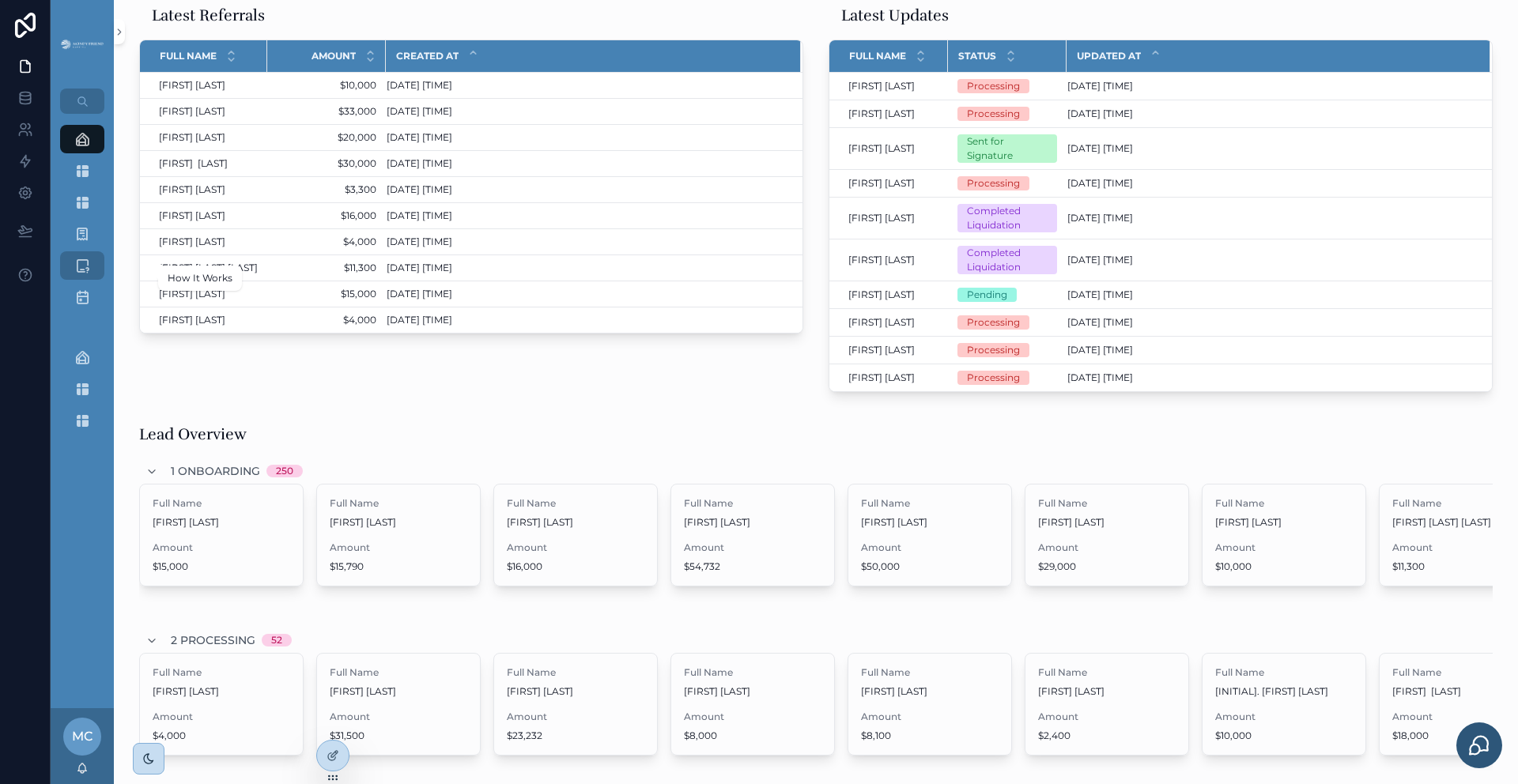 click on "How It Works" at bounding box center (82, 266) 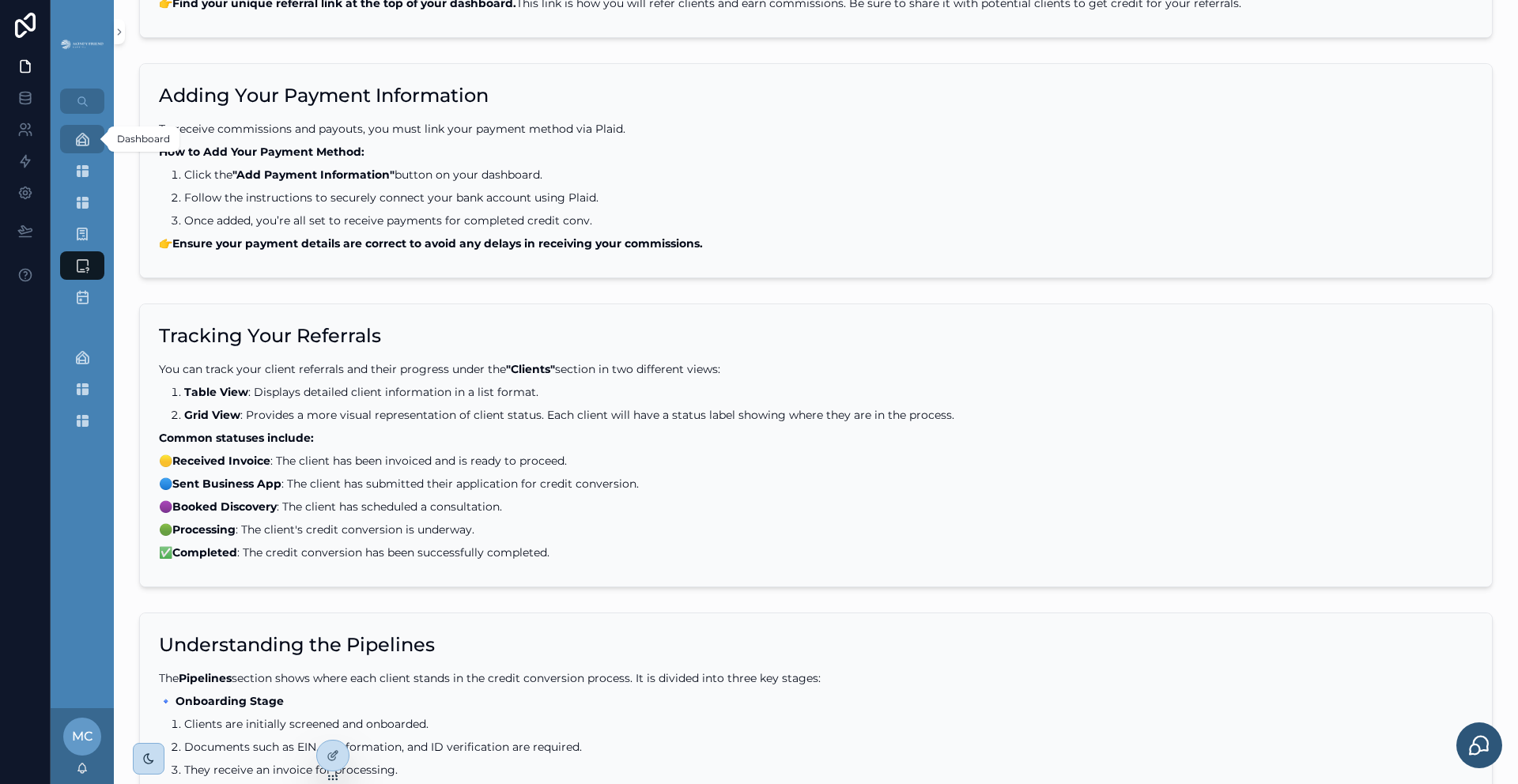 click at bounding box center (82, 139) 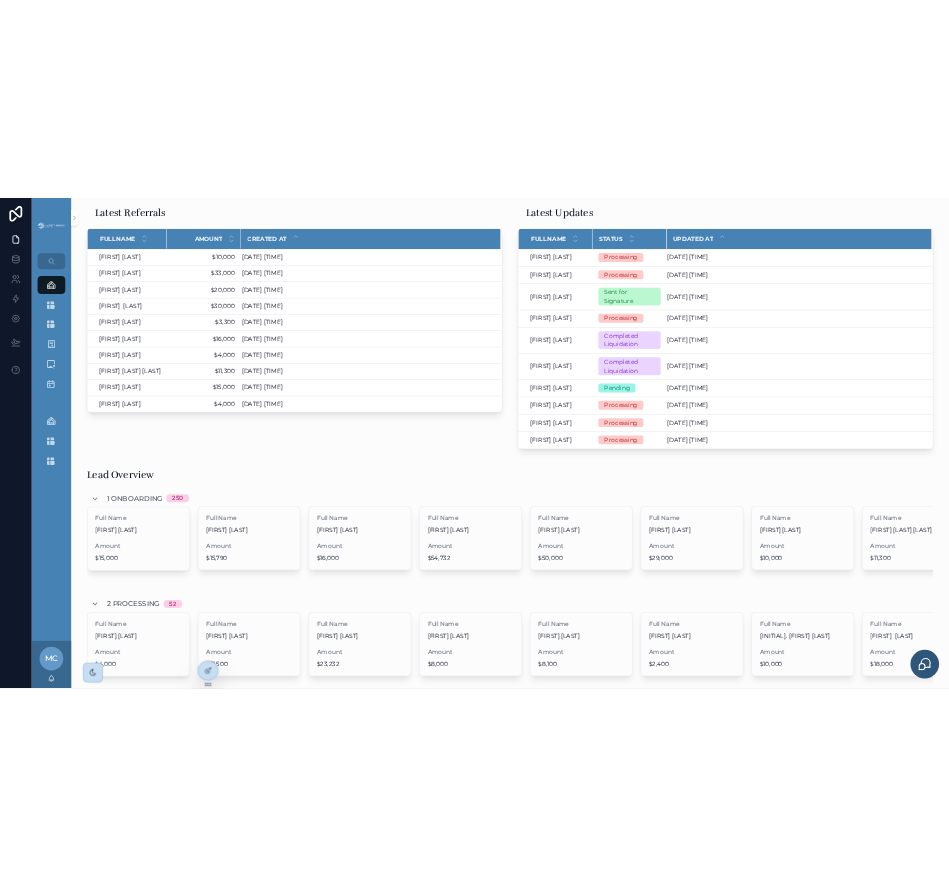 scroll, scrollTop: 491, scrollLeft: 0, axis: vertical 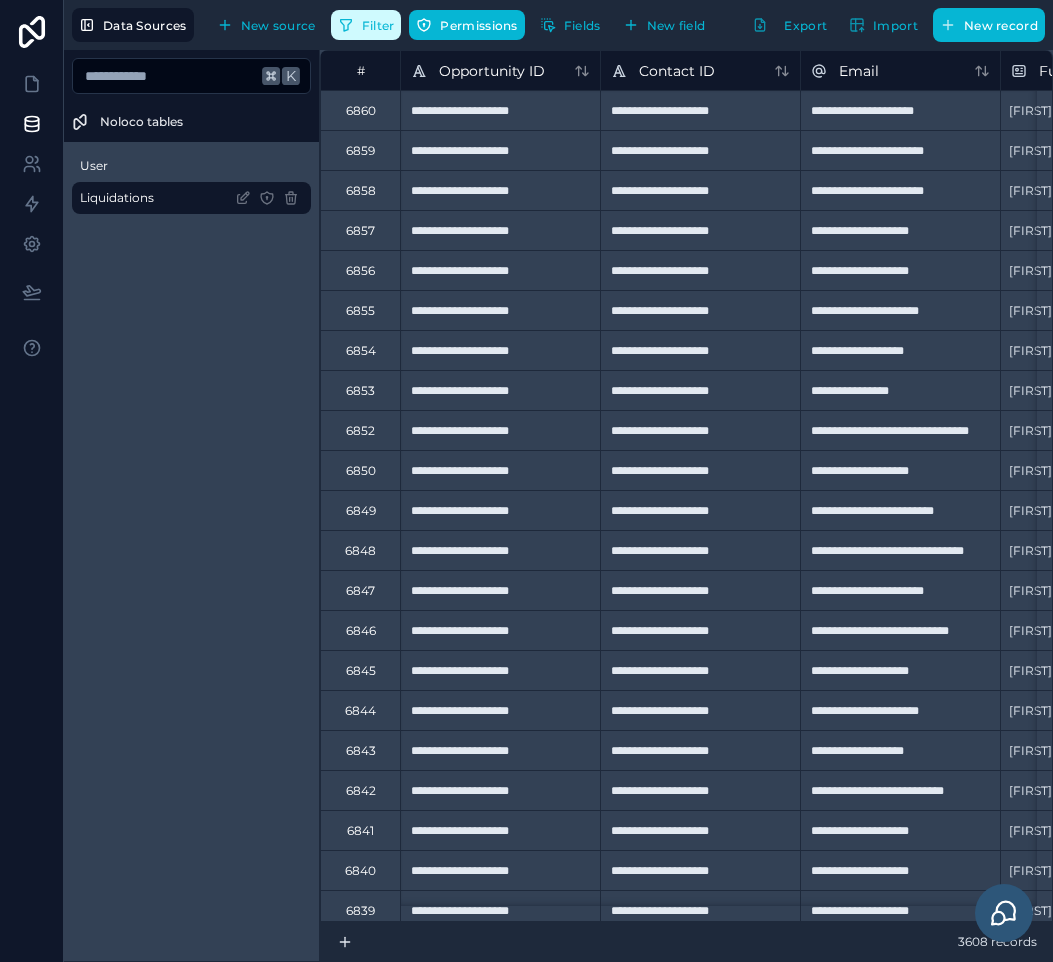 drag, startPoint x: 366, startPoint y: 36, endPoint x: 364, endPoint y: 48, distance: 12.165525 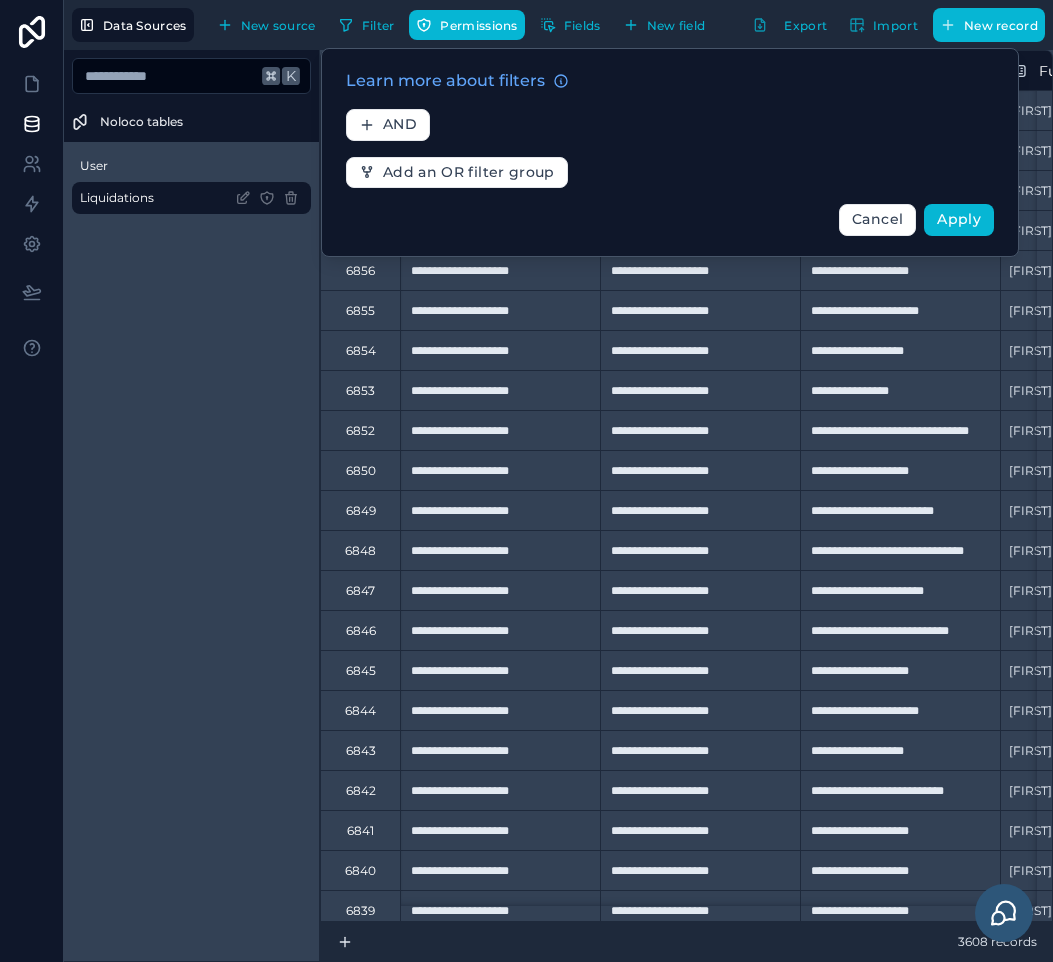 click on "Learn more about filters AND Add an OR filter group Cancel Apply" at bounding box center [670, 152] 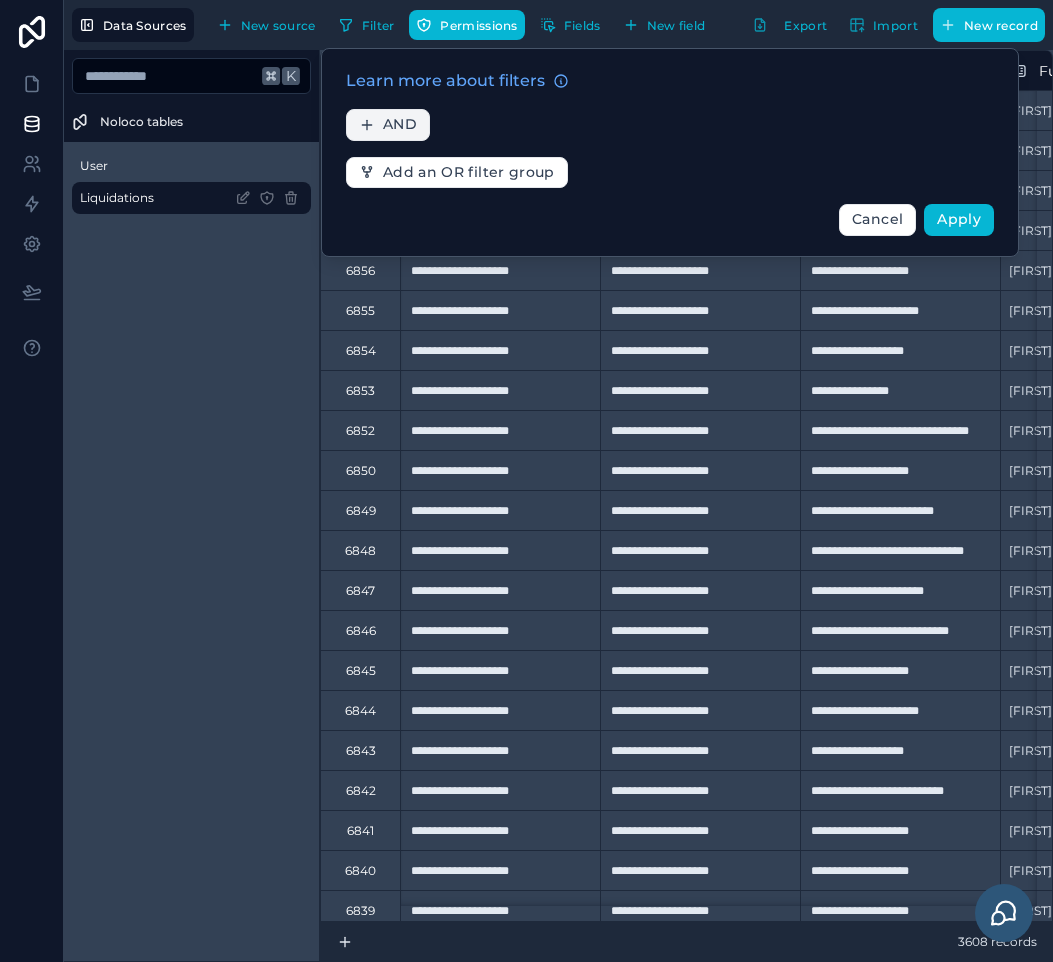 click on "AND" at bounding box center [400, 125] 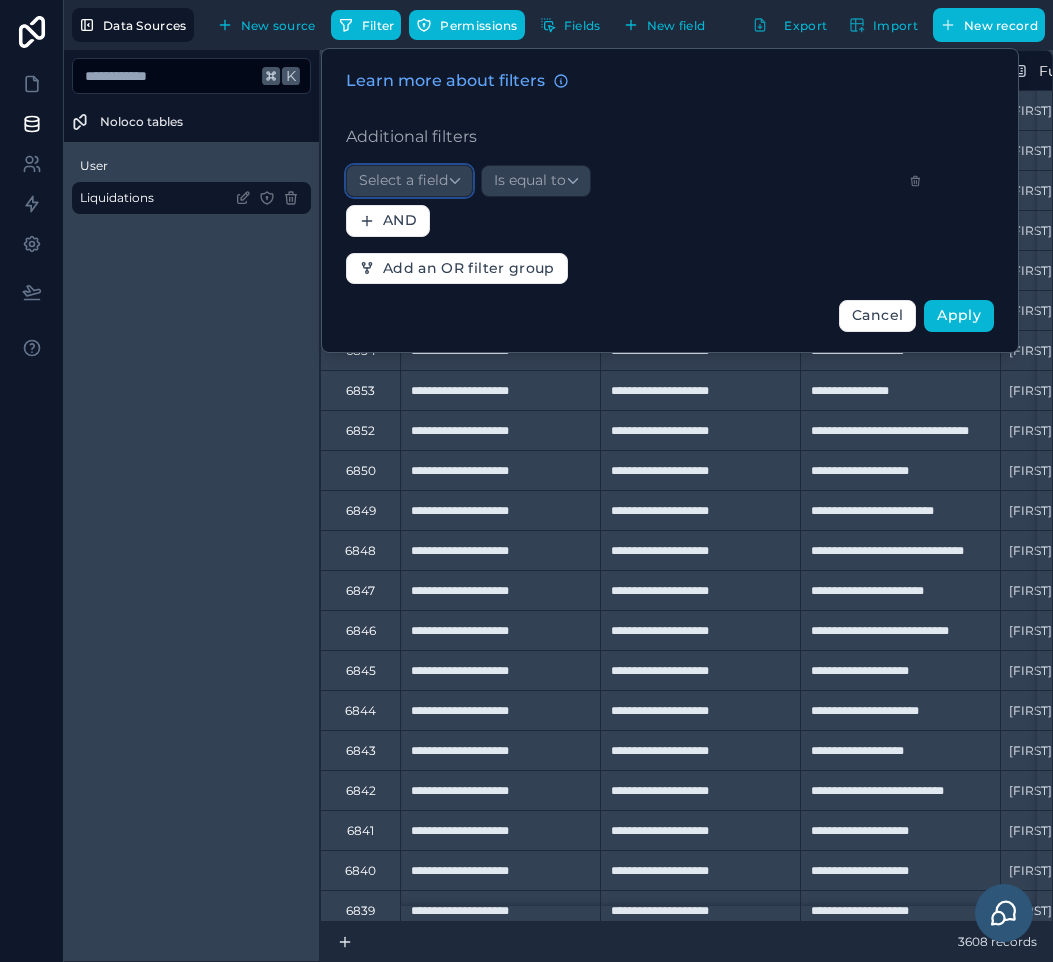 click on "Select a field" at bounding box center [403, 180] 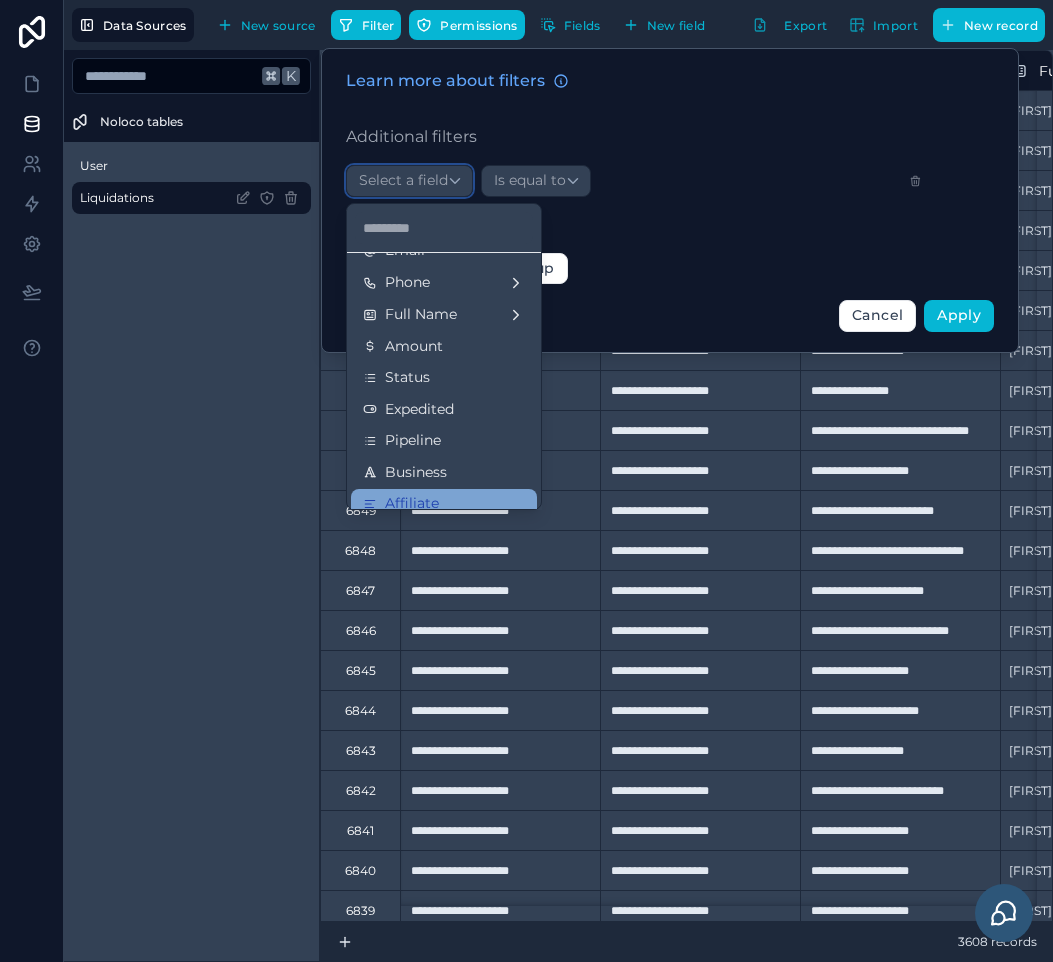 scroll, scrollTop: 299, scrollLeft: 0, axis: vertical 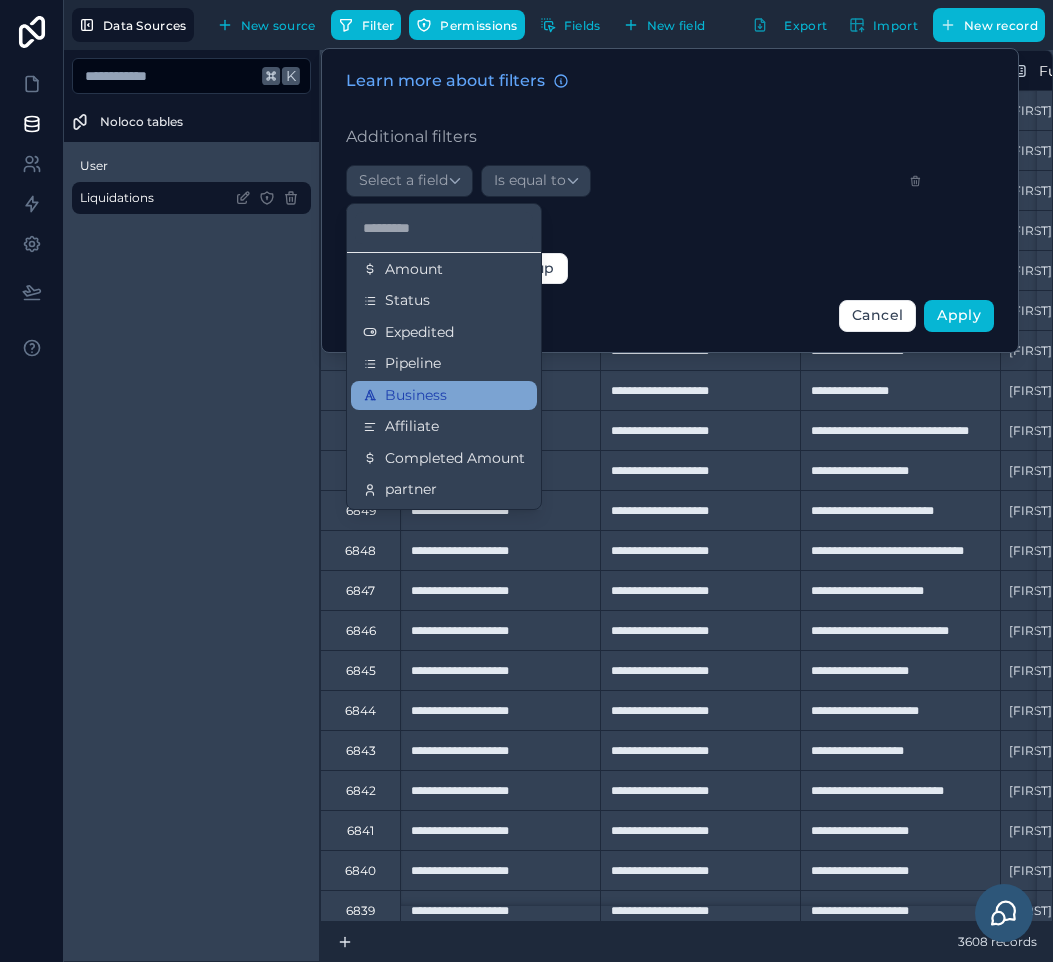 click on "Business" at bounding box center [444, 396] 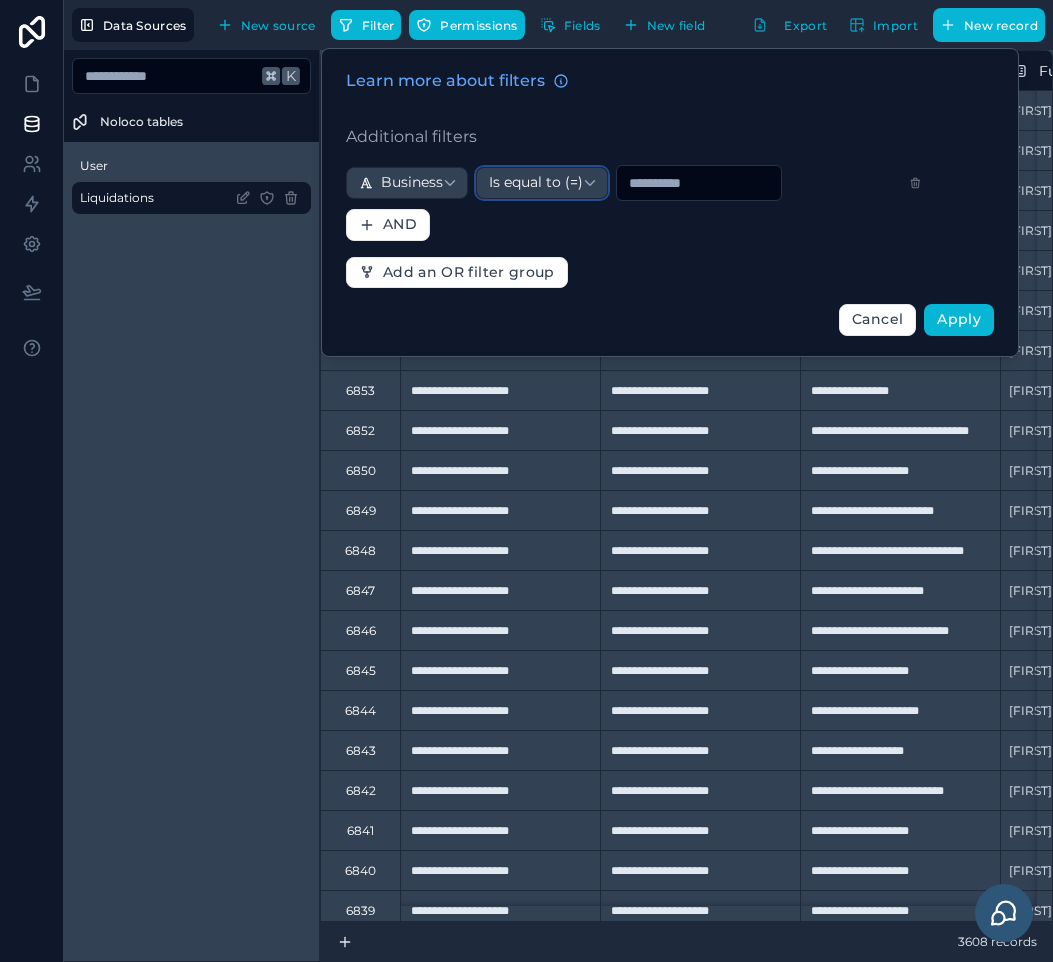 click on "Is equal to (=)" at bounding box center (536, 183) 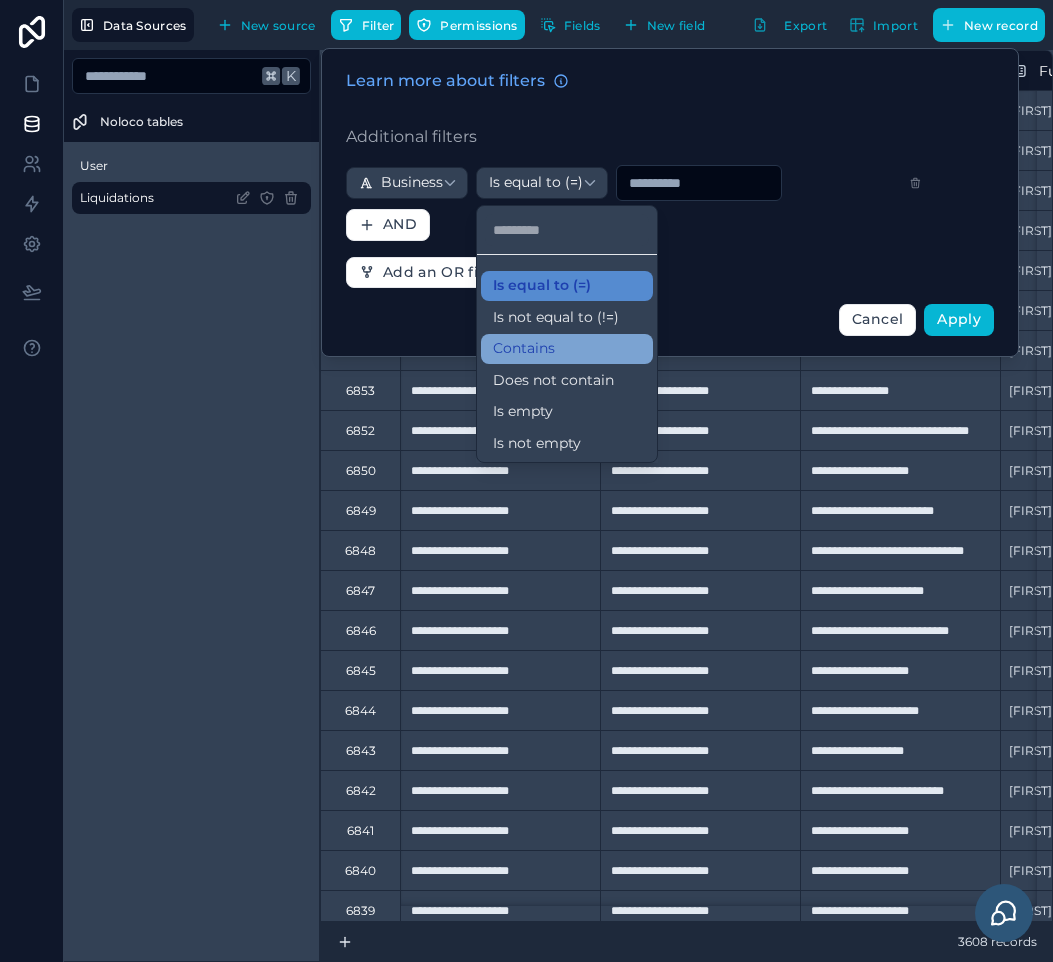 click on "Contains" at bounding box center (567, 349) 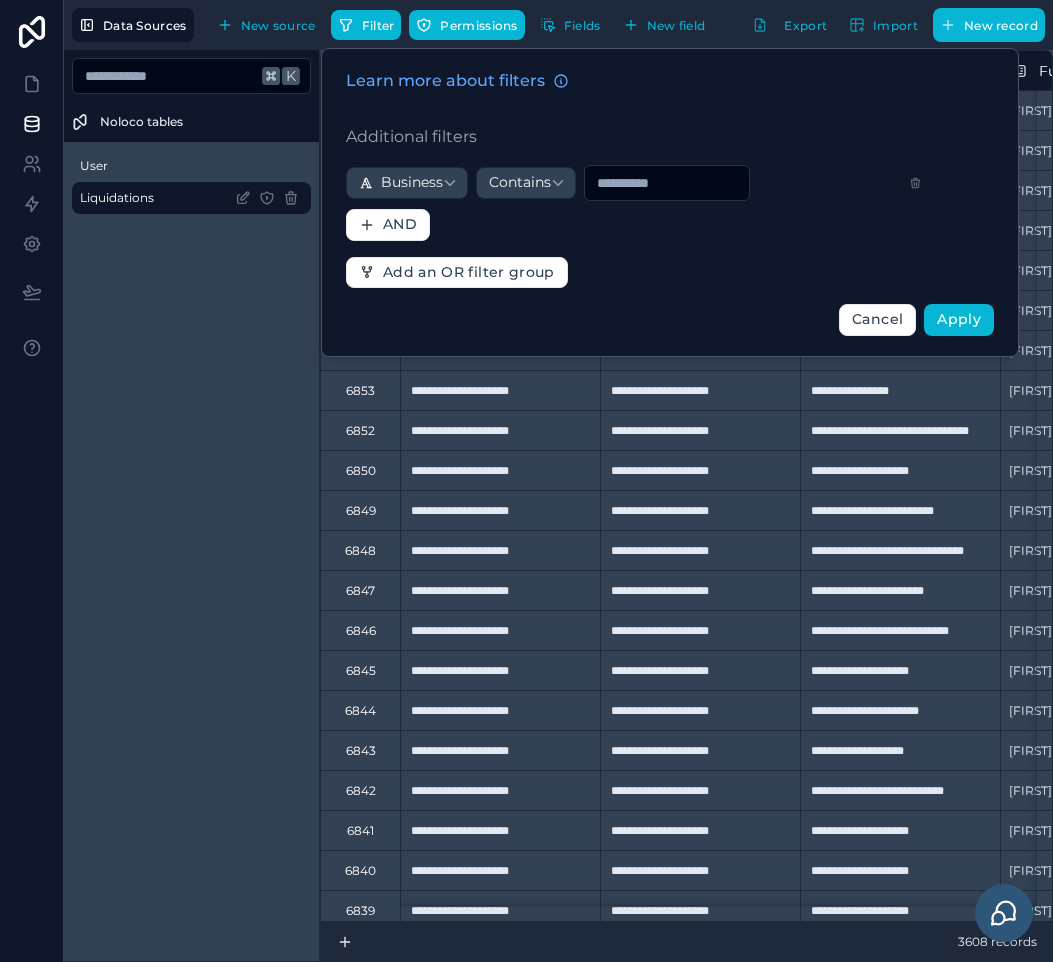 click at bounding box center [667, 183] 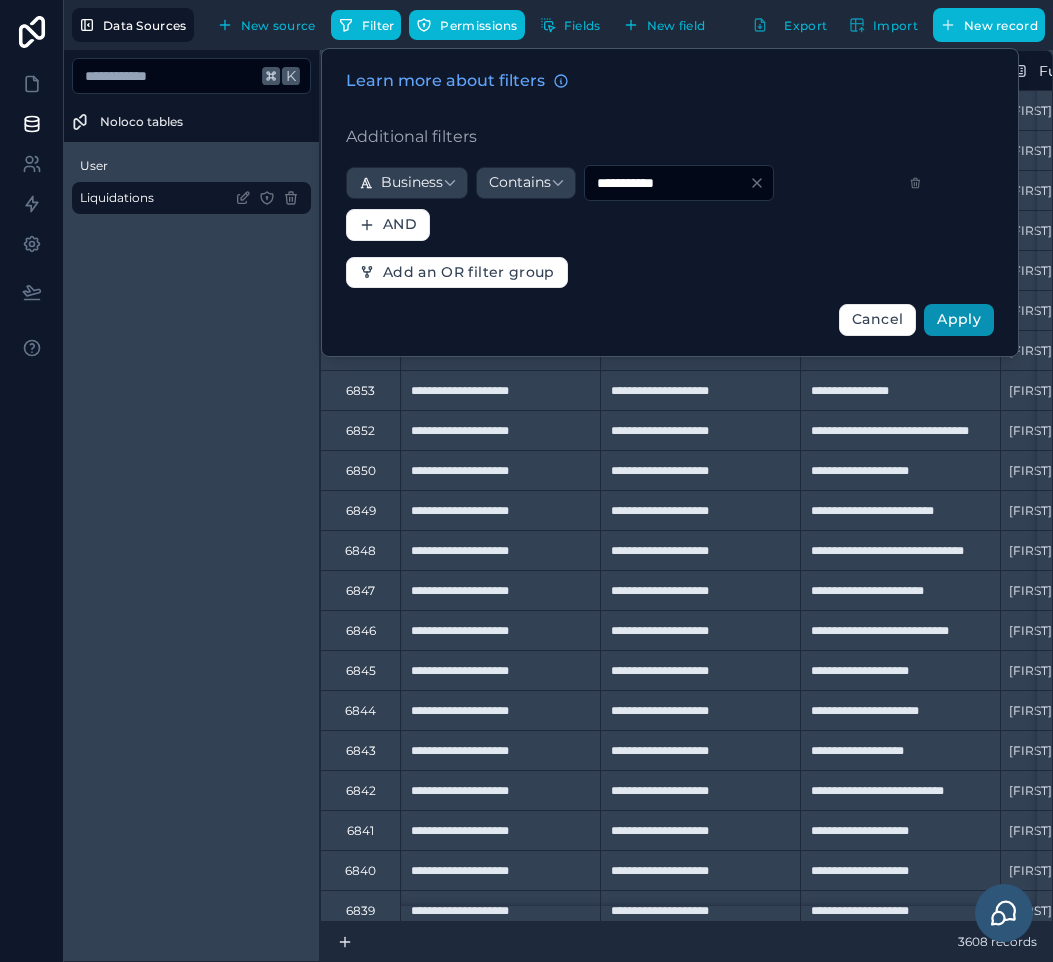 type on "**********" 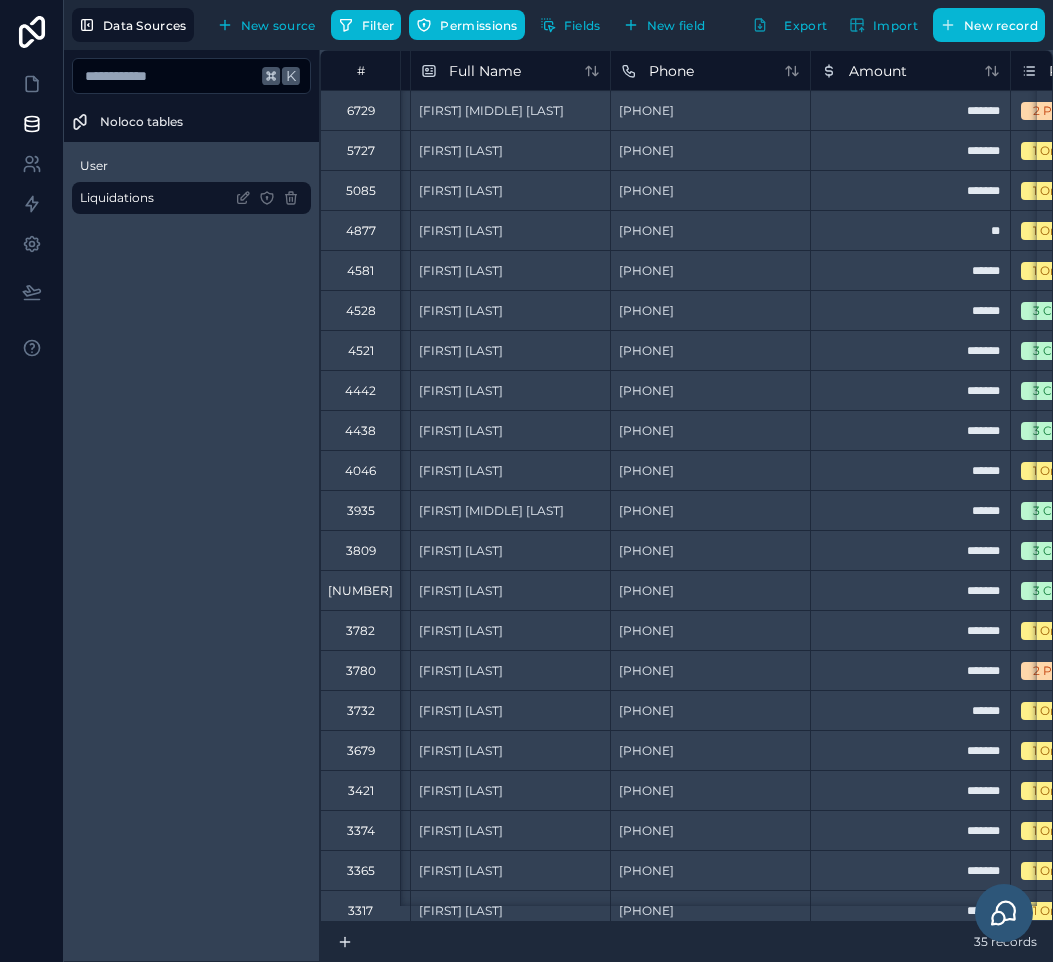 scroll, scrollTop: 0, scrollLeft: 600, axis: horizontal 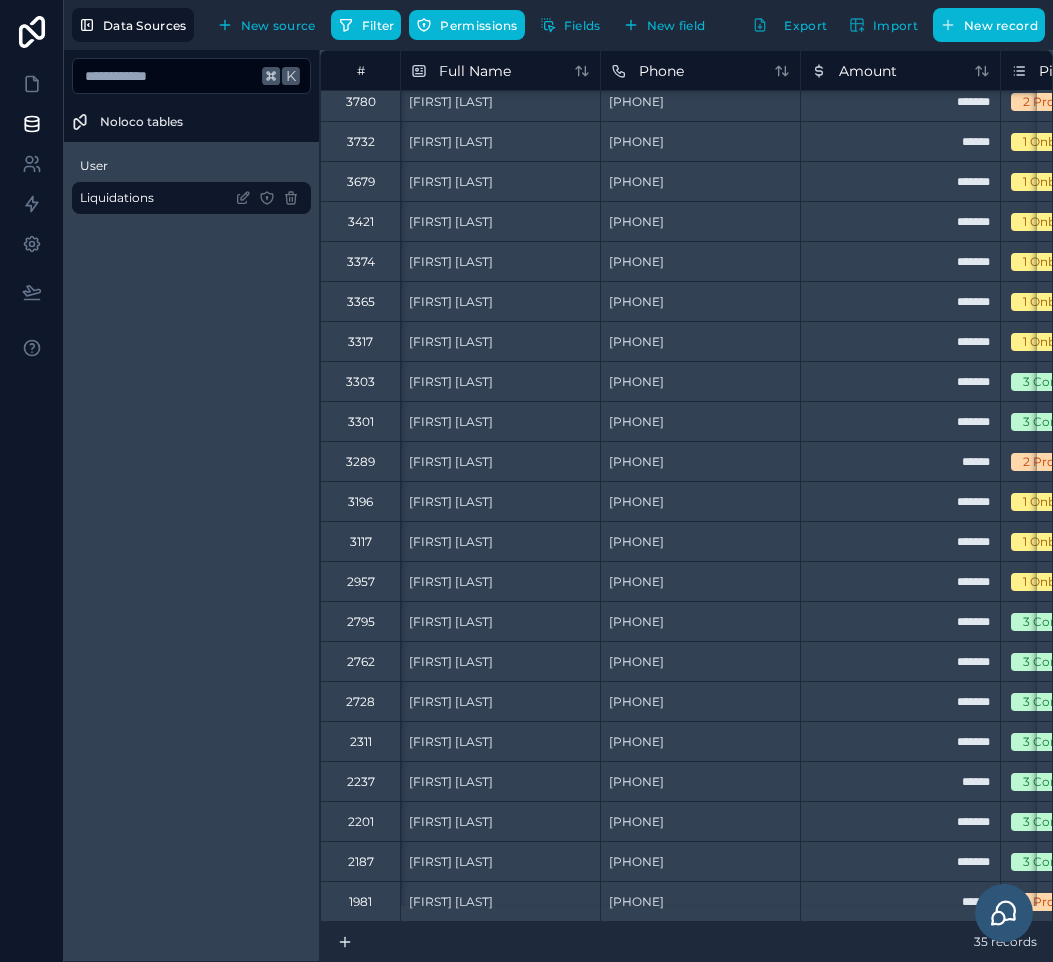 click on "2795" at bounding box center (360, 621) 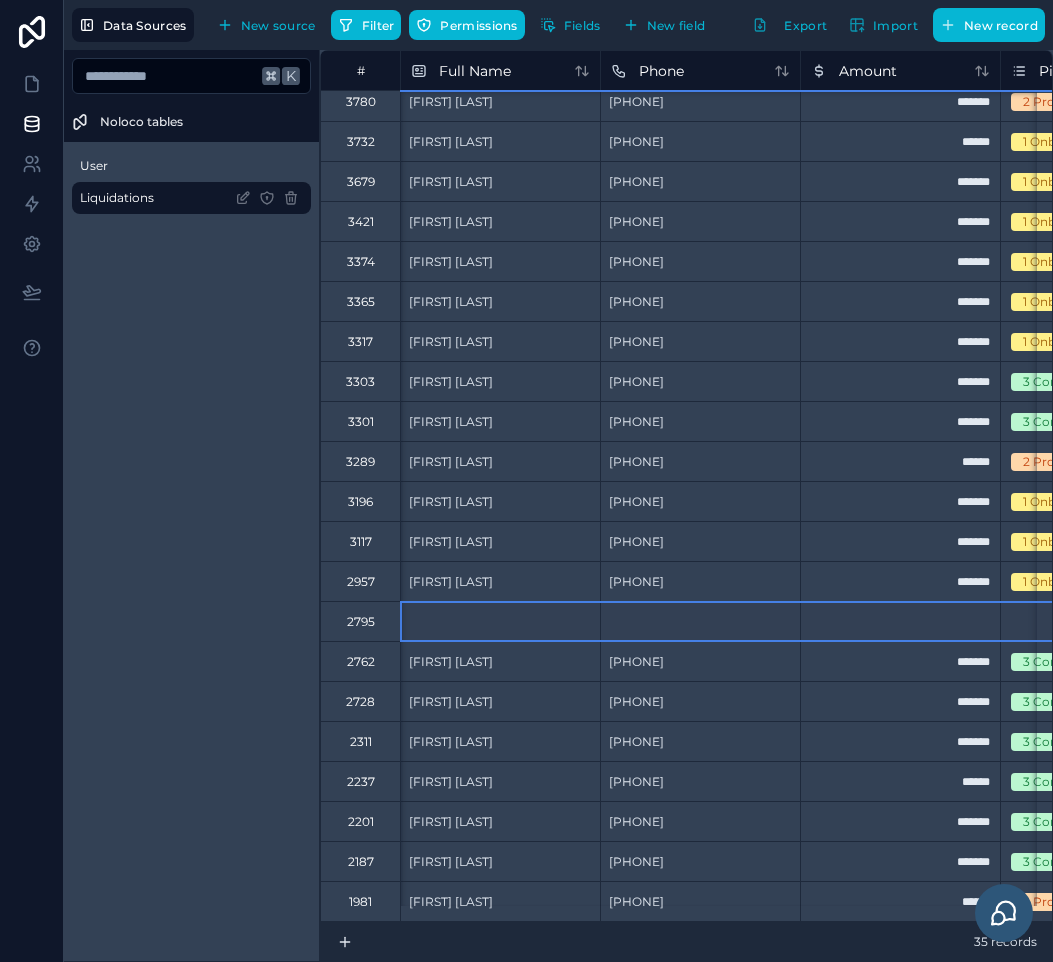 click on "2762" at bounding box center [361, 662] 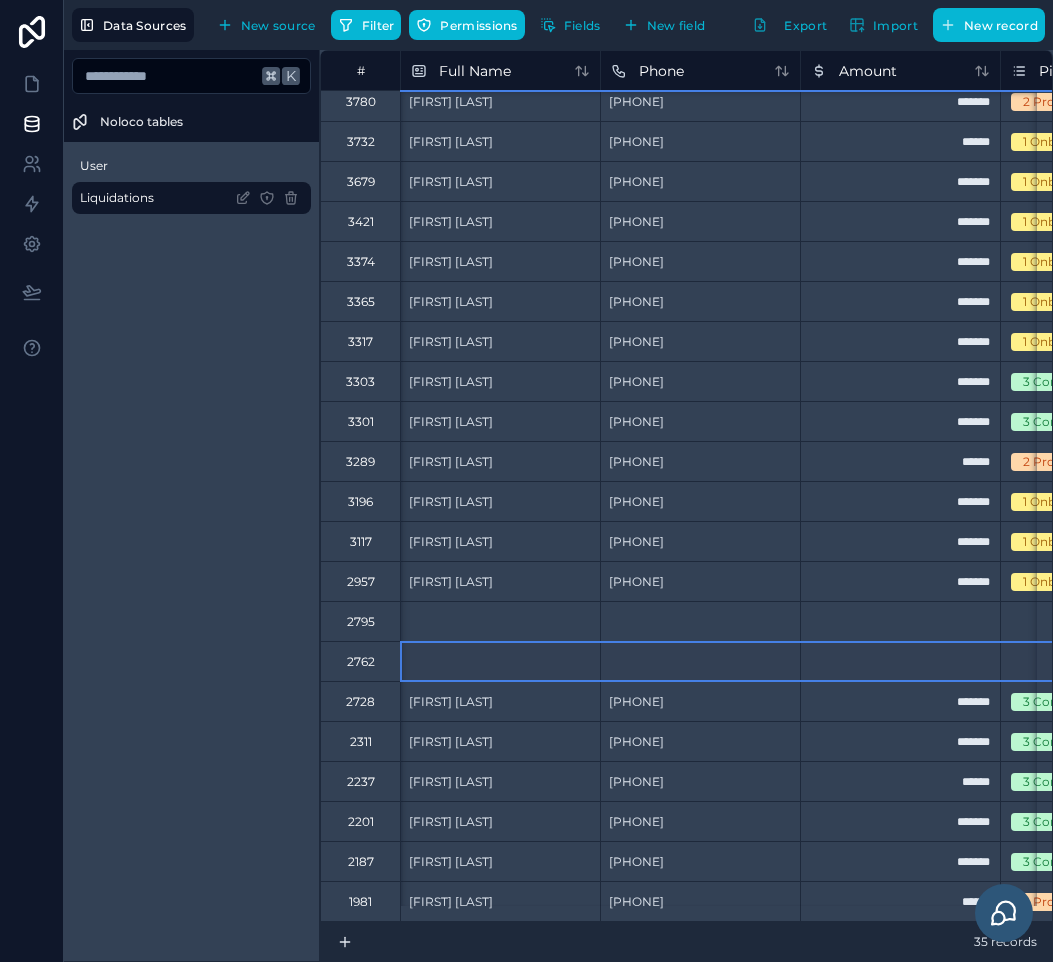 click on "**********" at bounding box center (686, 486) 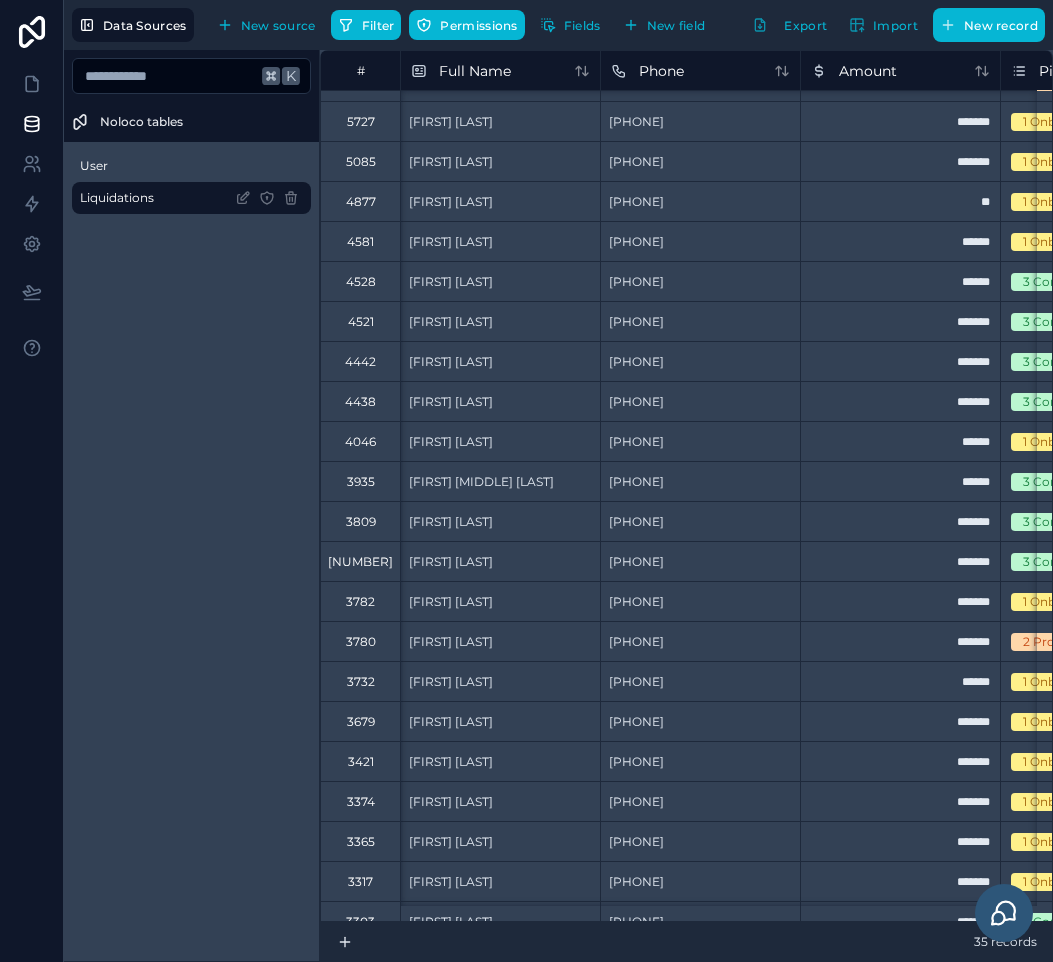 scroll, scrollTop: 0, scrollLeft: 600, axis: horizontal 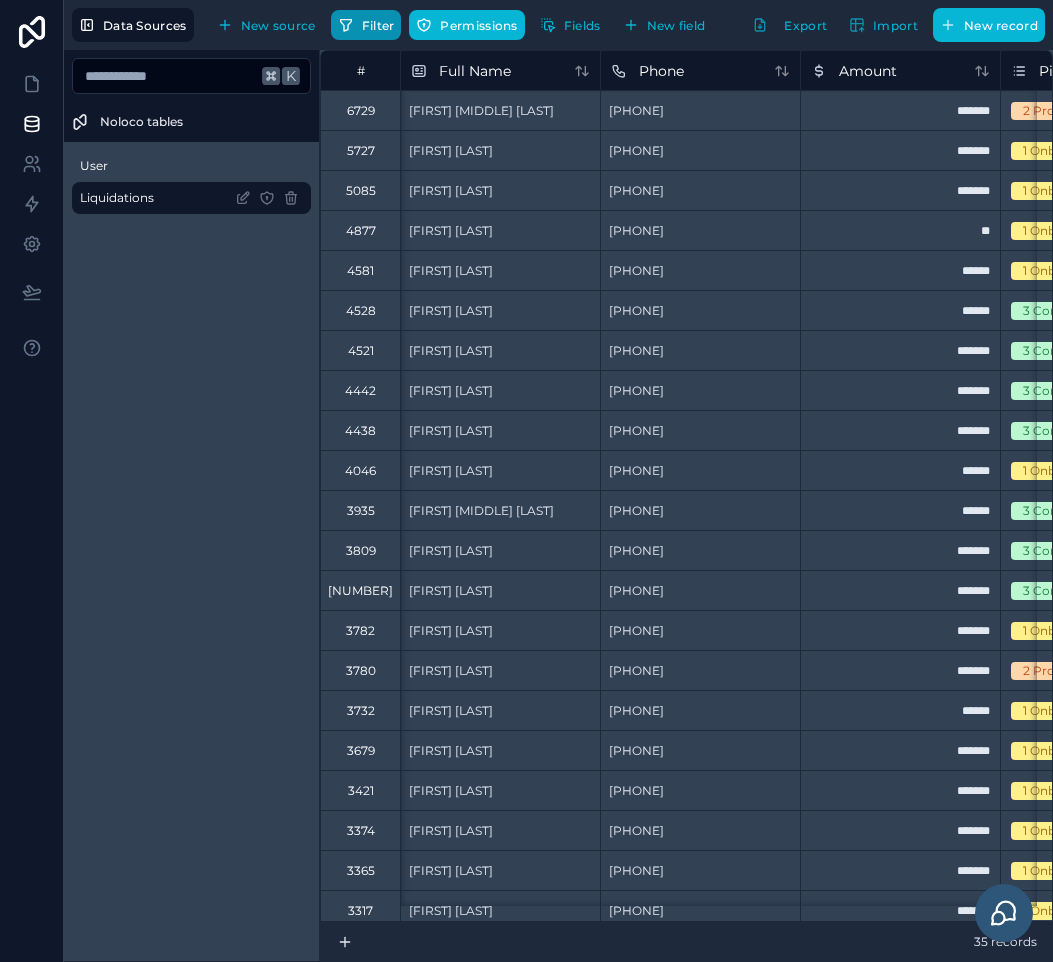 click on "Filter" at bounding box center [378, 25] 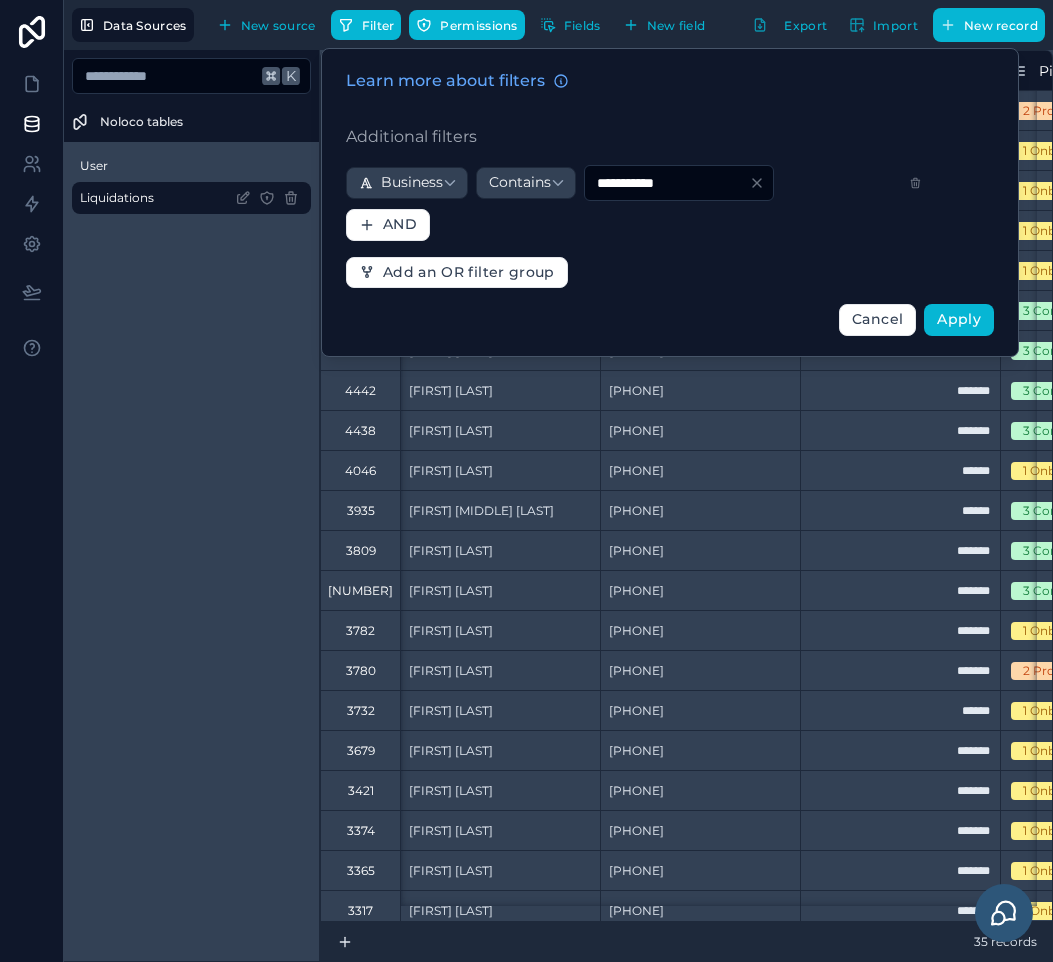 click on "**********" at bounding box center (667, 183) 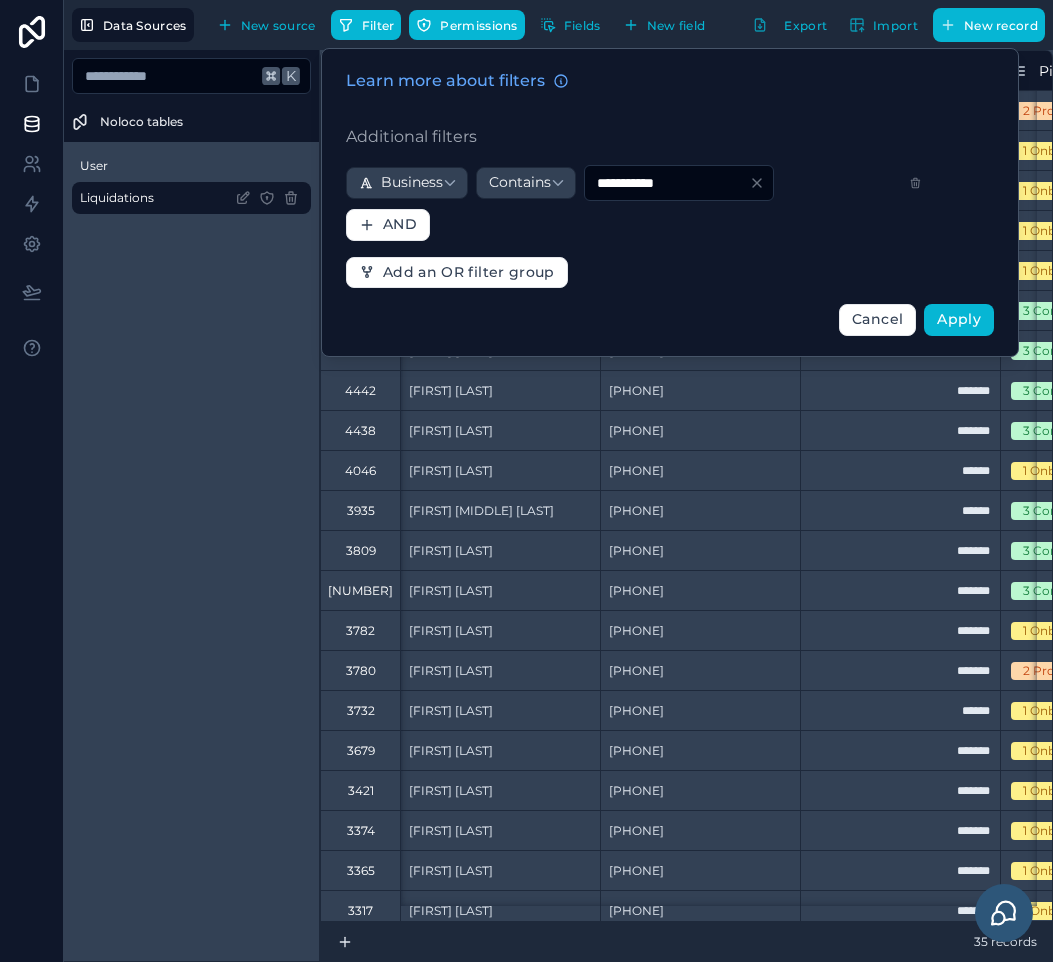 drag, startPoint x: 722, startPoint y: 181, endPoint x: 568, endPoint y: 178, distance: 154.02922 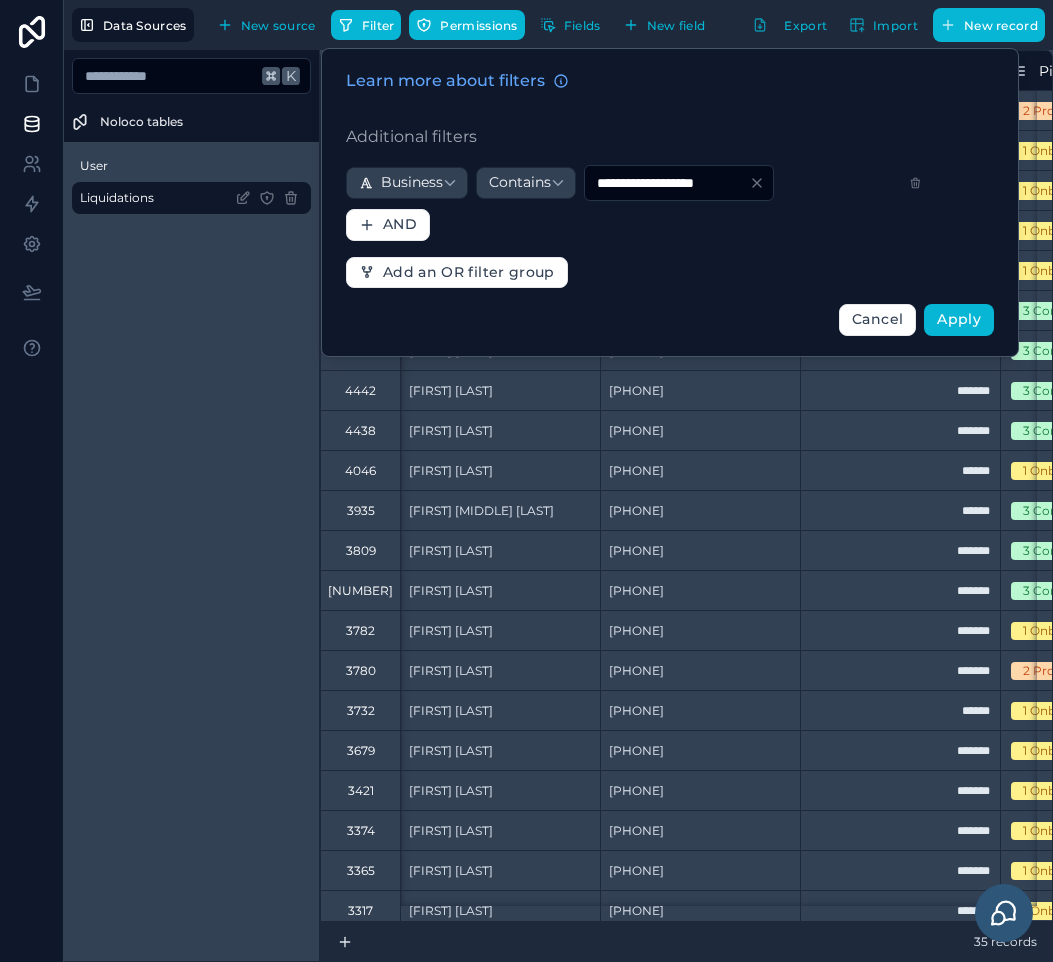 type on "**********" 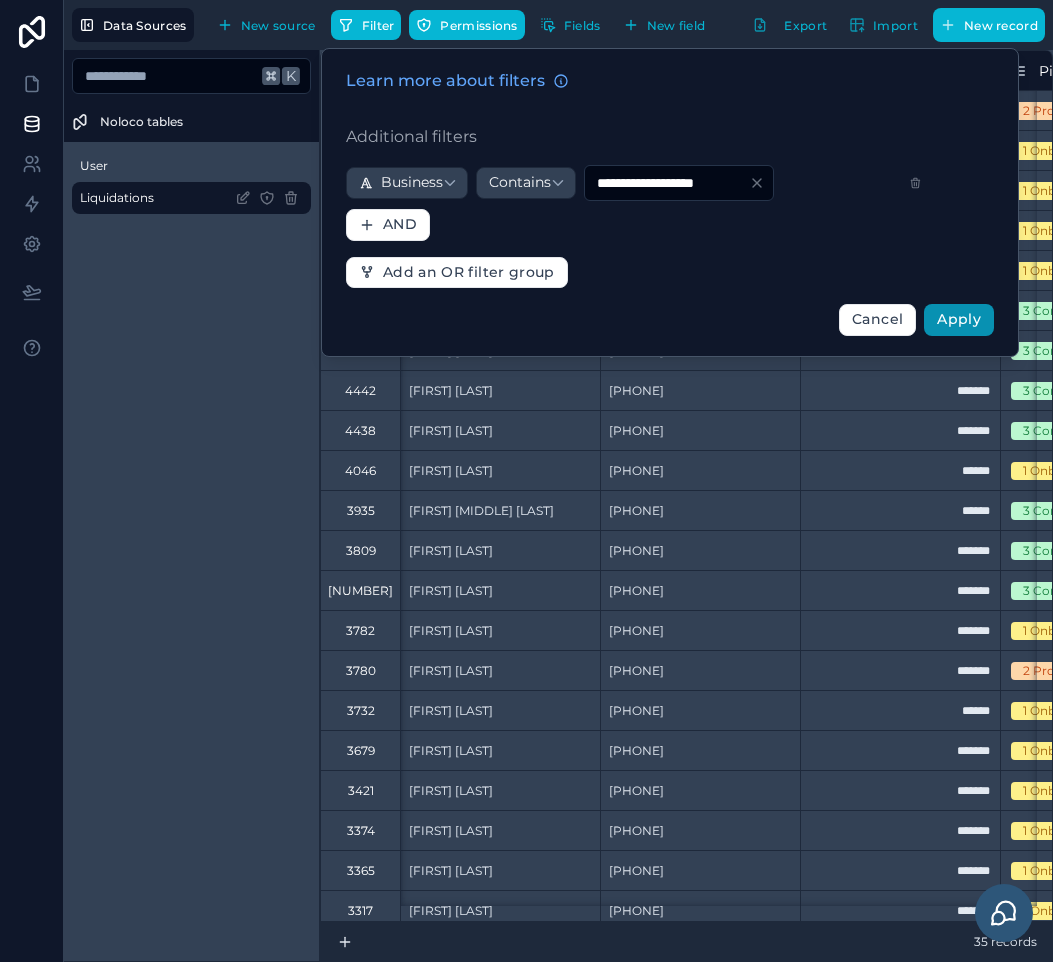 click on "Apply" at bounding box center [959, 319] 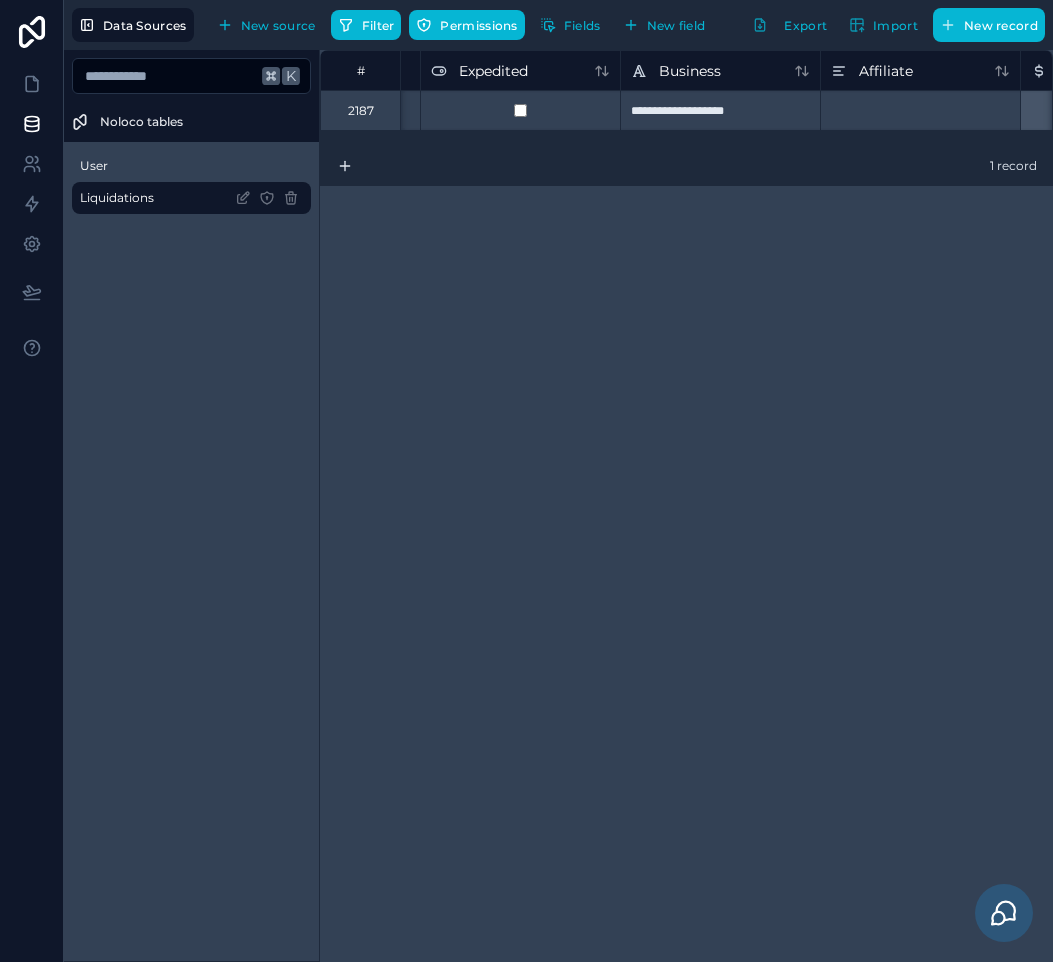 scroll, scrollTop: 0, scrollLeft: 1619, axis: horizontal 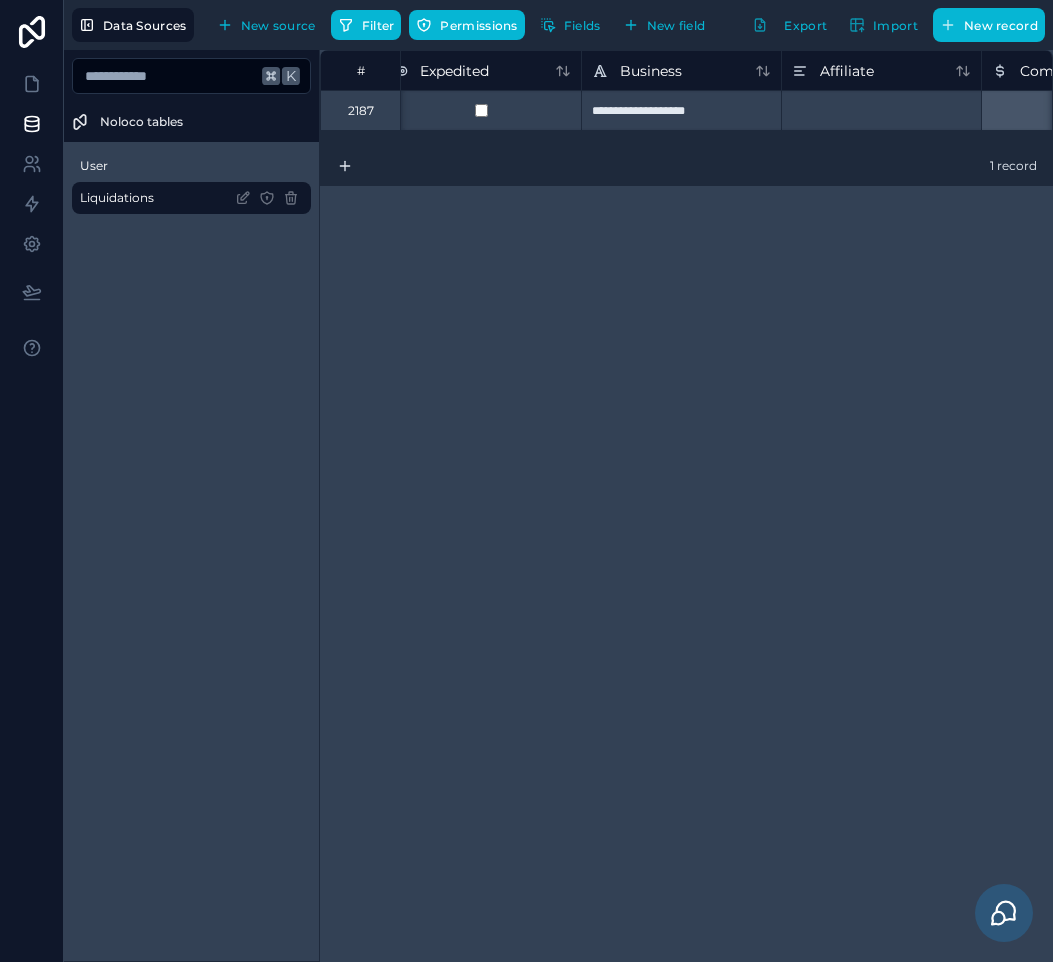 click on "**********" at bounding box center [681, 110] 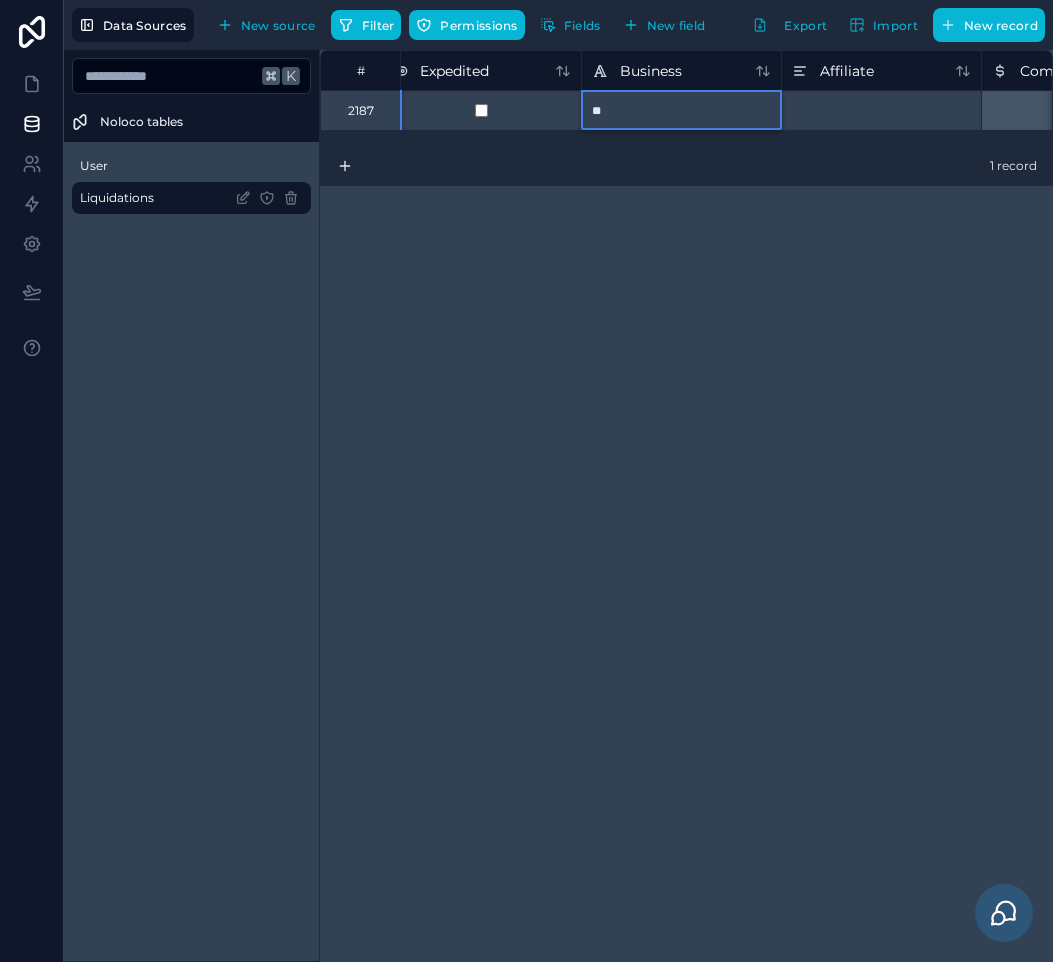 type on "*" 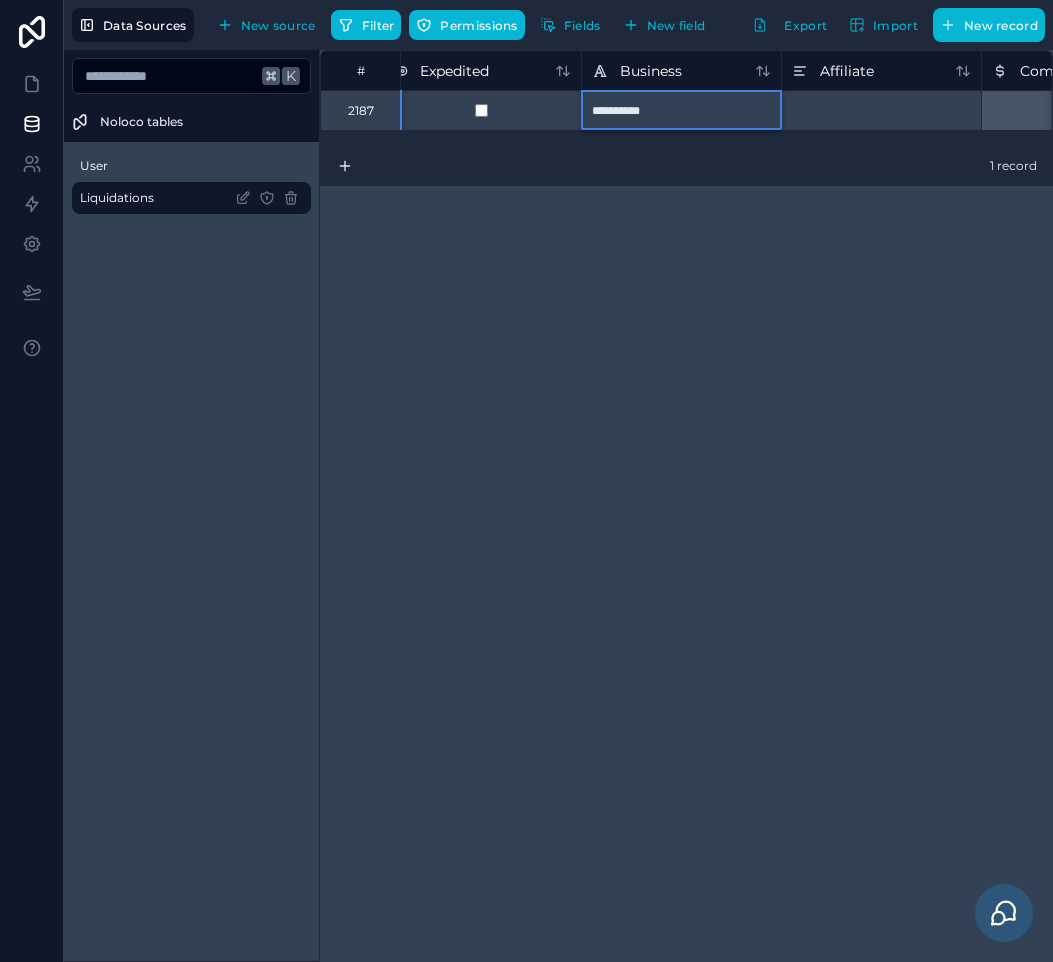type on "**********" 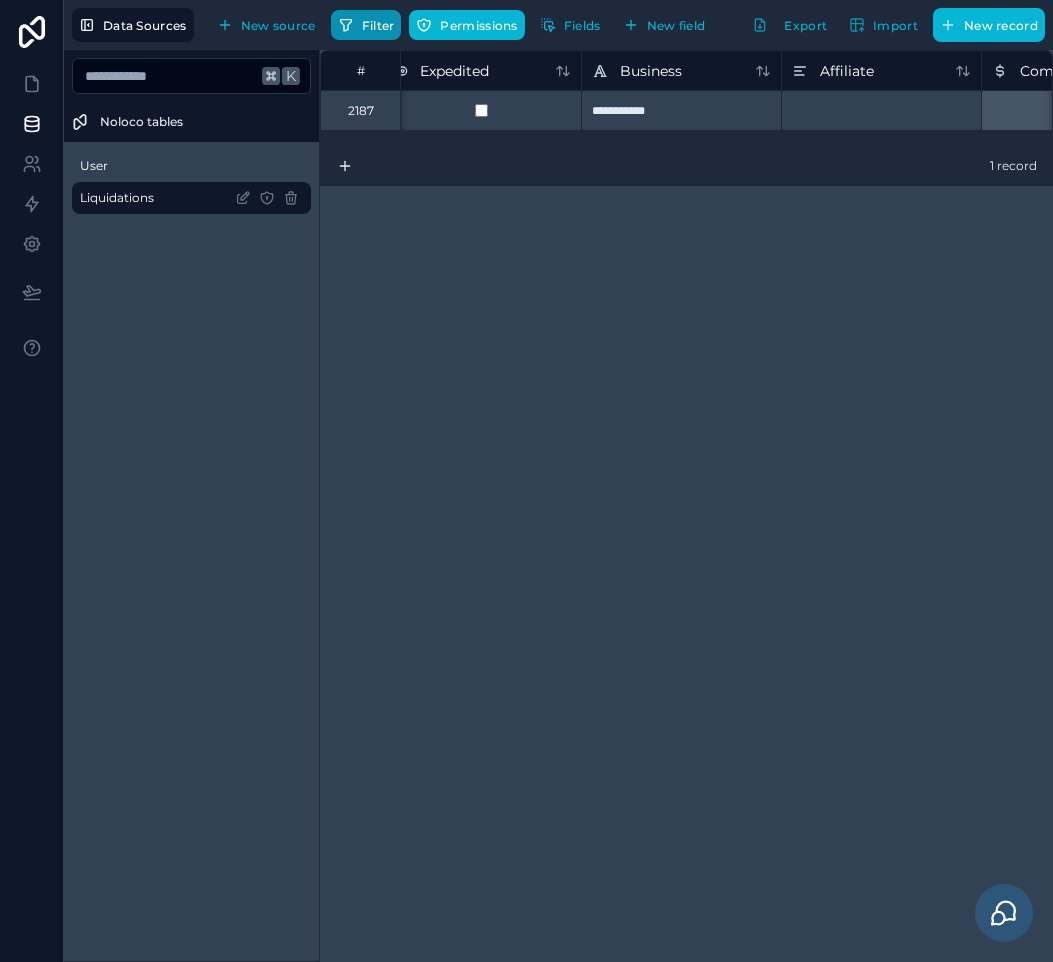 click on "Filter" at bounding box center (378, 25) 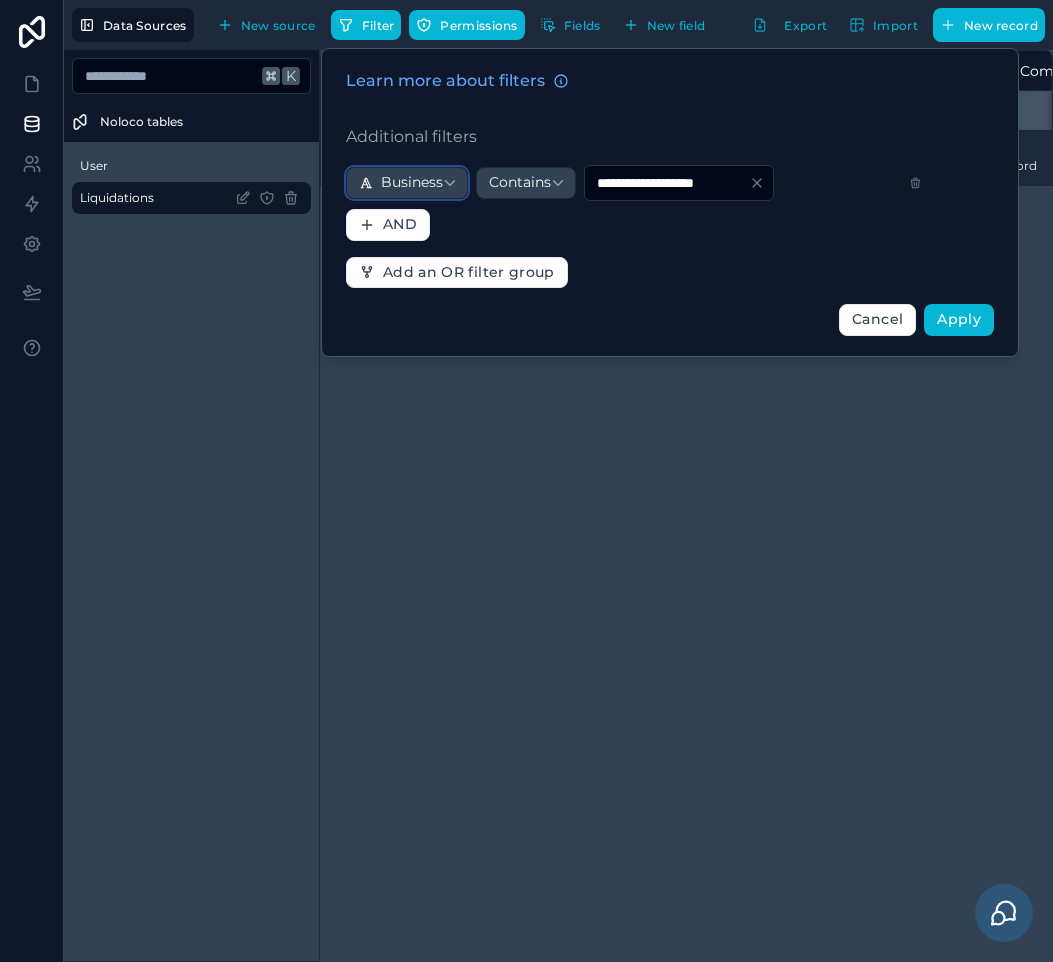click on "Business" at bounding box center (412, 183) 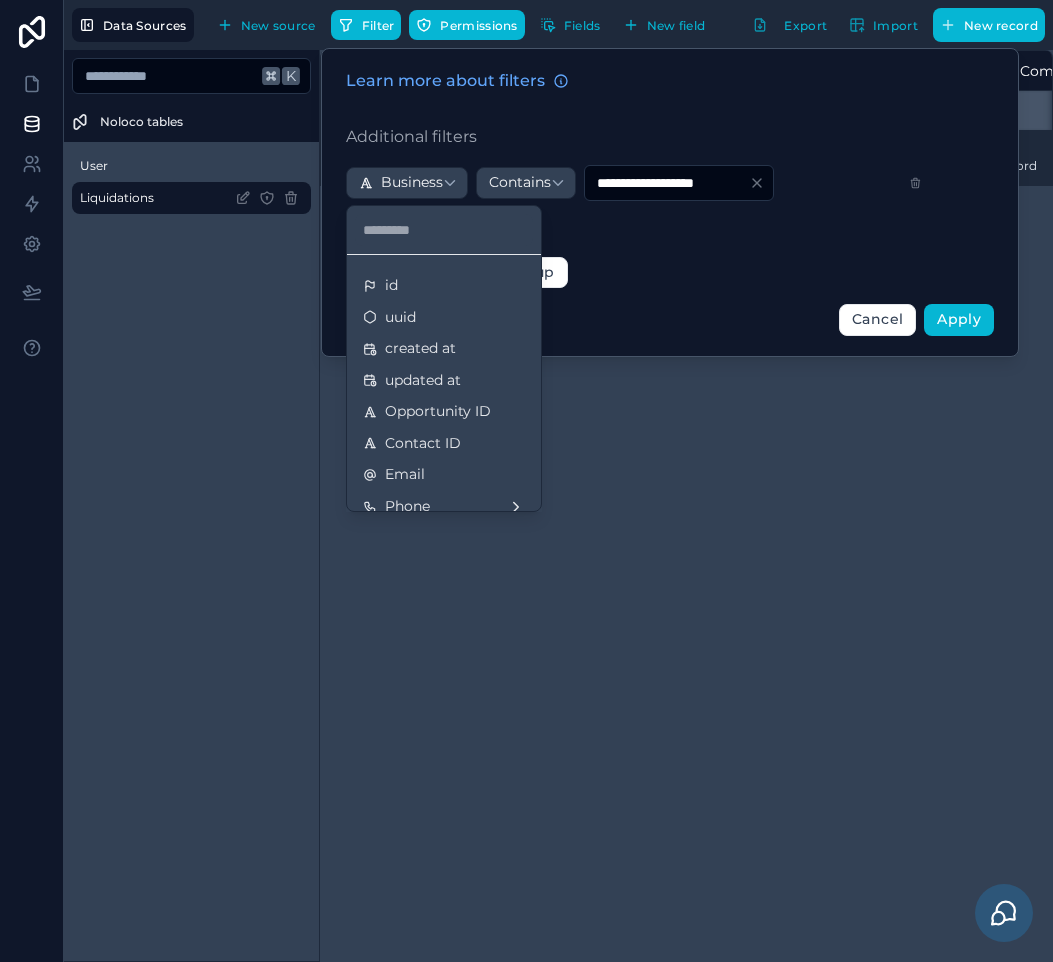 click at bounding box center [670, 202] 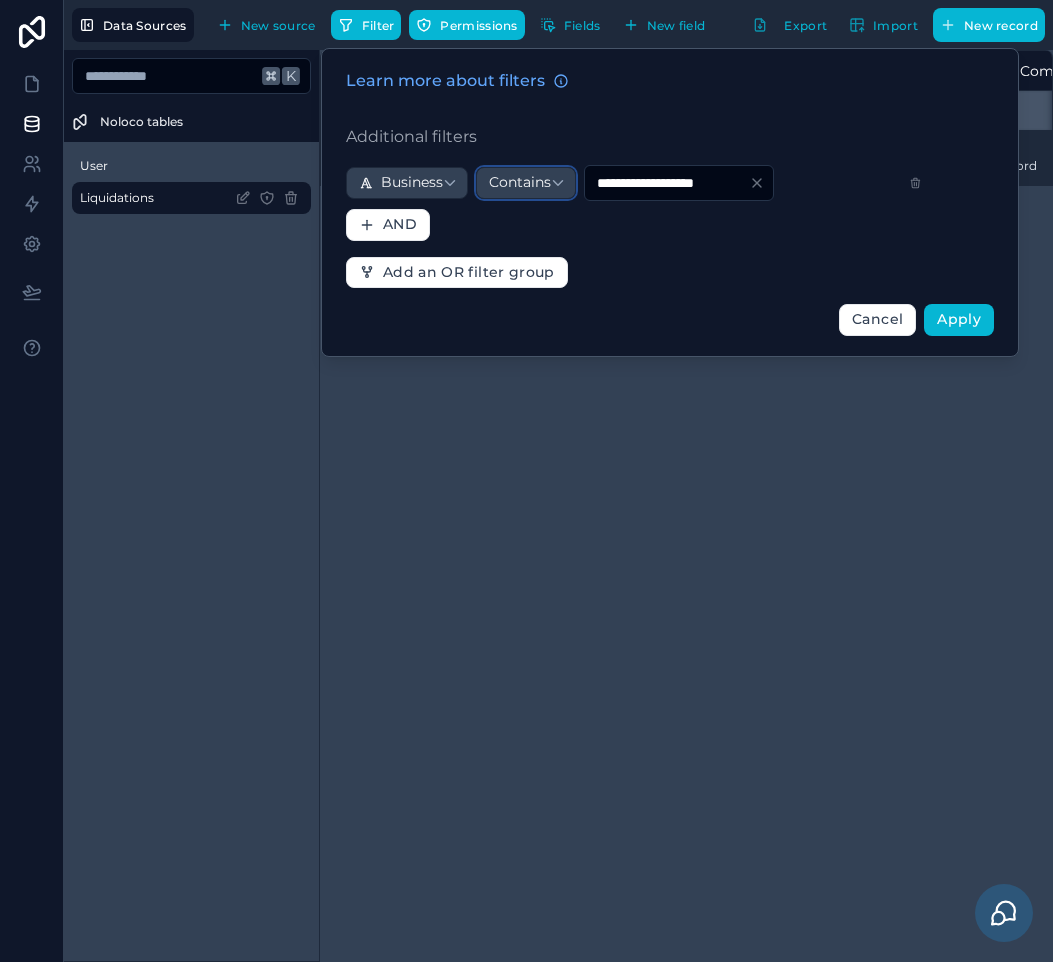 click on "Contains" at bounding box center [526, 183] 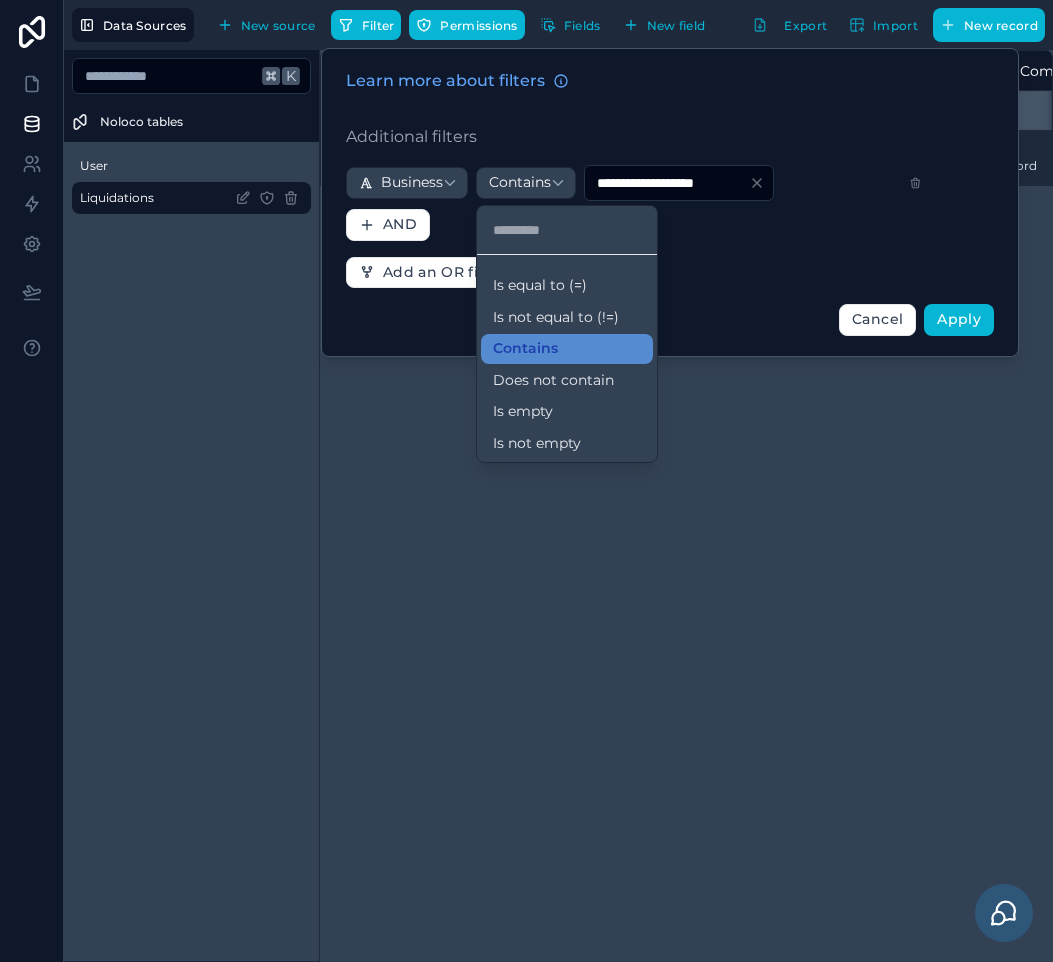 click at bounding box center (670, 202) 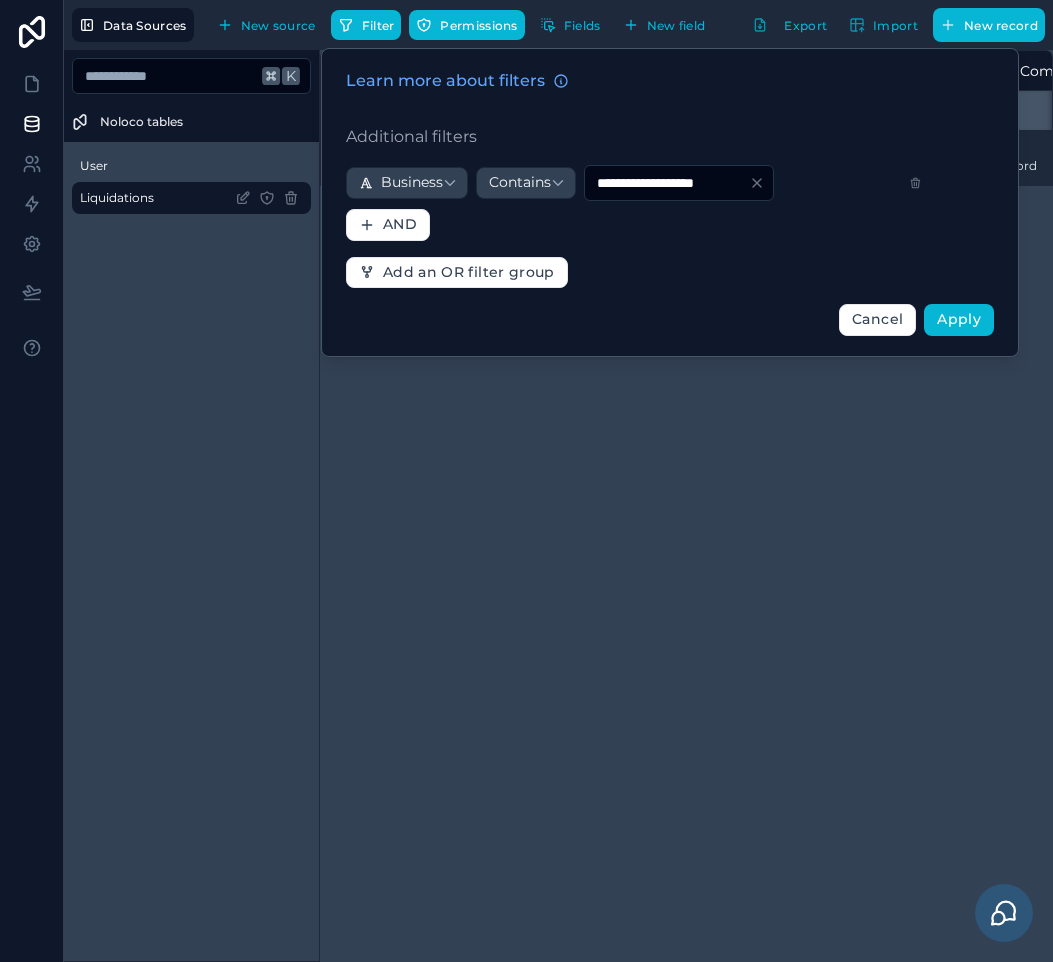 click on "**********" at bounding box center (667, 183) 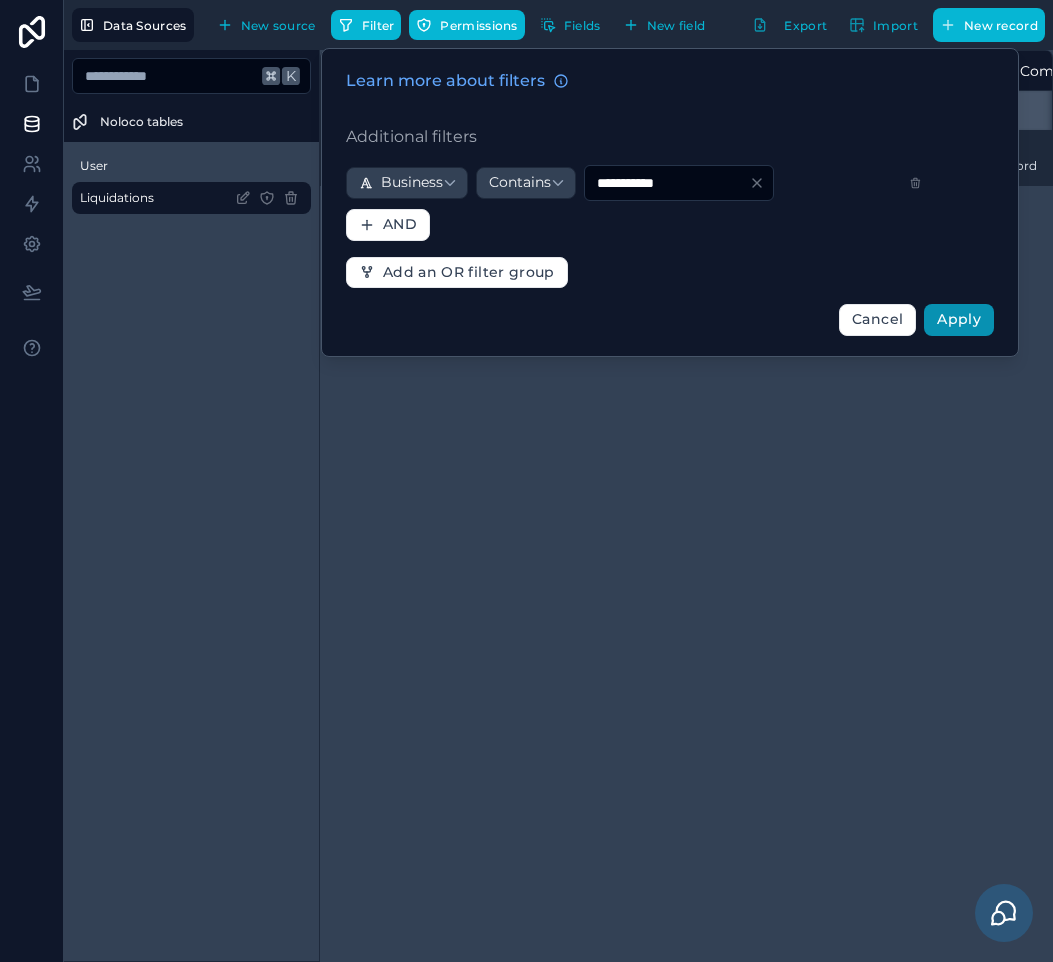 type on "**********" 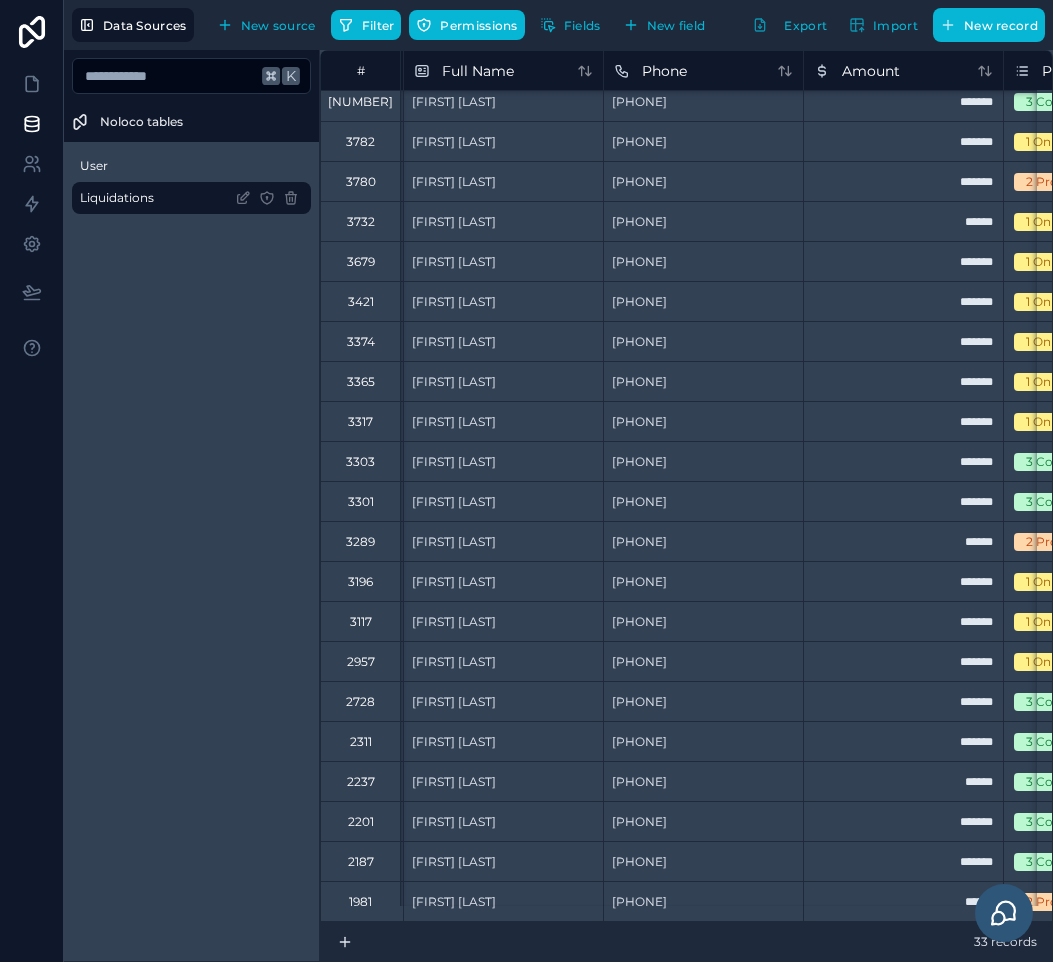 scroll, scrollTop: 504, scrollLeft: 594, axis: both 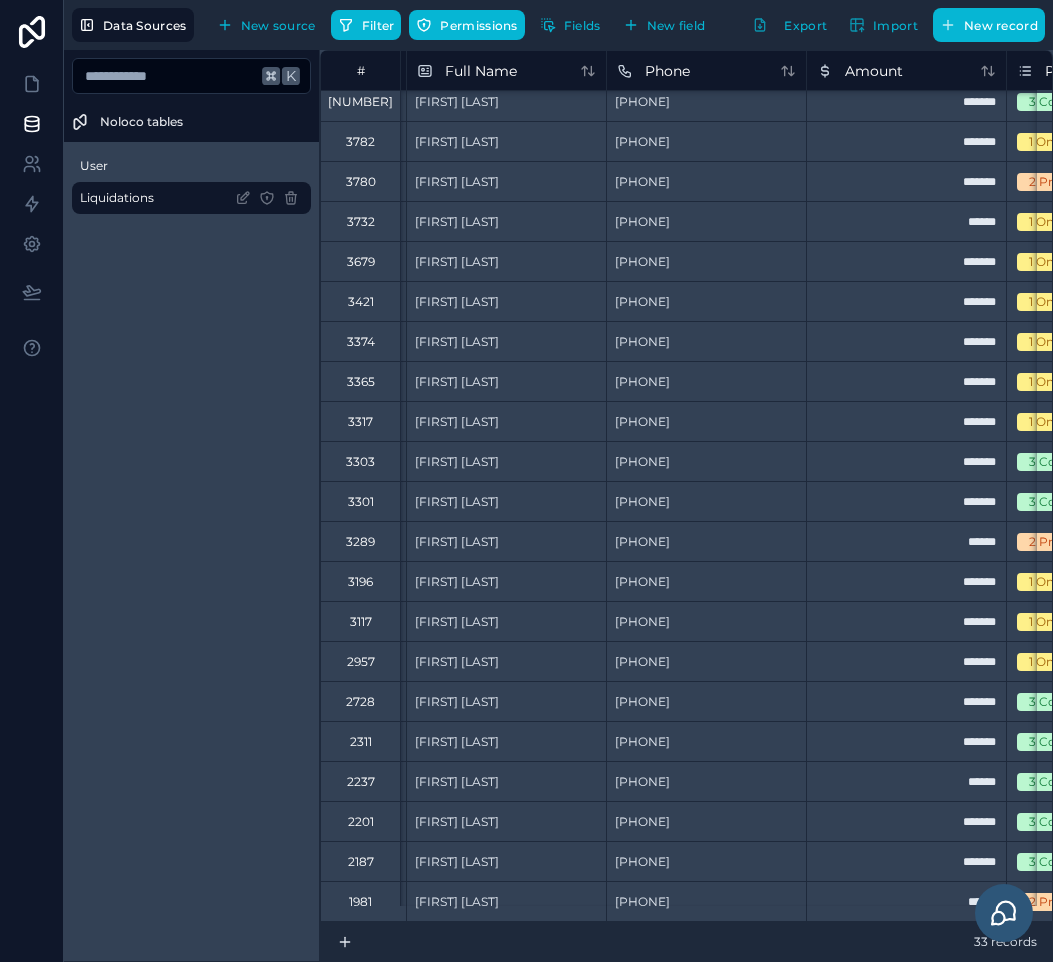 click on "2201" at bounding box center (361, 822) 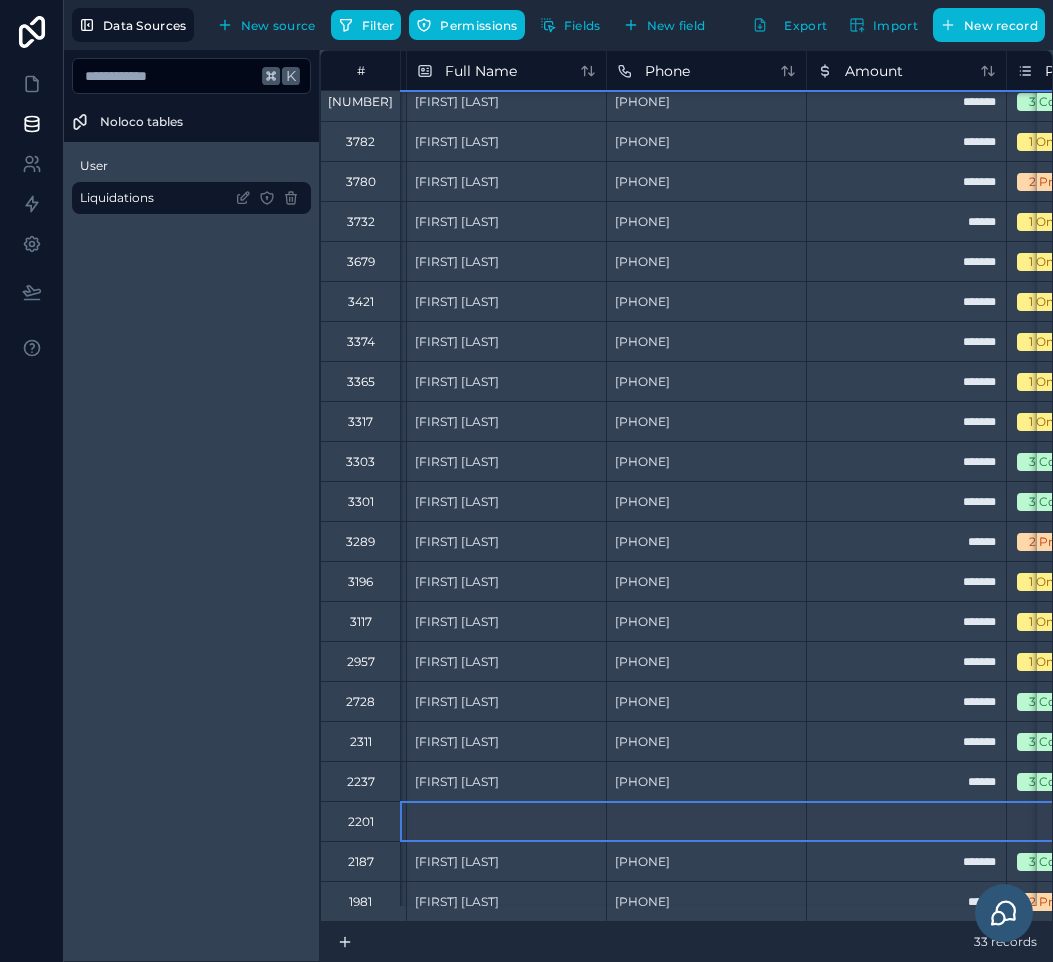 click on "33 records" at bounding box center (686, 942) 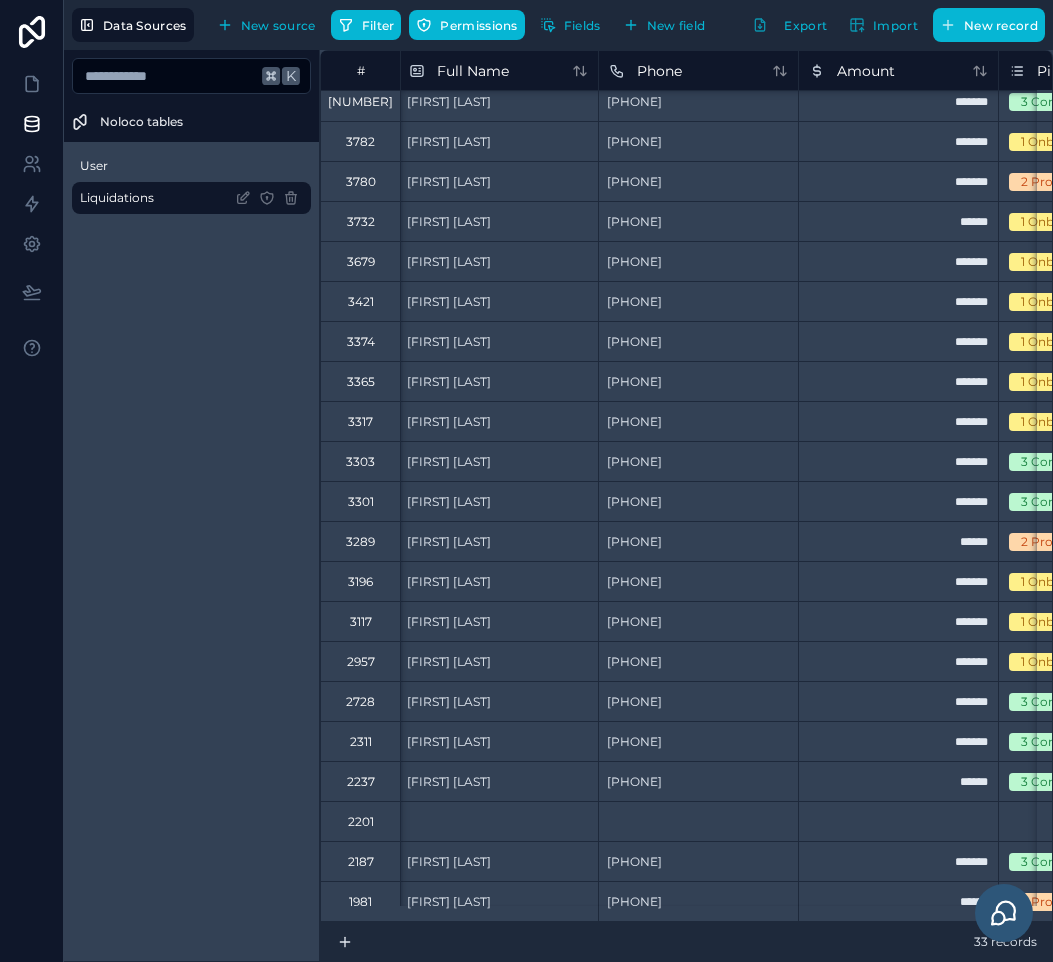 scroll, scrollTop: 504, scrollLeft: 604, axis: both 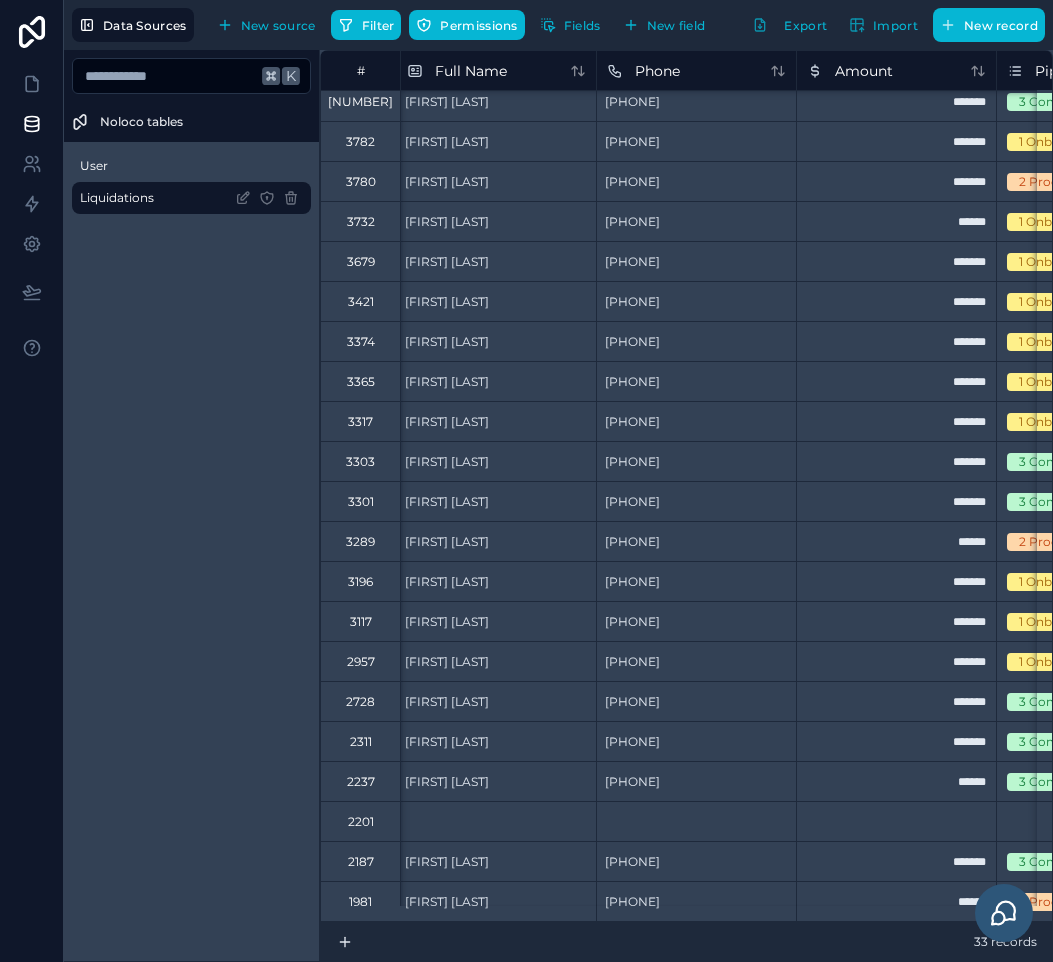 click on "3301" at bounding box center (360, 501) 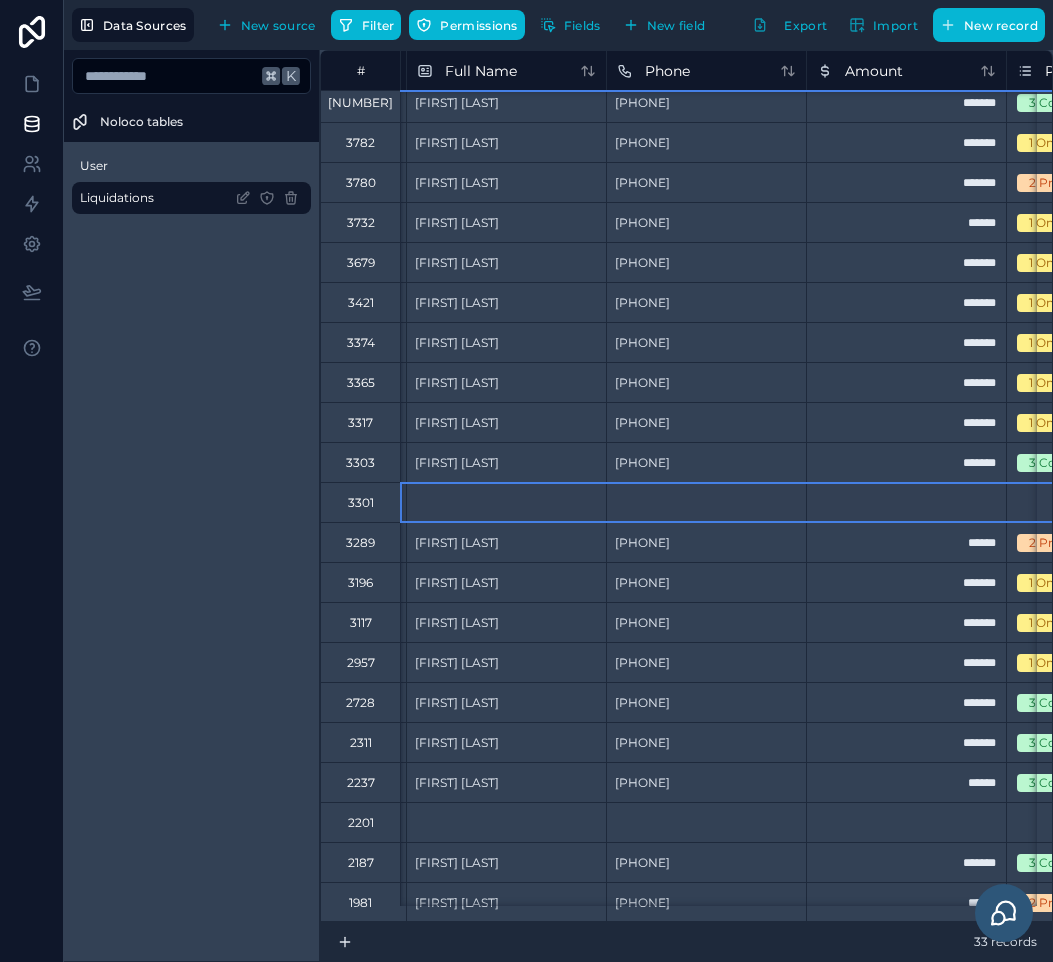 scroll, scrollTop: 484, scrollLeft: 594, axis: both 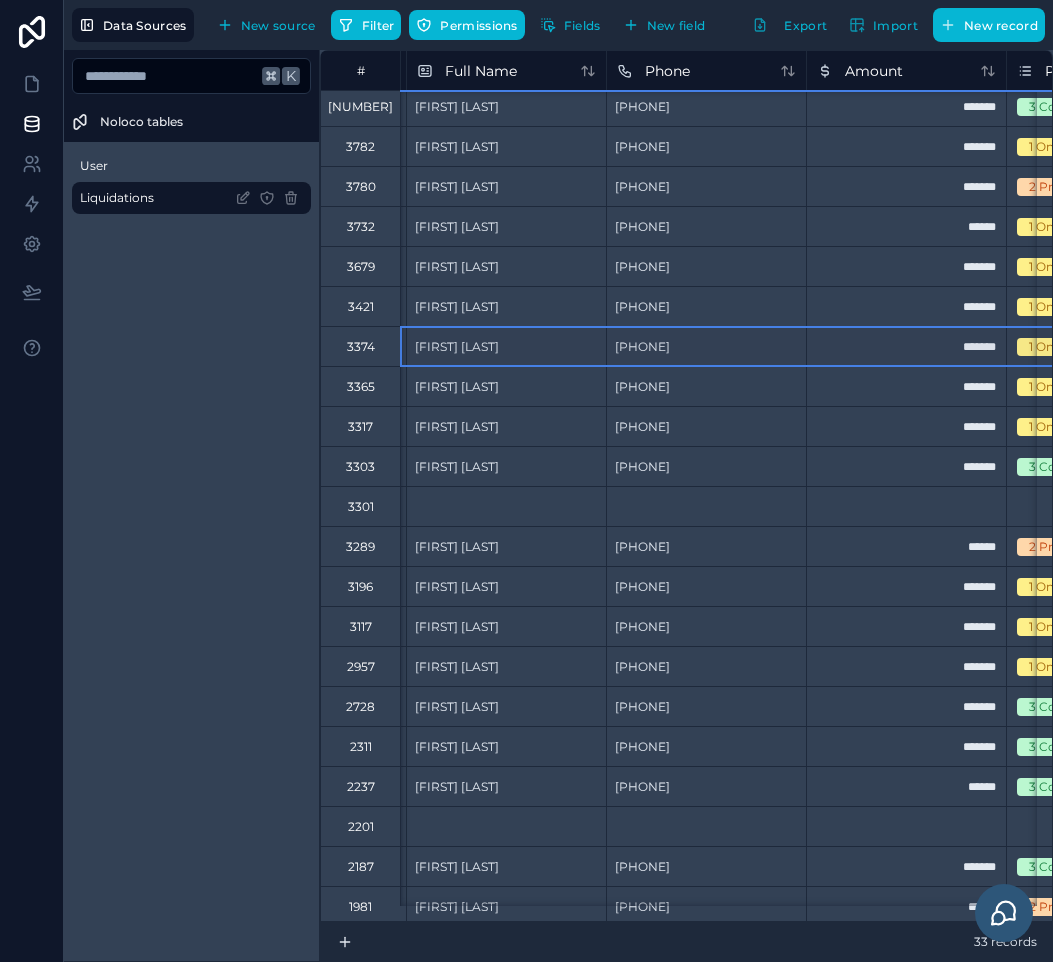 click on "3374" at bounding box center [361, 347] 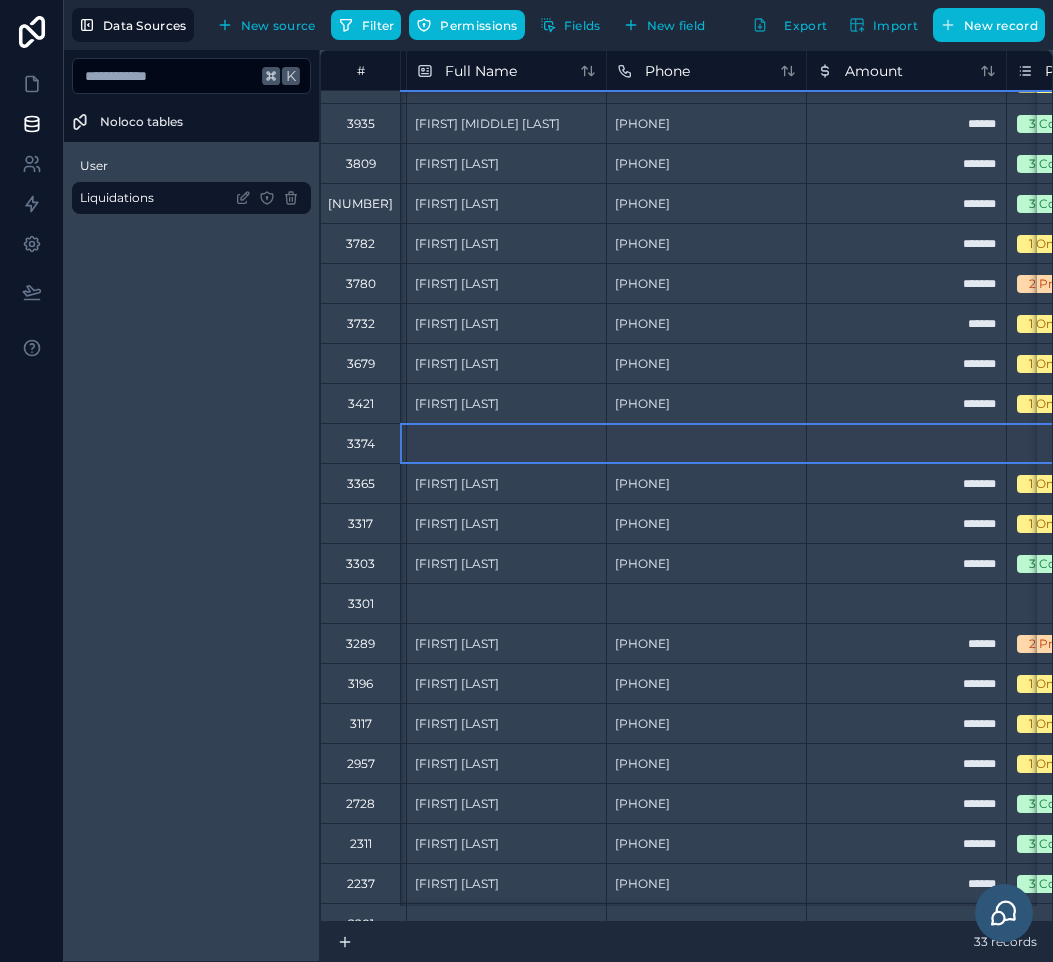 scroll, scrollTop: 387, scrollLeft: 595, axis: both 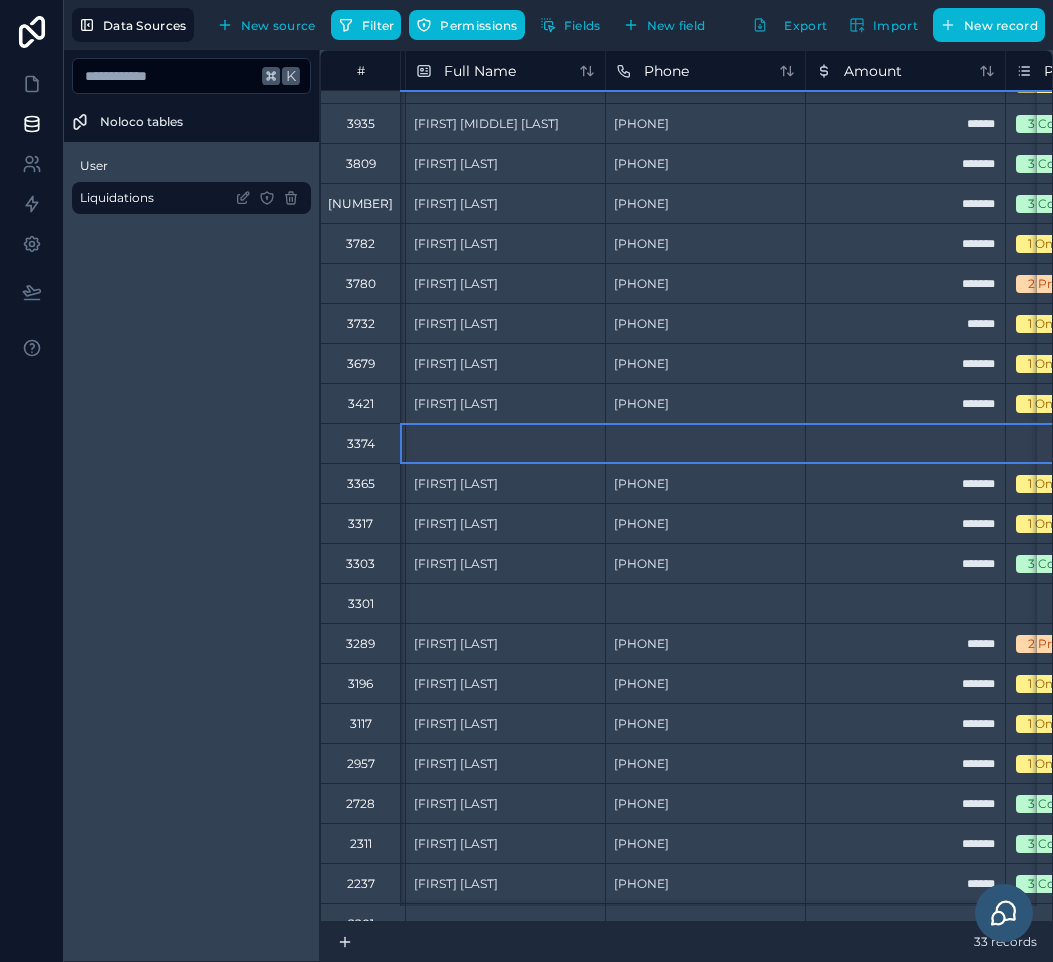 click on "3421" at bounding box center (360, 403) 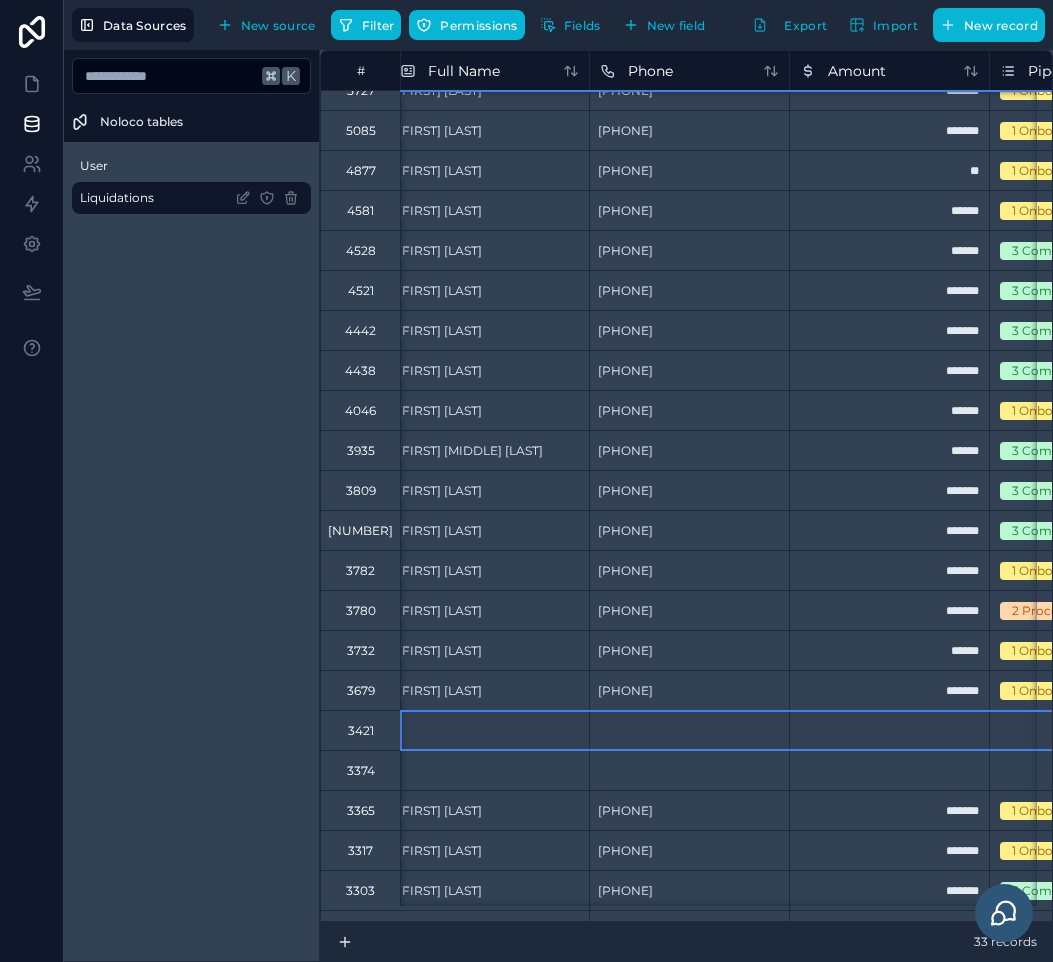 scroll, scrollTop: 60, scrollLeft: 614, axis: both 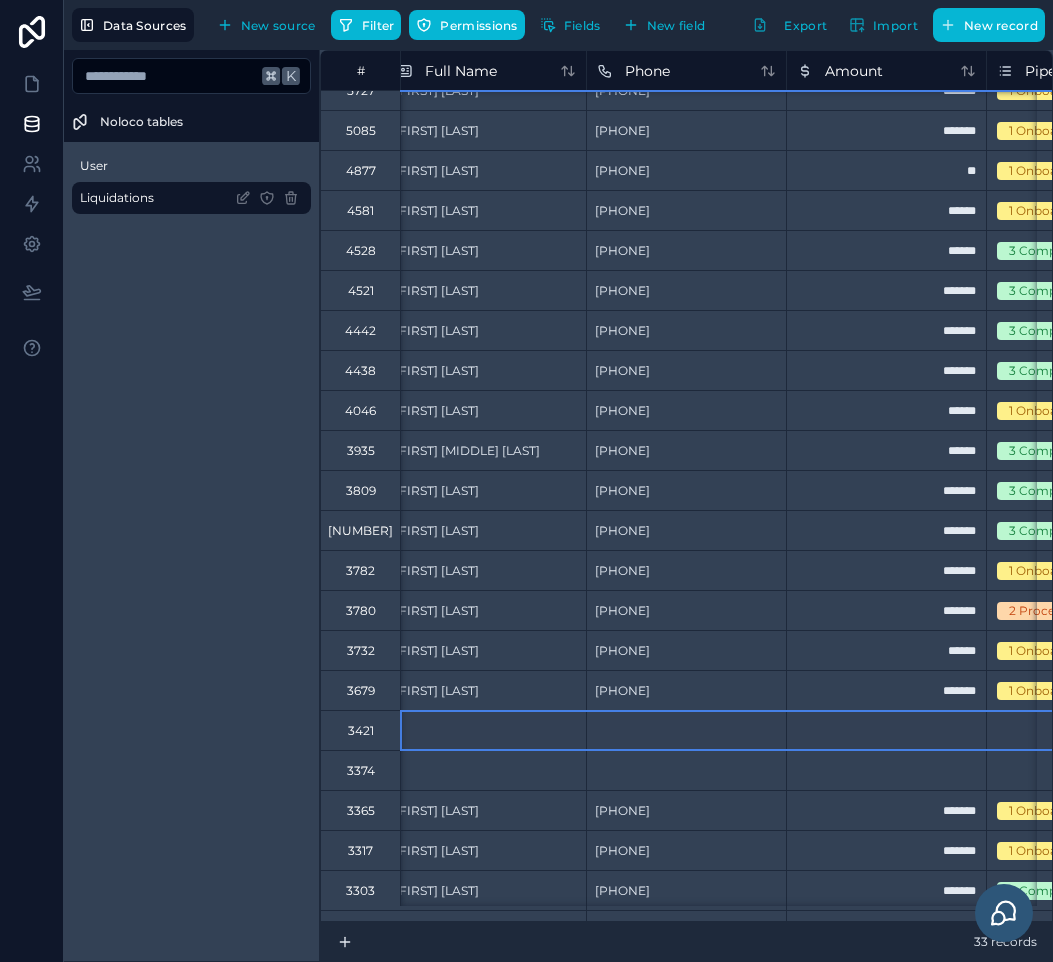 click on "3679" at bounding box center [361, 691] 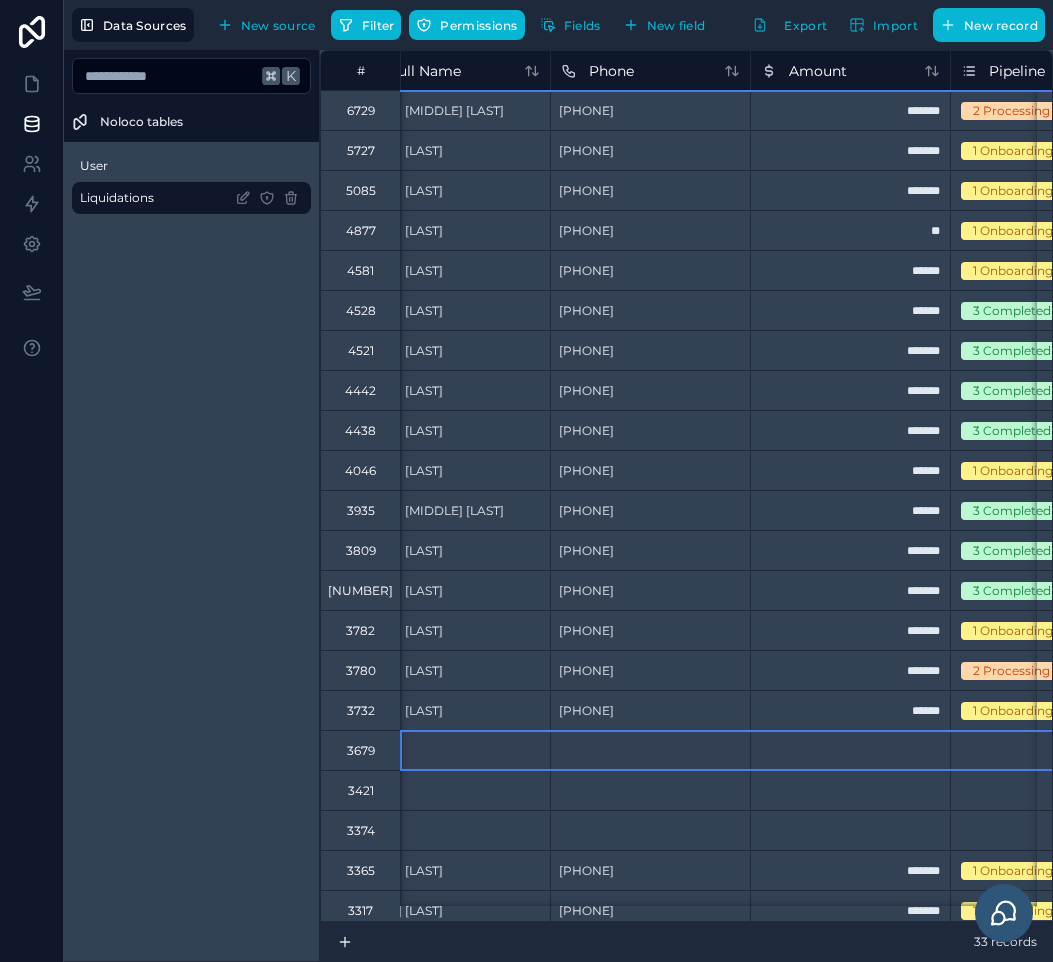 scroll, scrollTop: 0, scrollLeft: 652, axis: horizontal 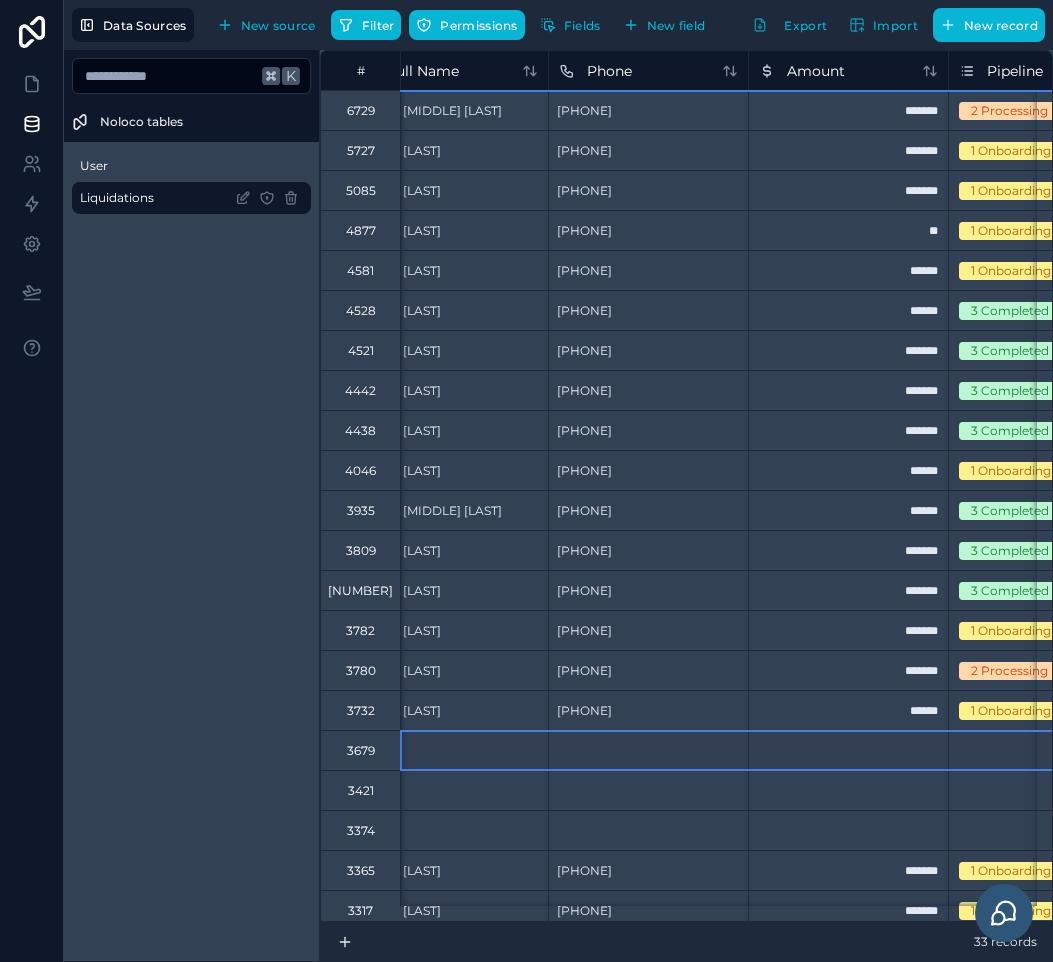 click on "3732" at bounding box center (361, 711) 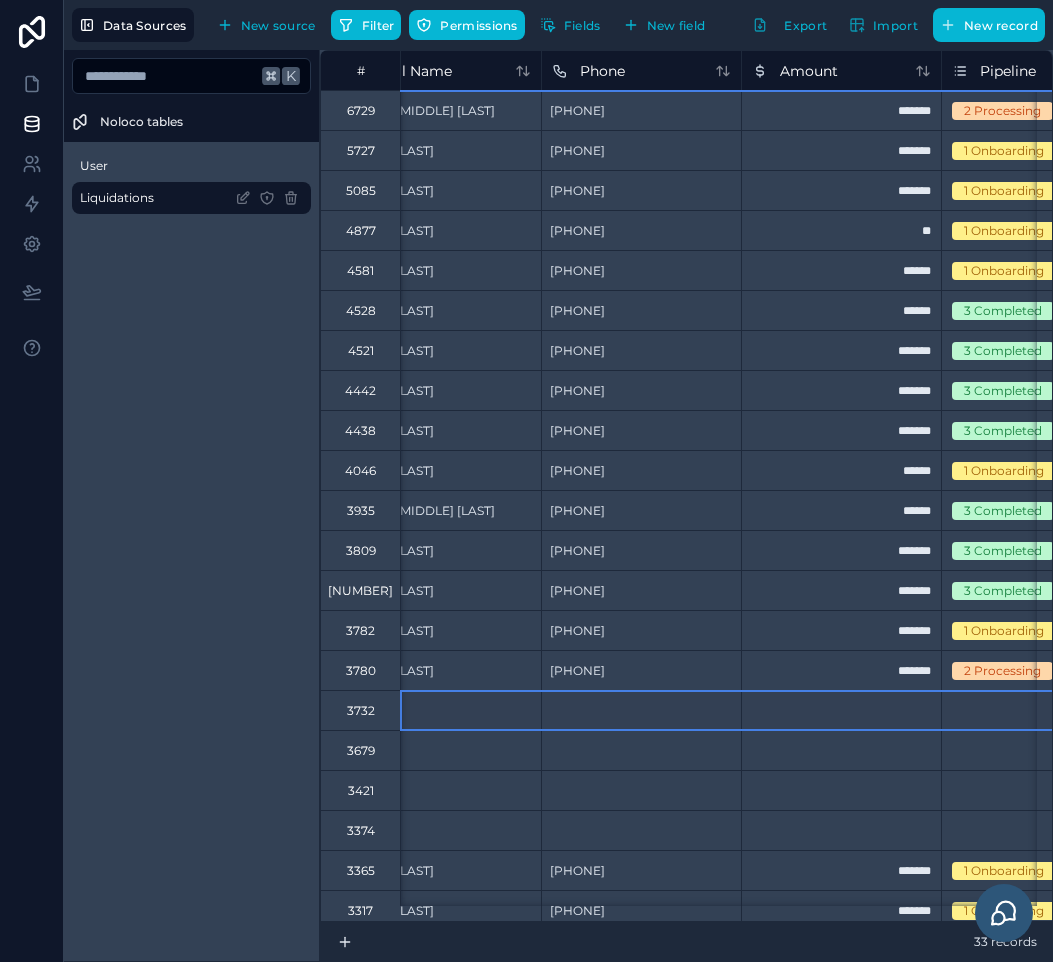 scroll, scrollTop: 0, scrollLeft: 690, axis: horizontal 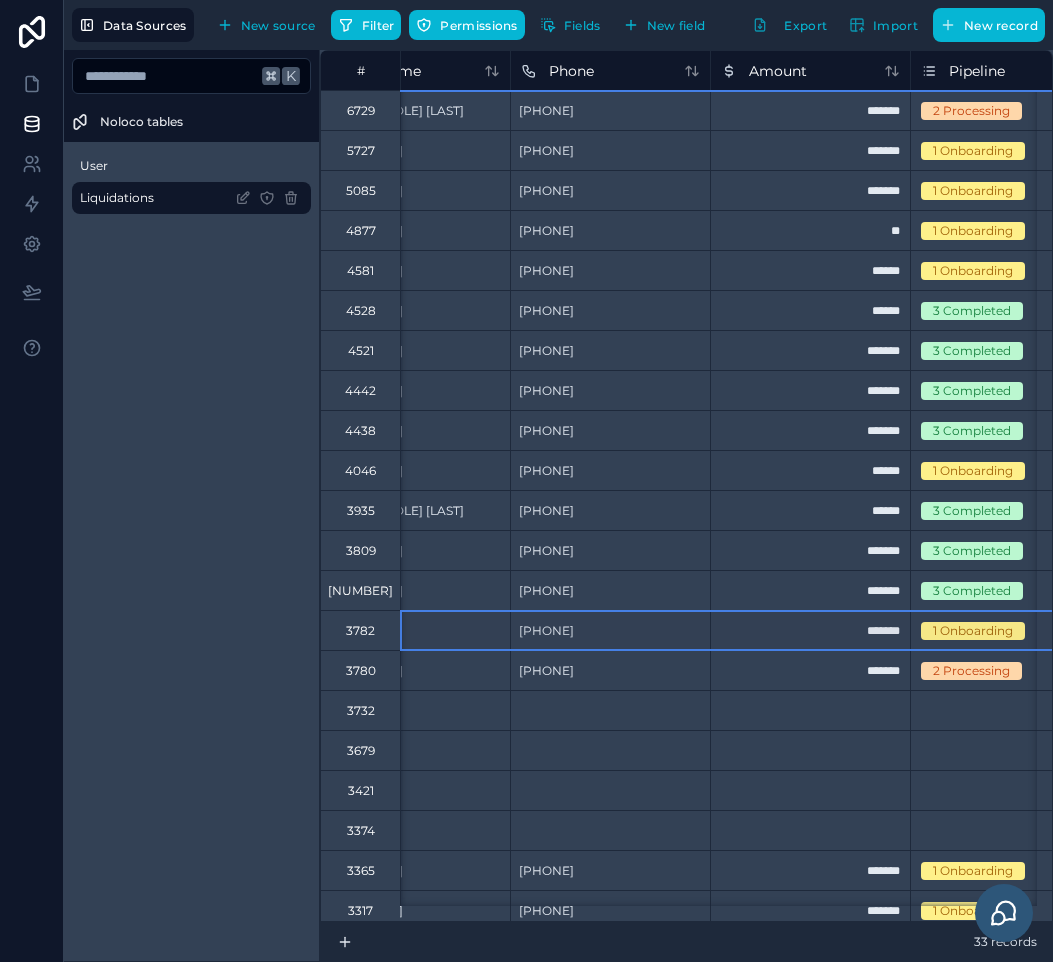 click on "3782" at bounding box center (360, 631) 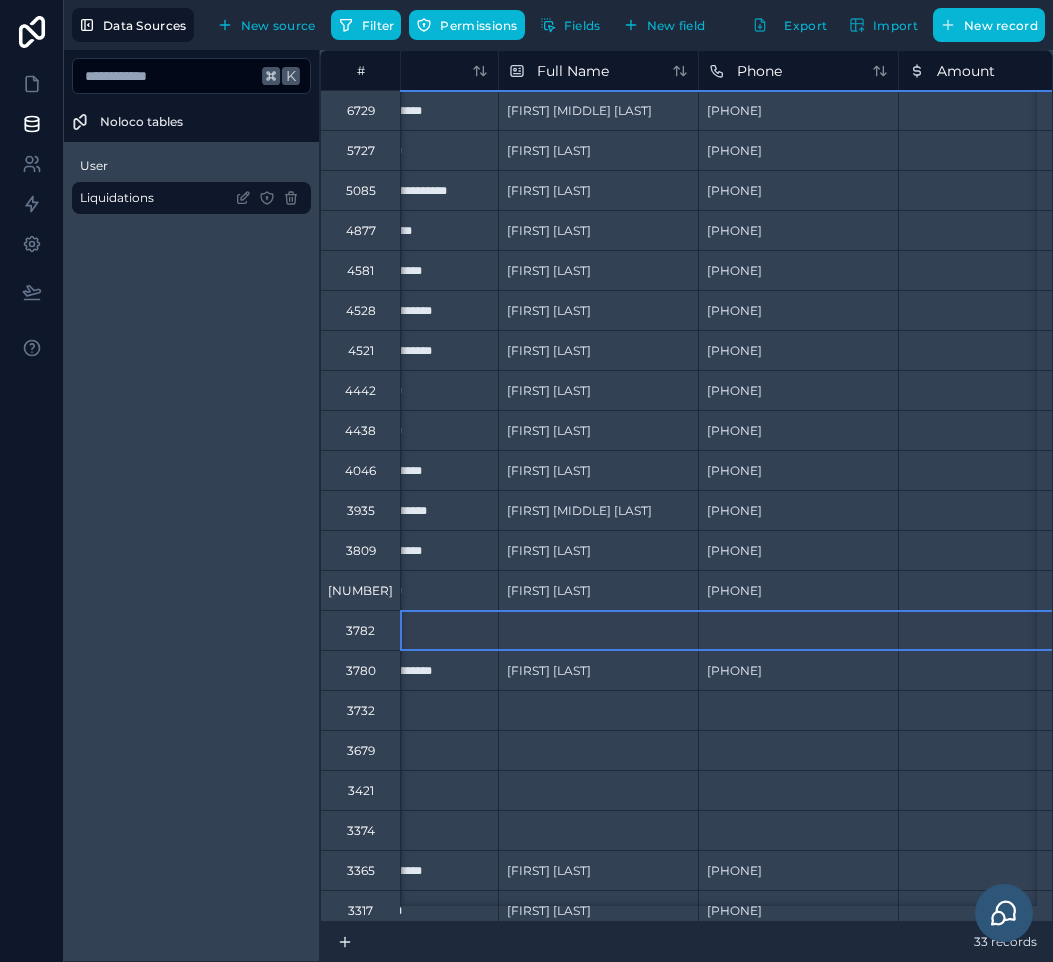 scroll, scrollTop: 0, scrollLeft: 500, axis: horizontal 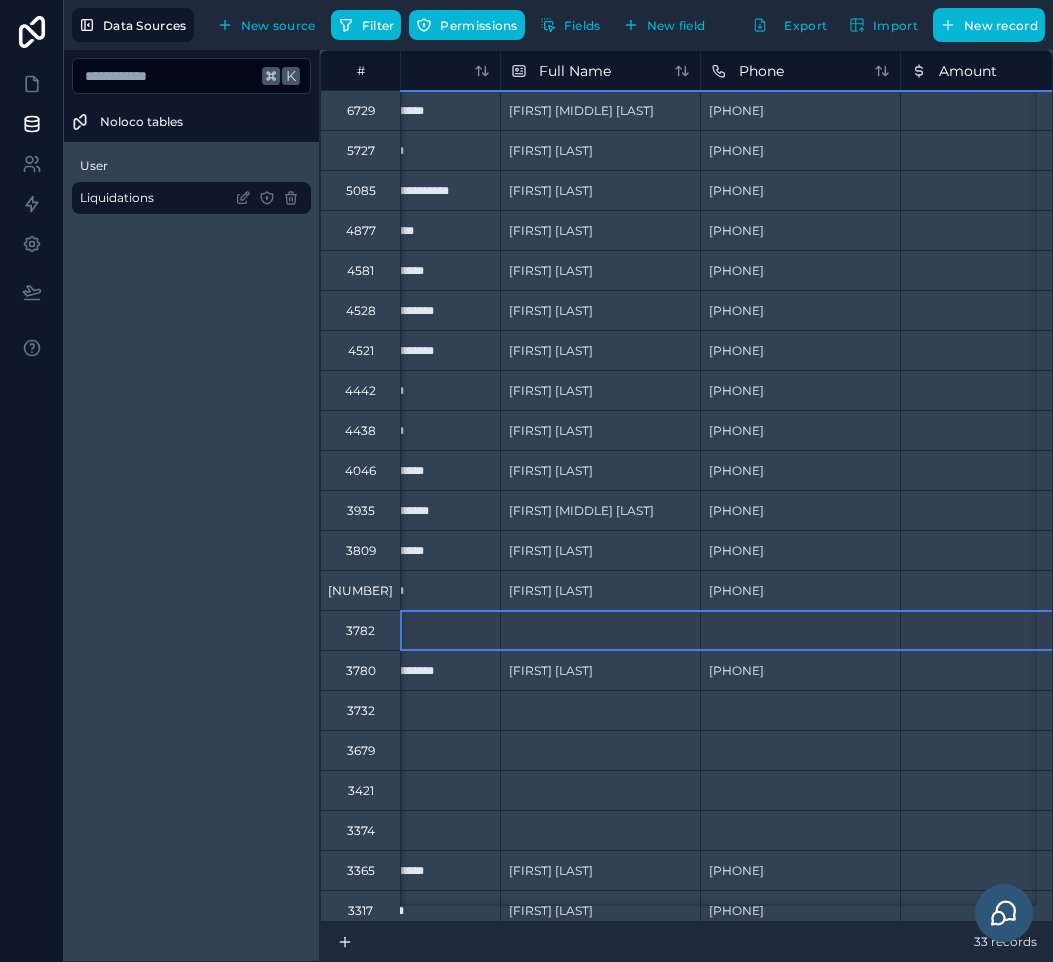 drag, startPoint x: 373, startPoint y: 237, endPoint x: 401, endPoint y: 237, distance: 28 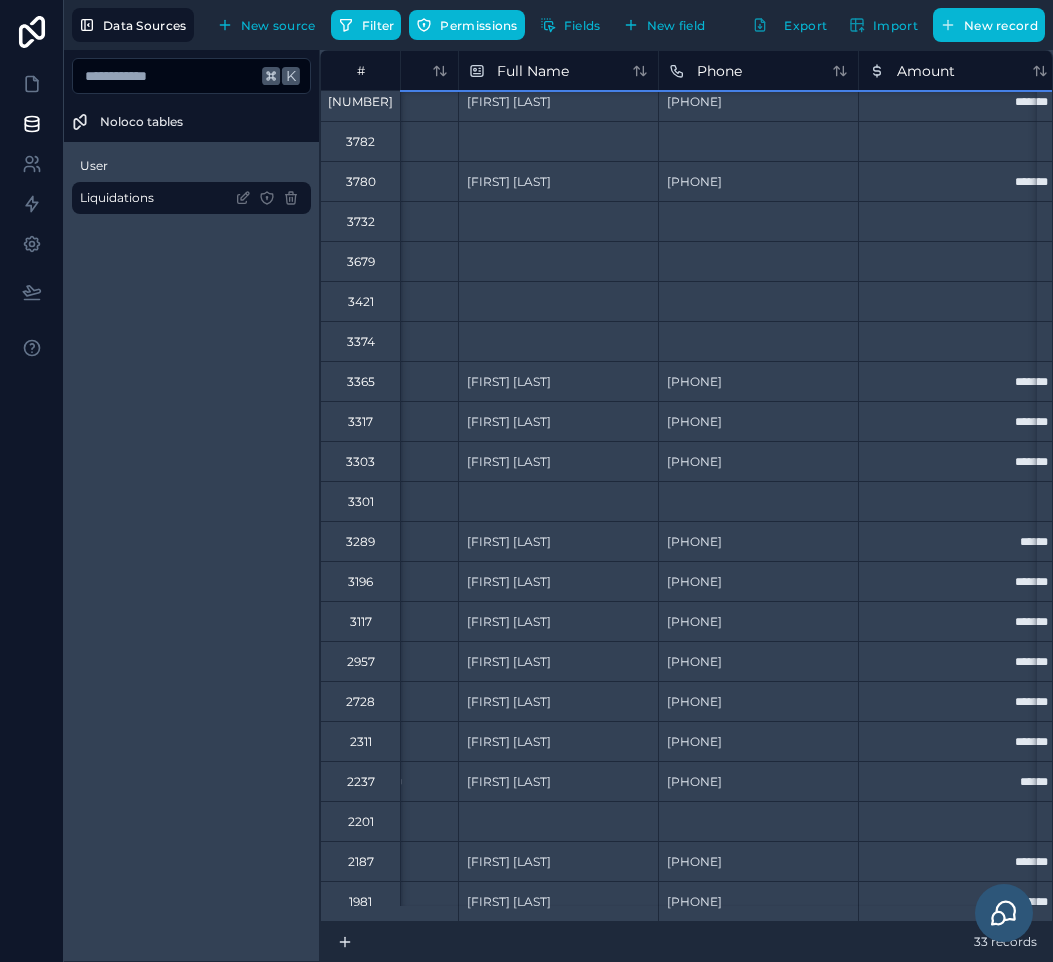 scroll, scrollTop: 504, scrollLeft: 504, axis: both 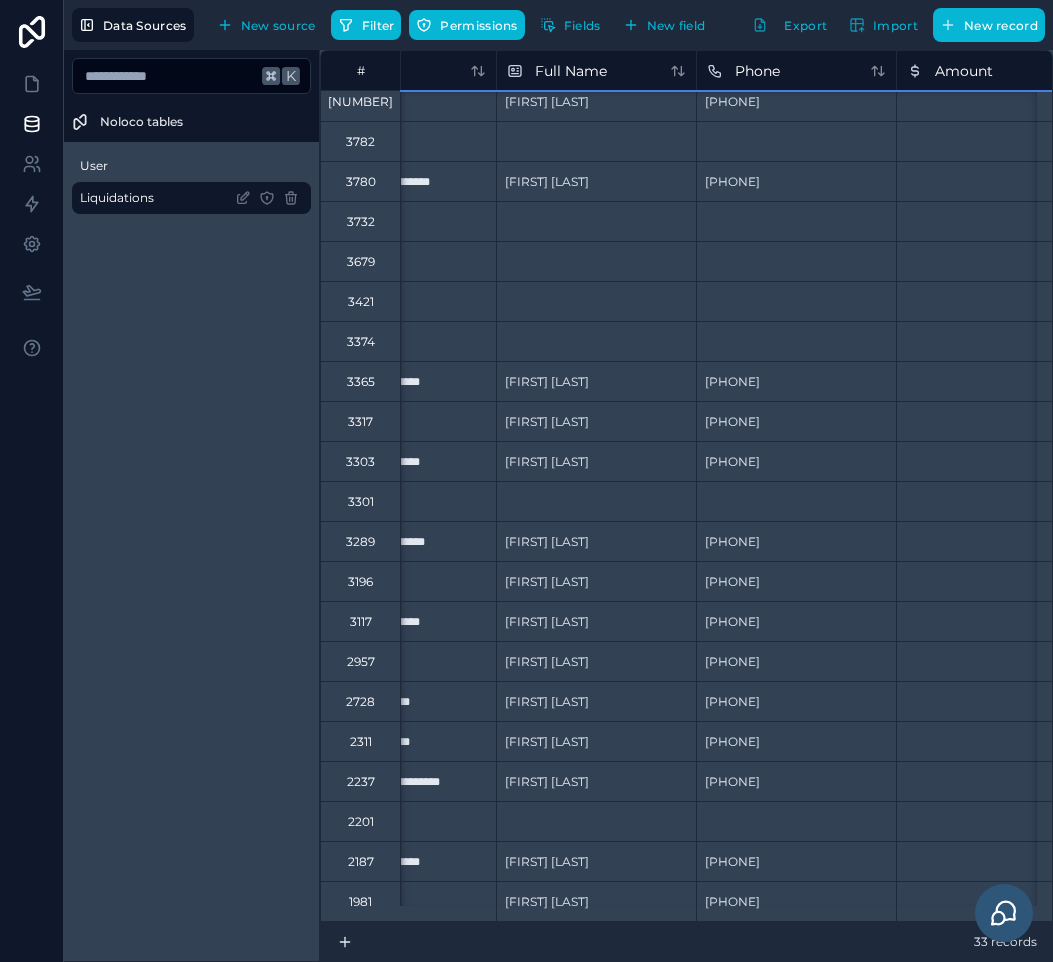 click on "3365" at bounding box center (360, 381) 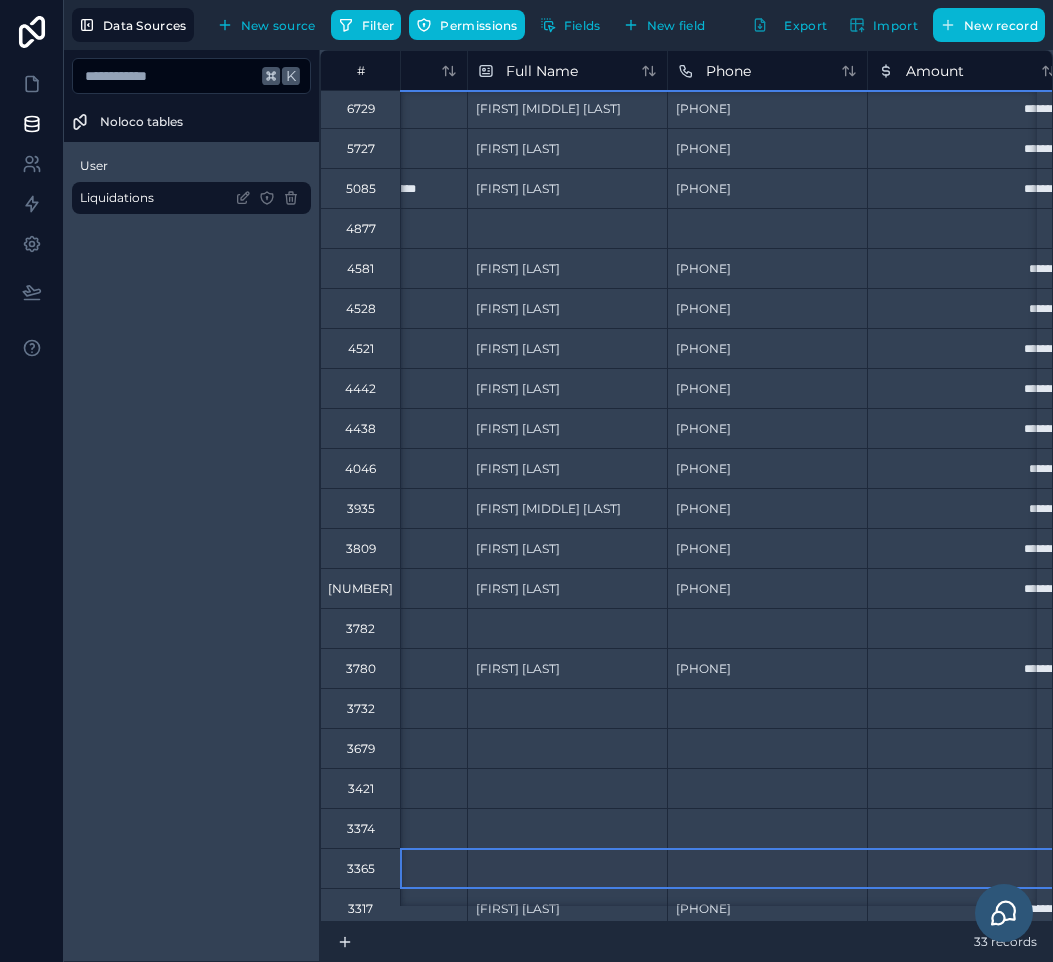 scroll, scrollTop: 2, scrollLeft: 526, axis: both 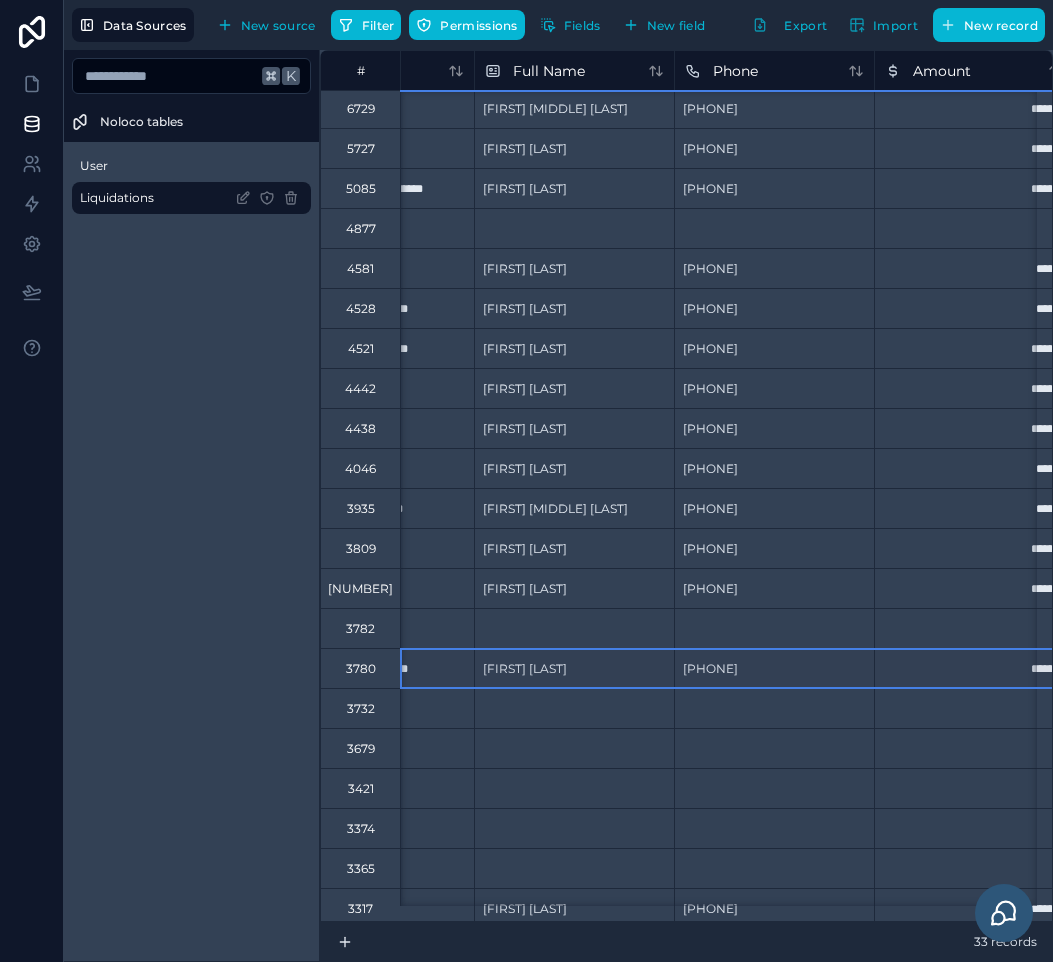 click on "3780" at bounding box center [360, 668] 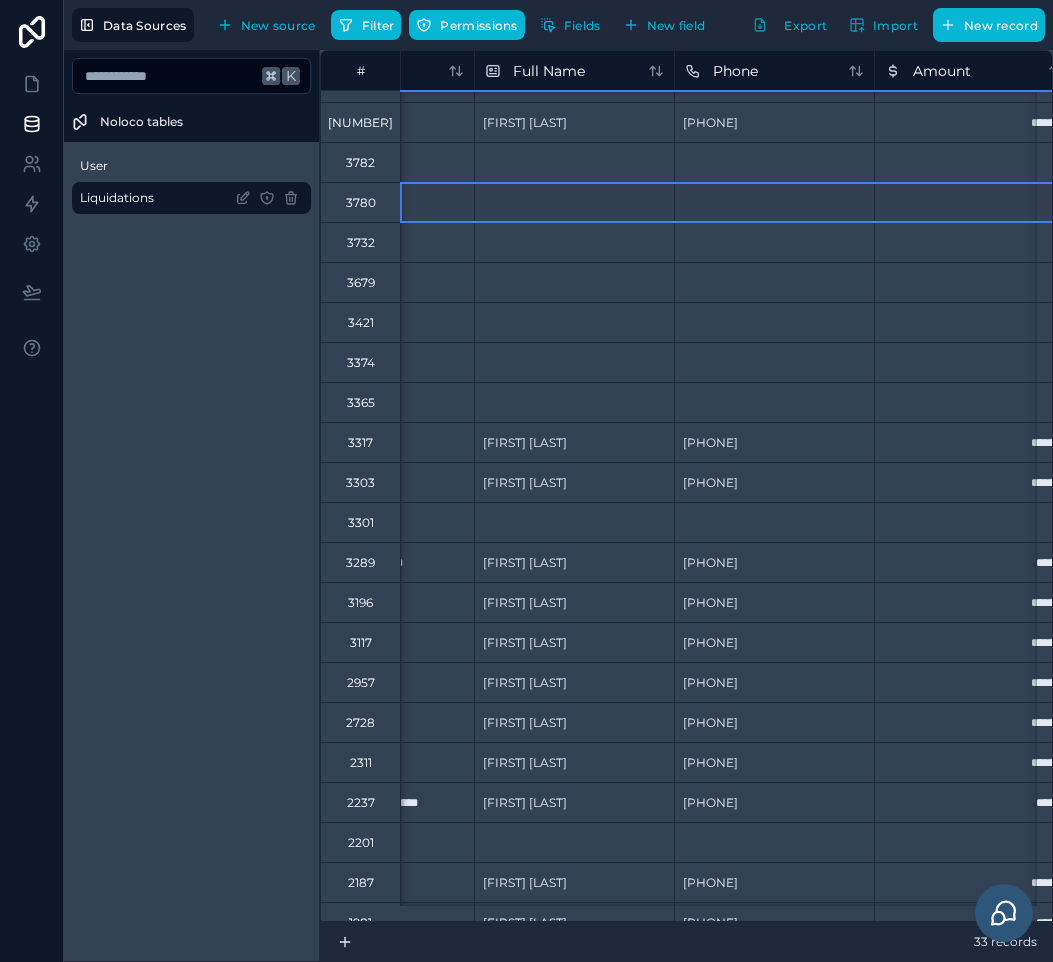 scroll, scrollTop: 468, scrollLeft: 551, axis: both 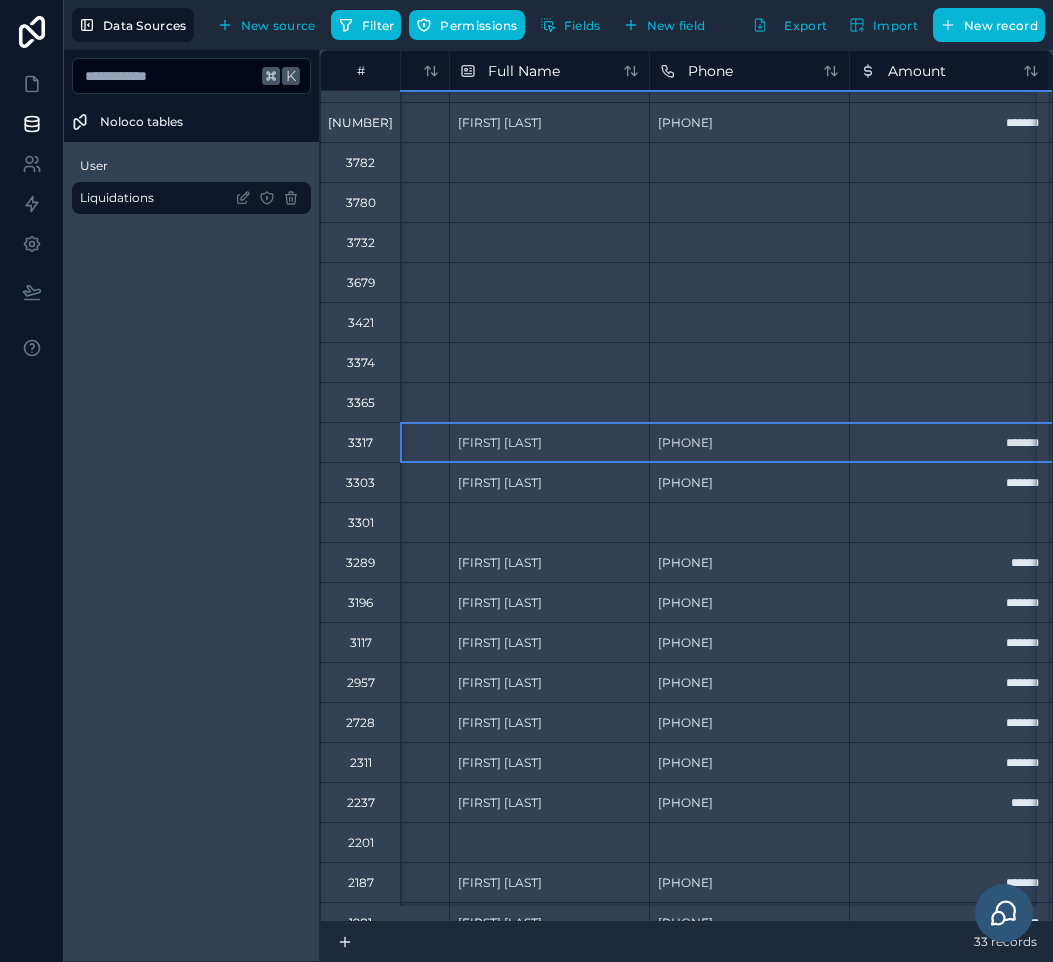 click on "3317" at bounding box center (360, 442) 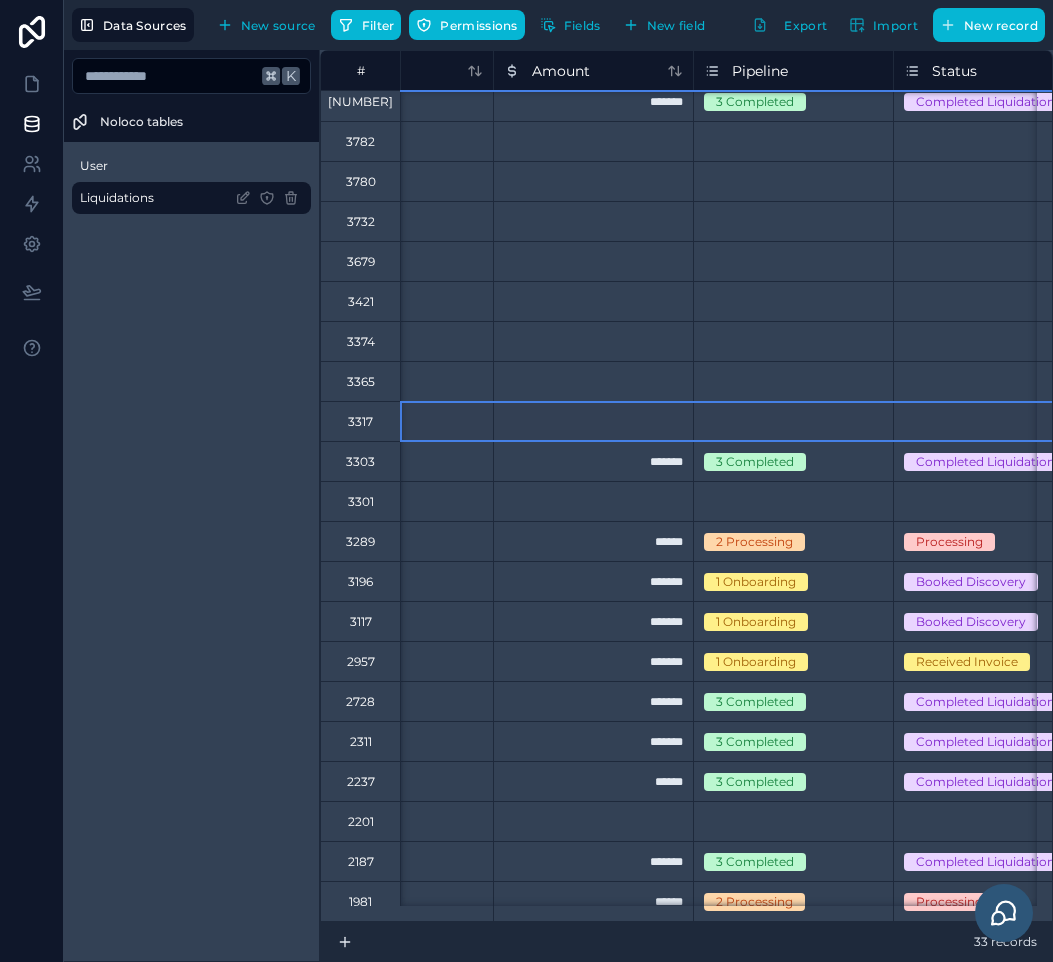 scroll, scrollTop: 497, scrollLeft: 907, axis: both 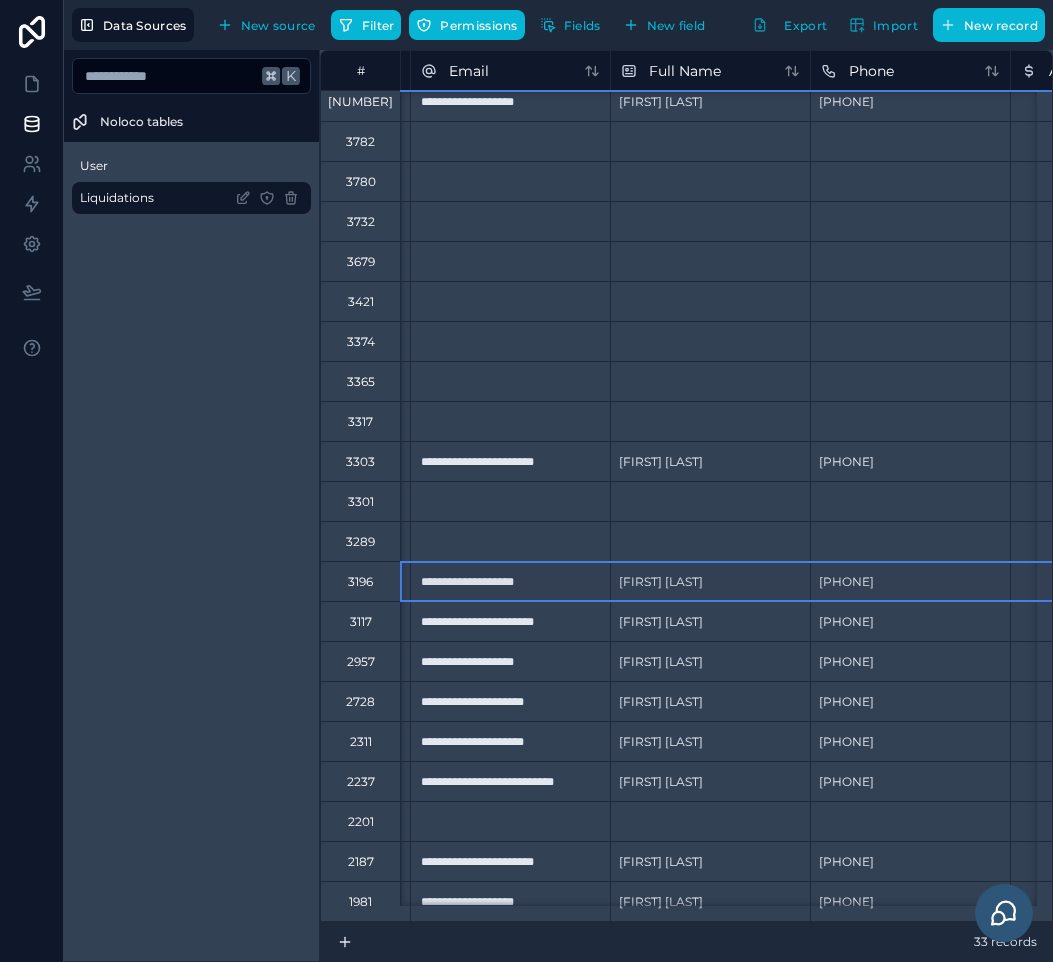 click on "3196" at bounding box center (360, 582) 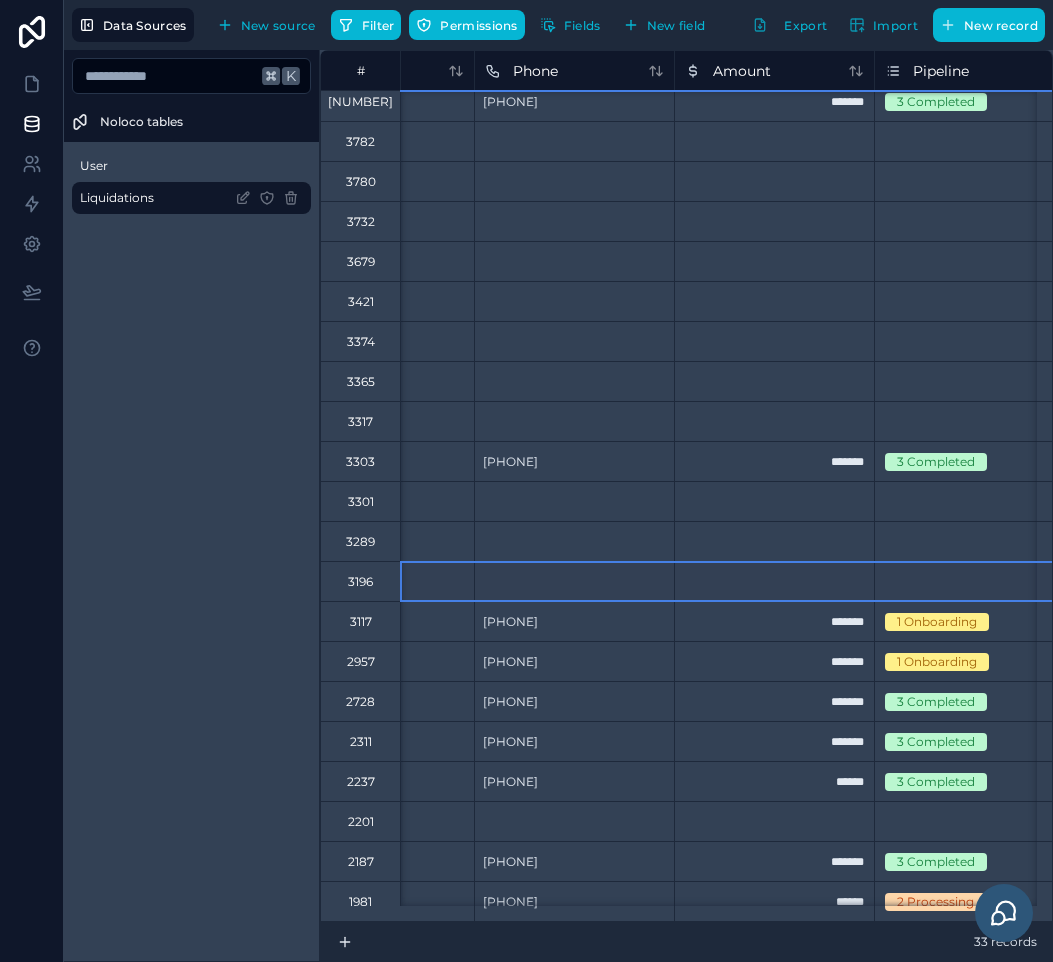 scroll, scrollTop: 497, scrollLeft: 829, axis: both 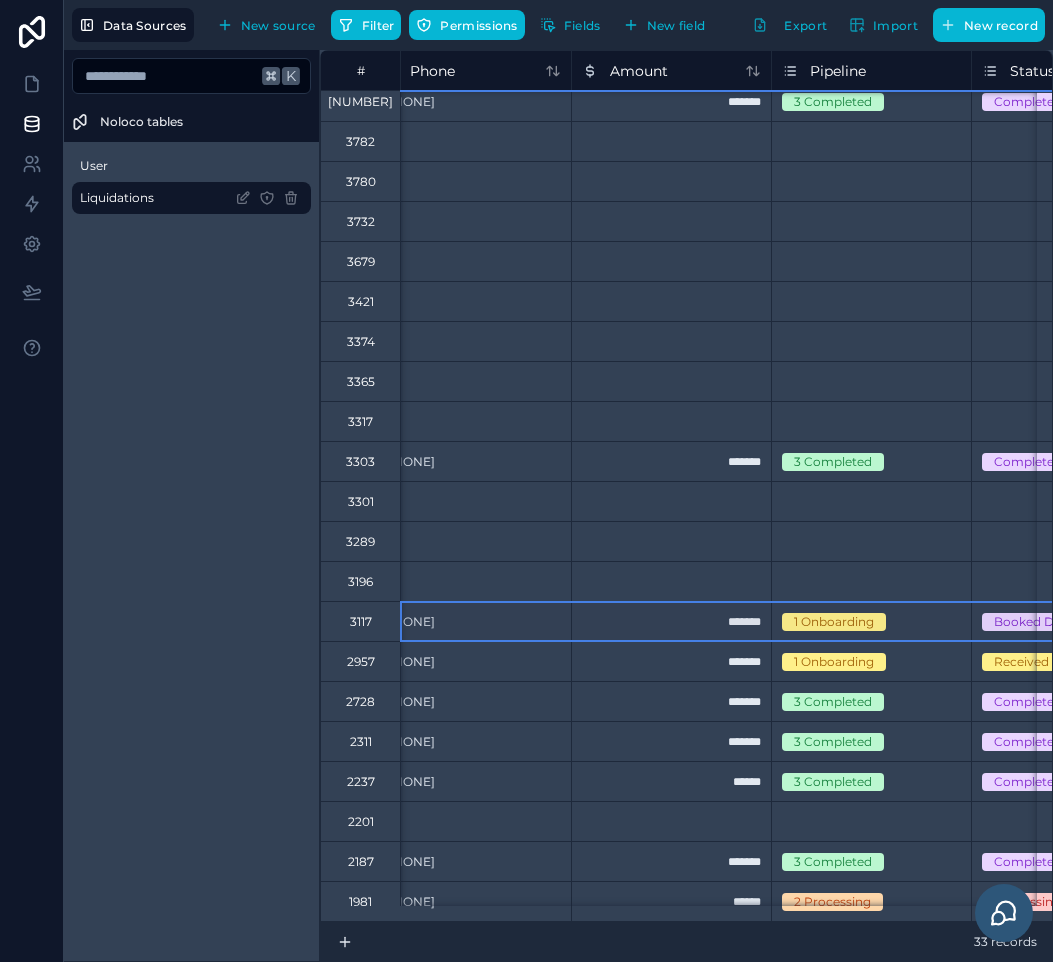 click on "3117" at bounding box center (360, 621) 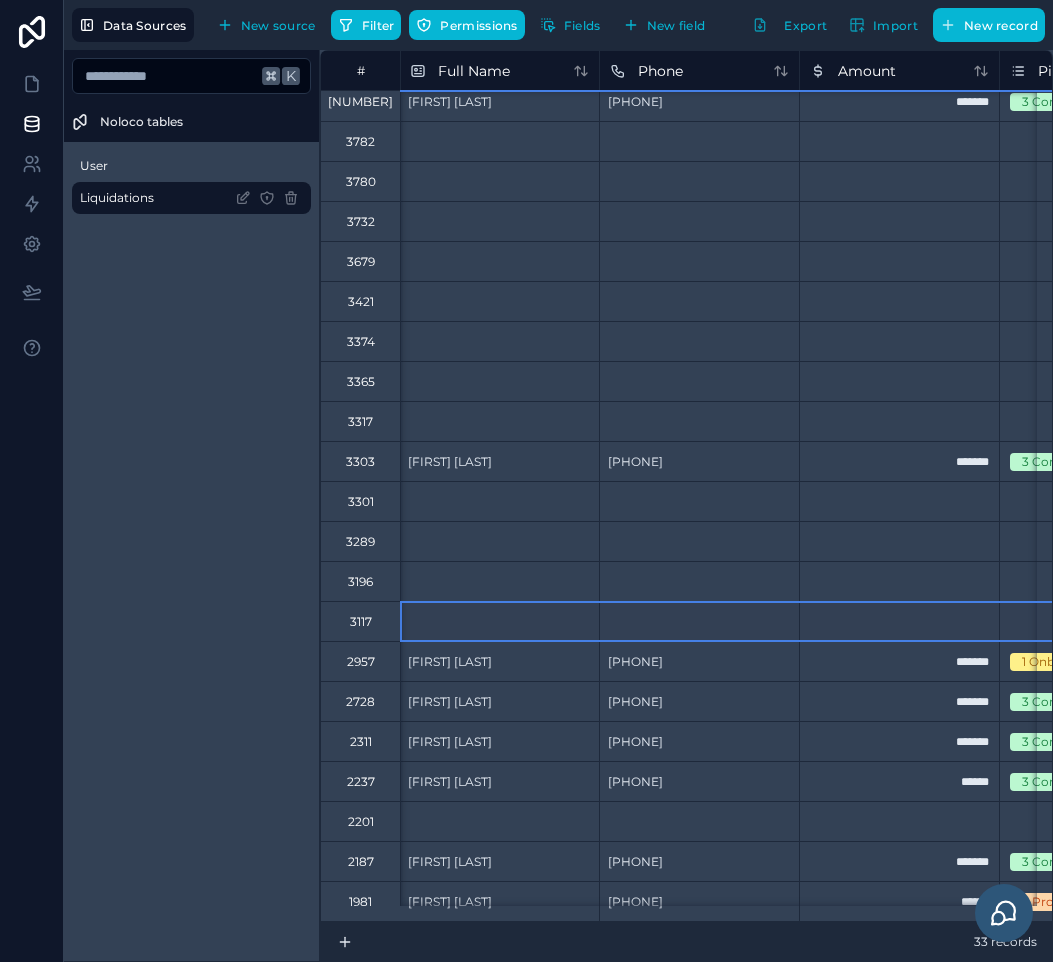 scroll, scrollTop: 497, scrollLeft: 522, axis: both 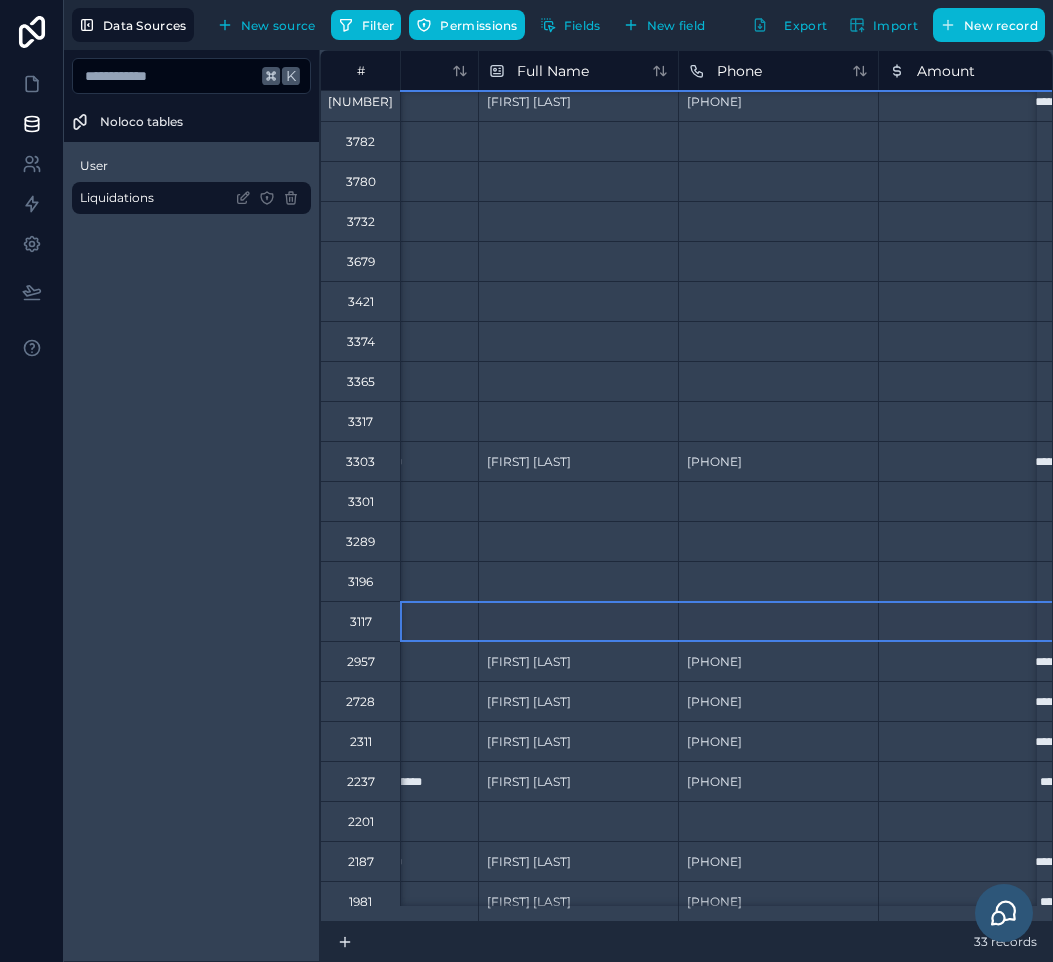 click on "2957" at bounding box center (361, 662) 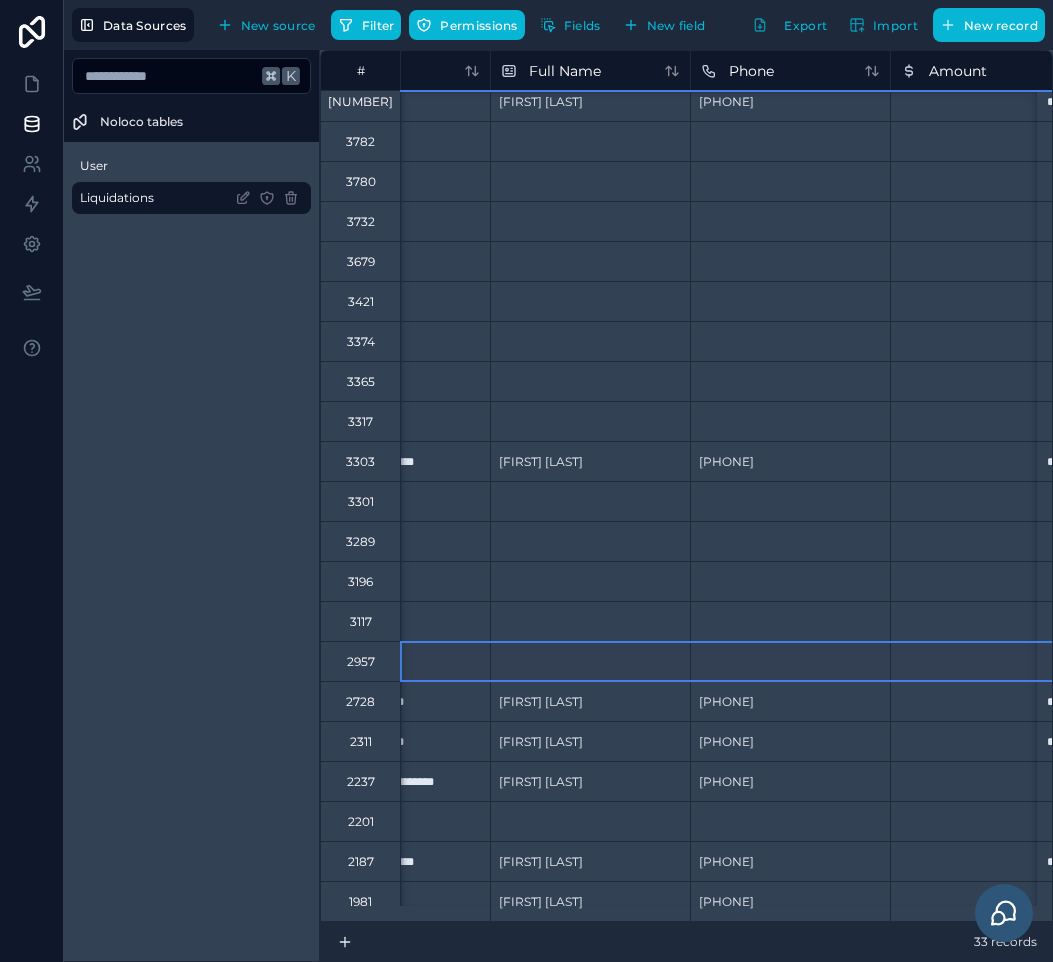 scroll, scrollTop: 504, scrollLeft: 511, axis: both 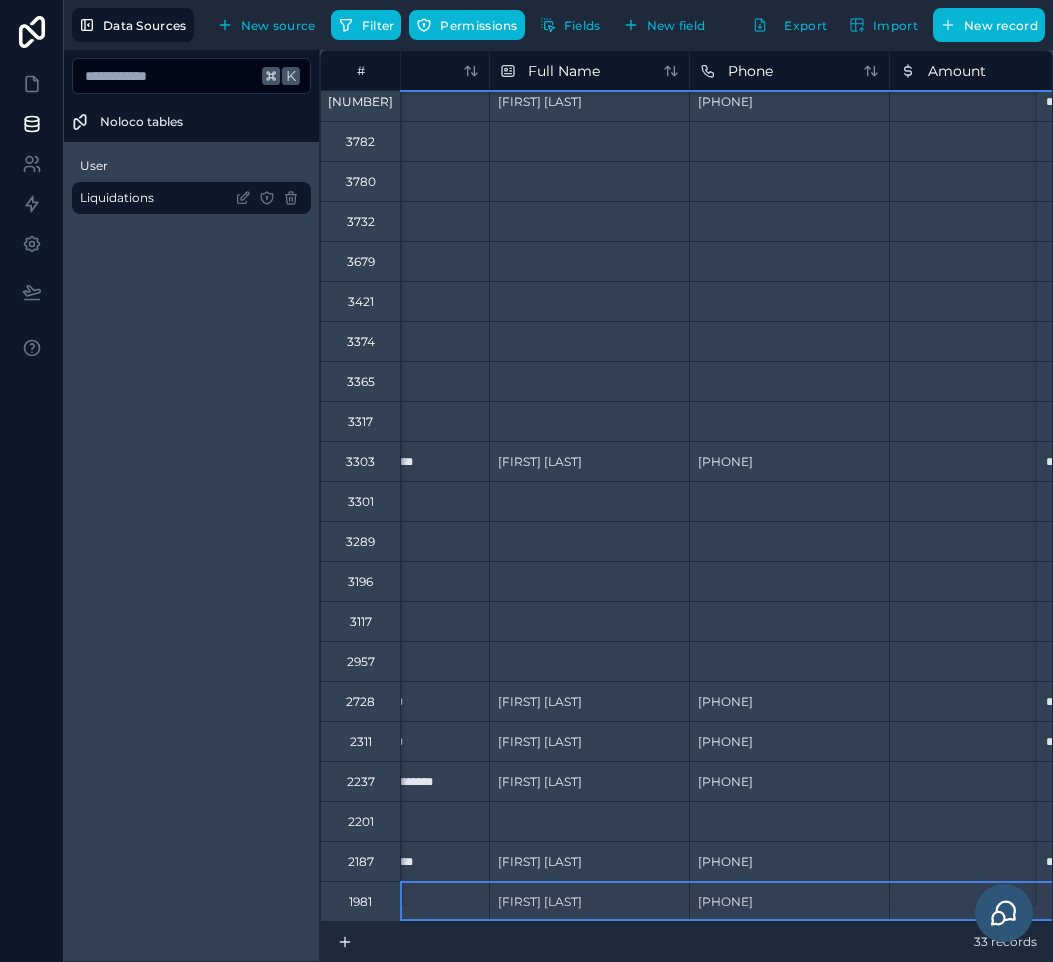 click on "1981" at bounding box center (360, 901) 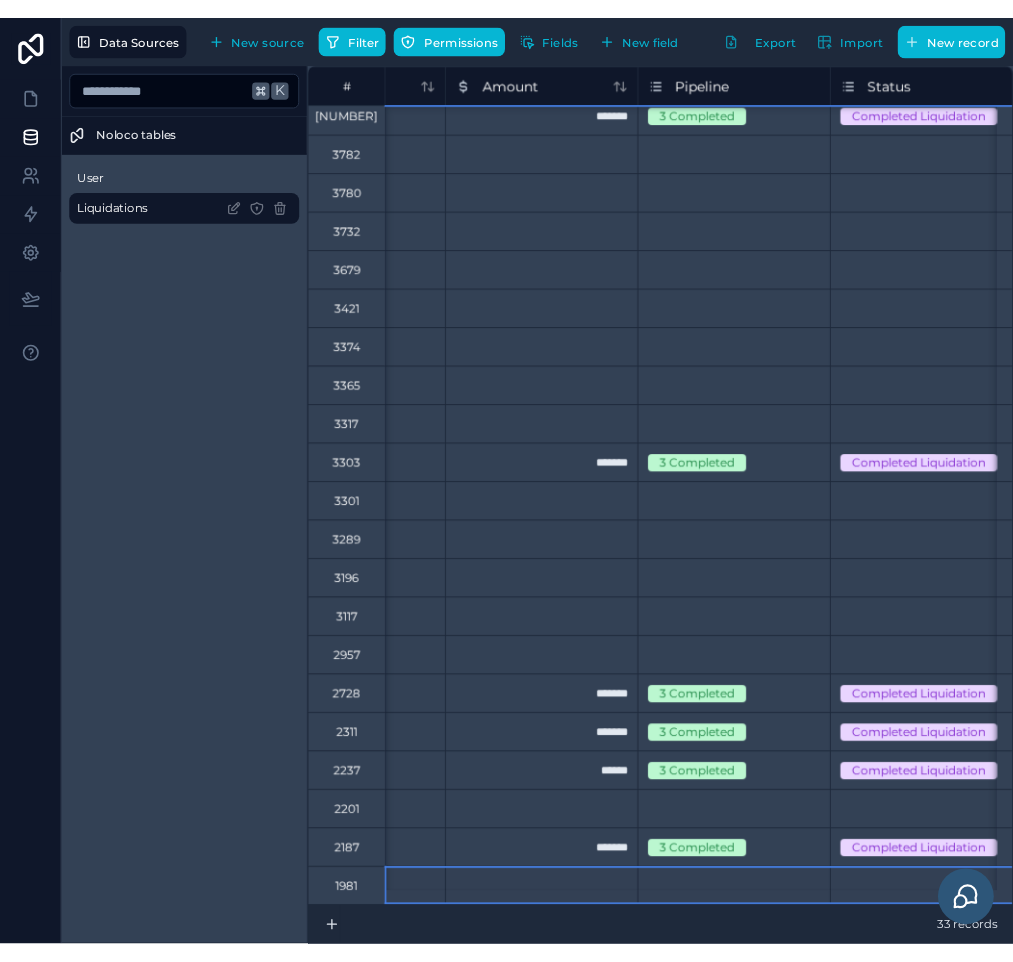 scroll, scrollTop: 504, scrollLeft: 944, axis: both 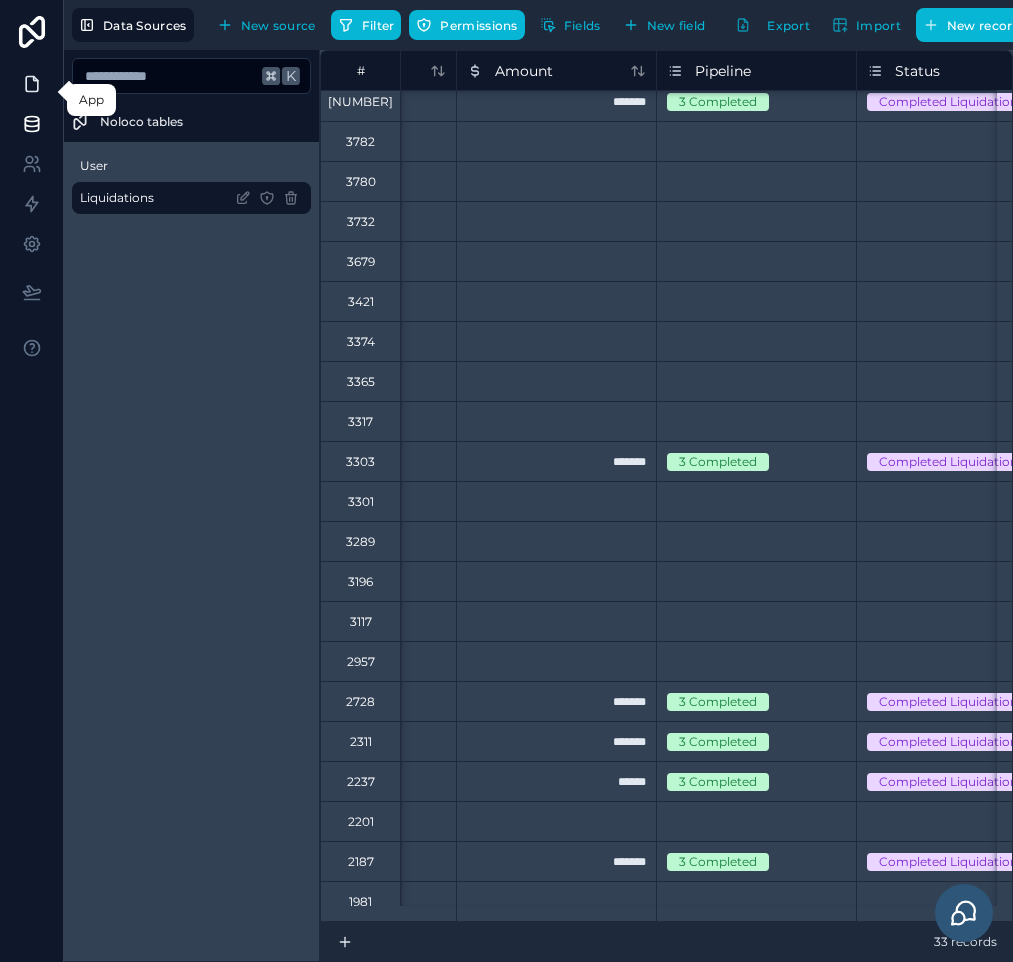 click 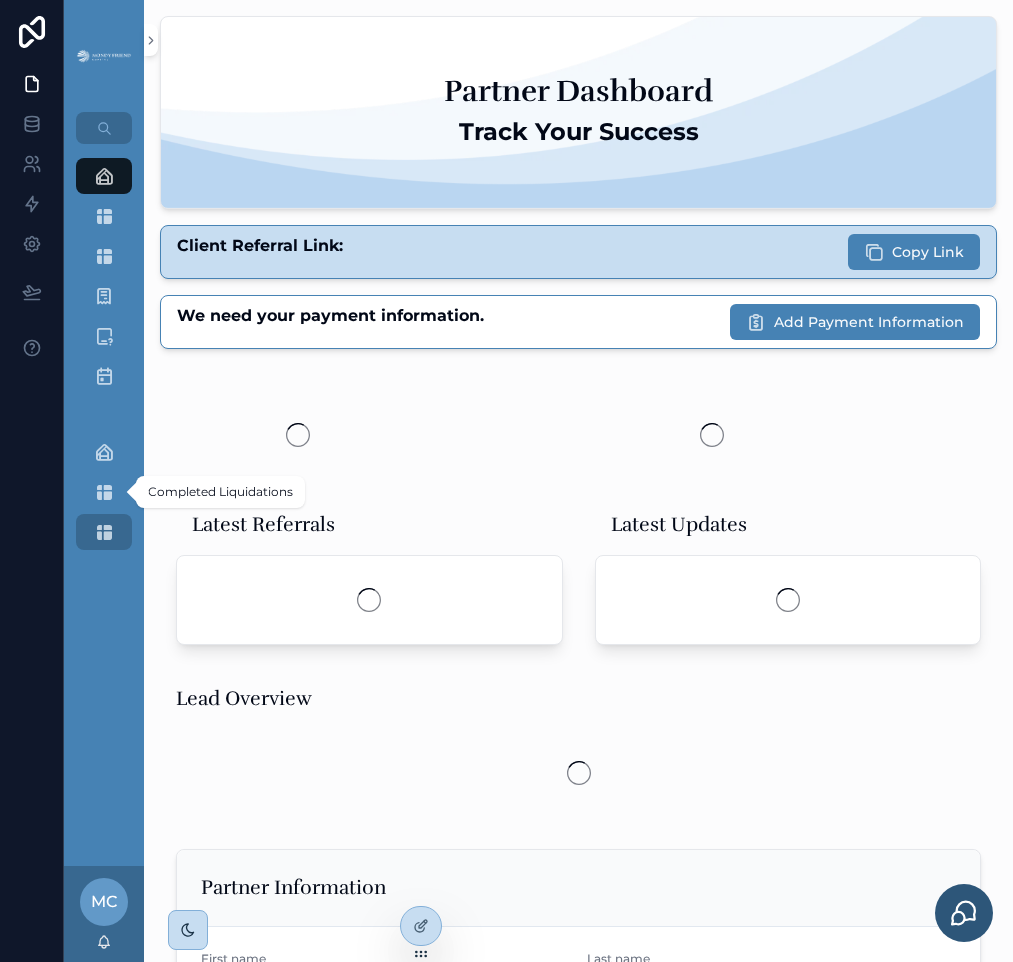 click on "Dashboard Clients (Table) Clients (Grid) Partners How It Works Contact Us Admin Dashboard Completed Liquidations All Liquidations" at bounding box center [104, 360] 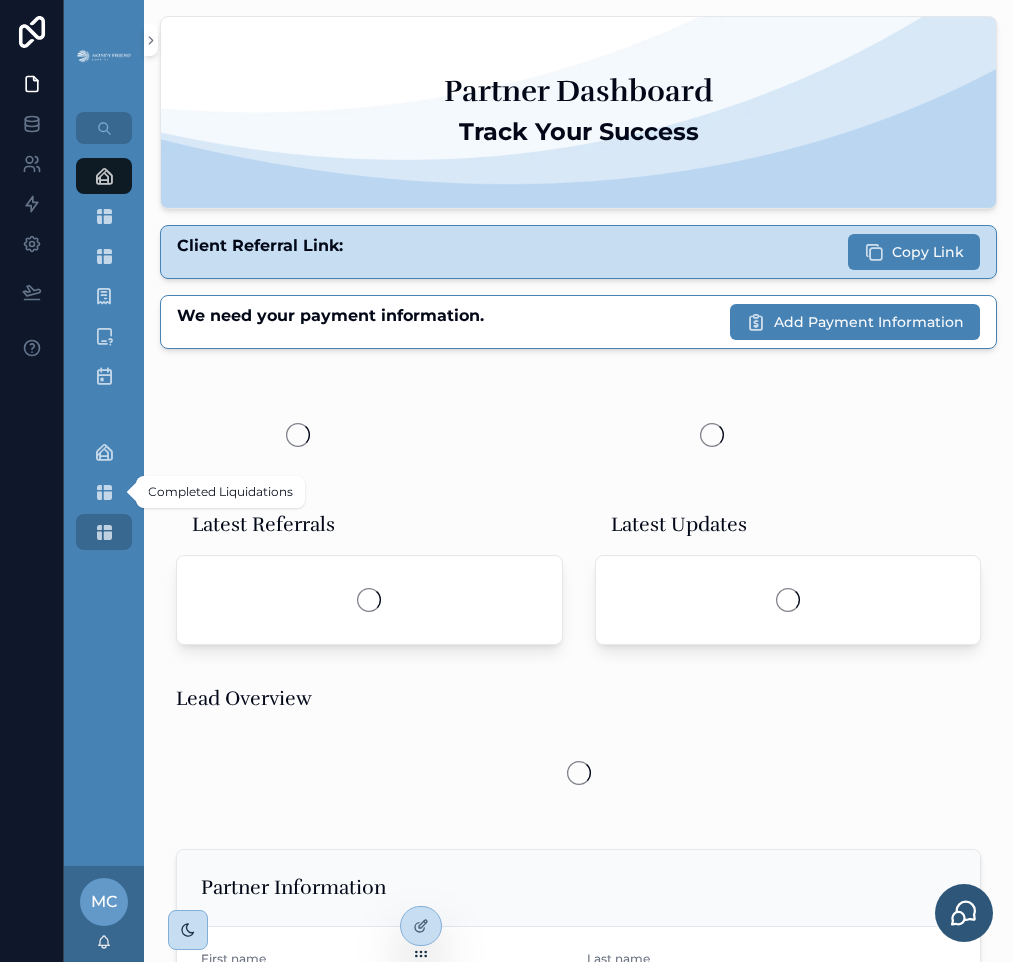 click at bounding box center (104, 532) 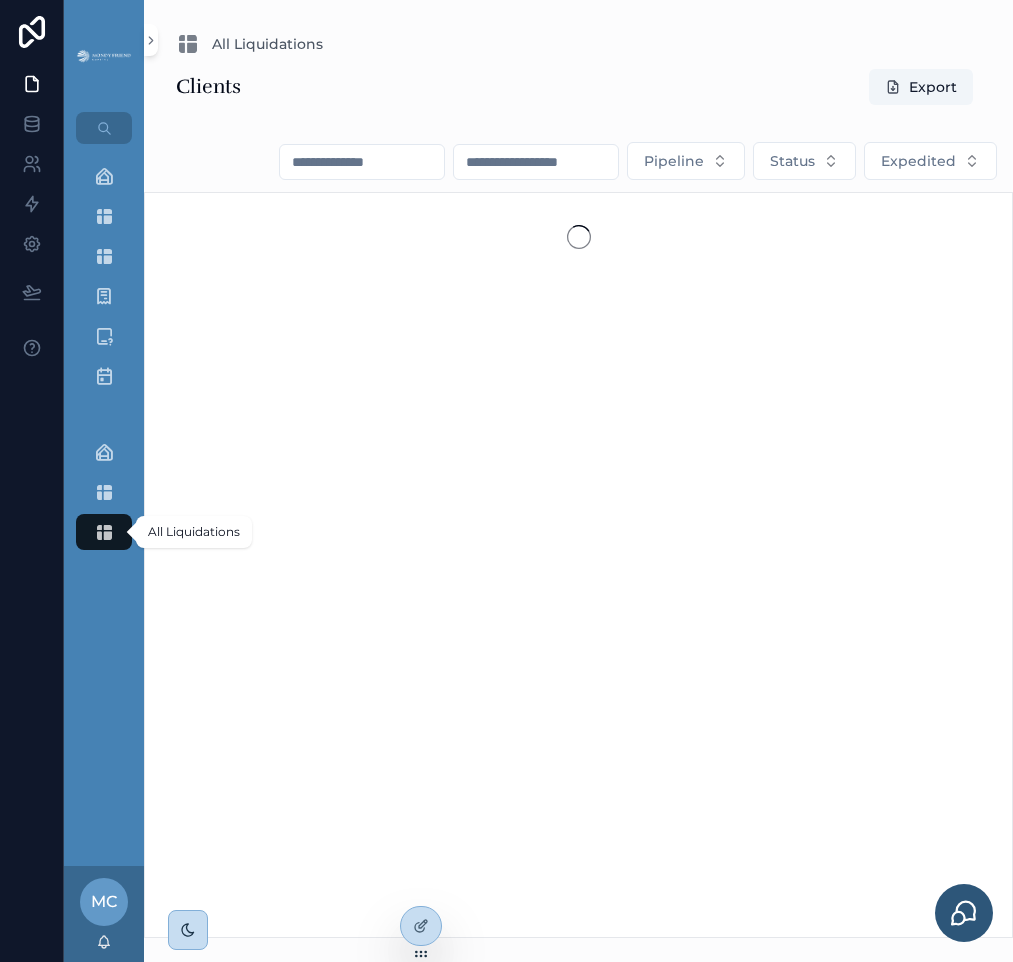 click at bounding box center [104, 532] 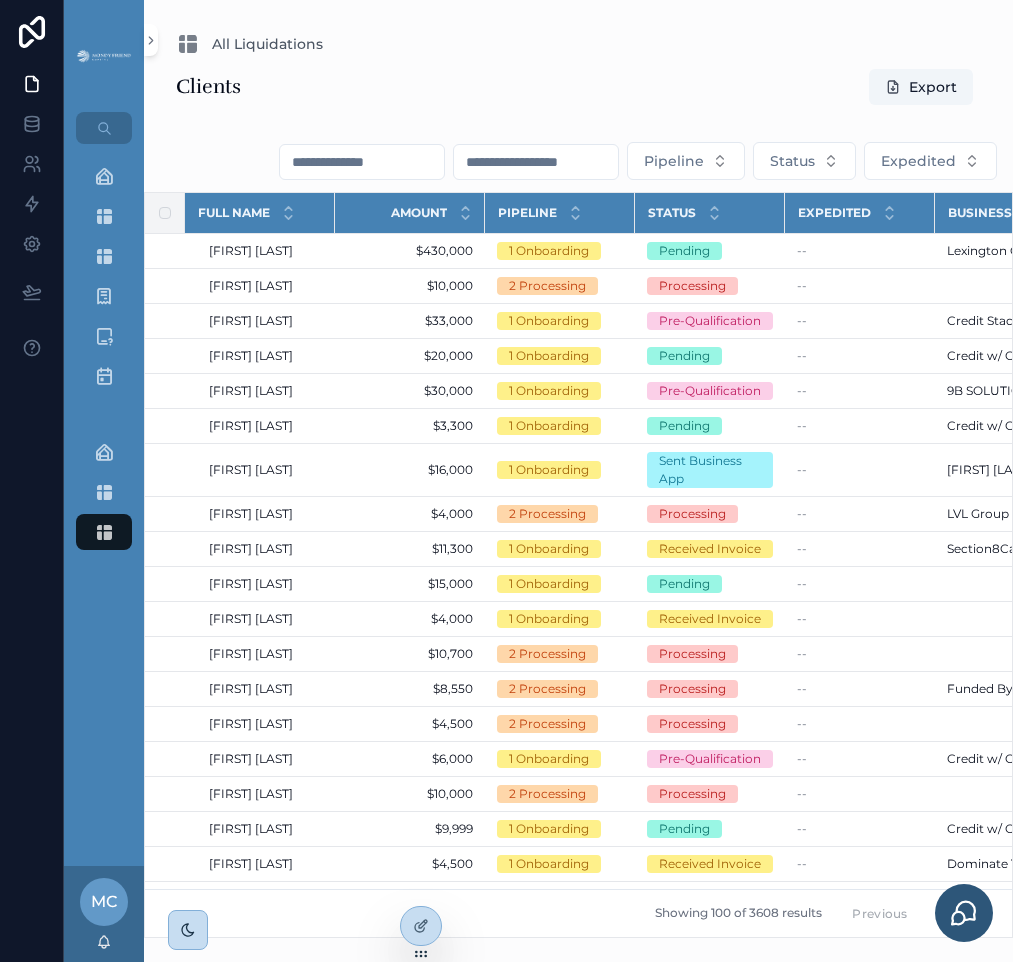 click at bounding box center [536, 162] 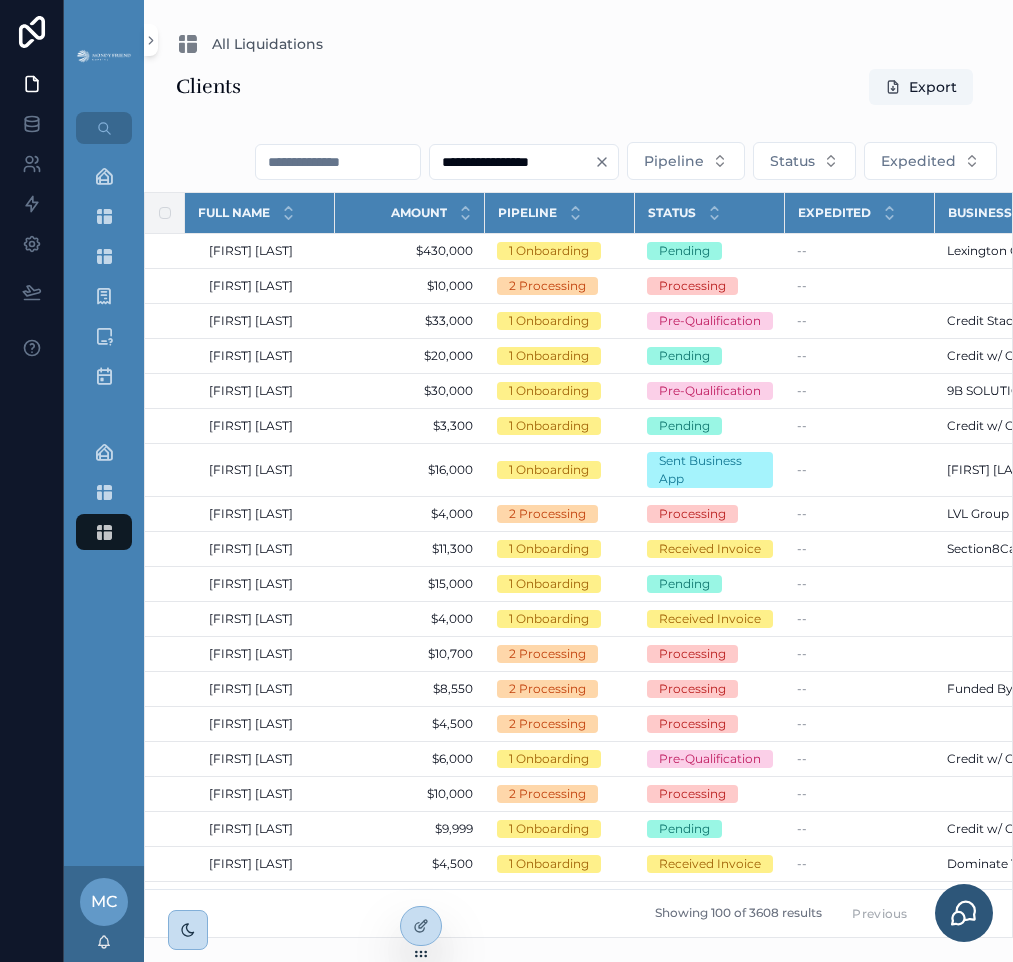 type on "**********" 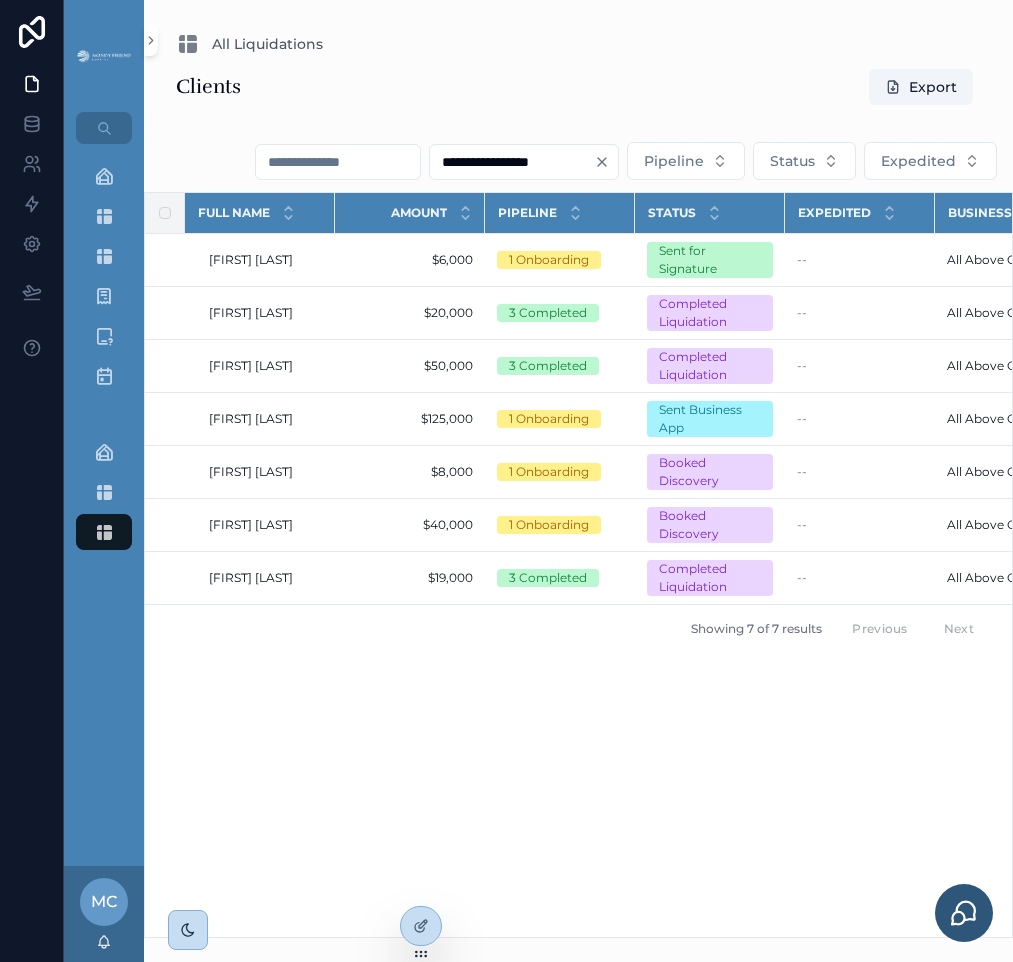 click on "Full Name Amount Pipeline Status Expedited Business Updated at Created at Evan Alexander Evan Alexander $6,000 $6,000 1 Onboarding Sent for Signature -- All Above Capital All Above Capital 7/14/2025 1:48 AM 7/14/2025 1:48 AM 7/2/2025 12:27 PM 7/2/2025 12:27 PM Guadalupe Martinez Guadalupe Martinez $20,000 $20,000 3 Completed Completed Liquidation -- All Above Capital All Above Capital 7/10/2025 9:08 AM 7/10/2025 9:08 AM 5/19/2025 12:45 PM 5/19/2025 12:45 PM Lynda Trinh Lynda Trinh $50,000 $50,000 3 Completed Completed Liquidation -- All Above Capital All Above Capital 7/10/2025 9:08 AM 7/10/2025 9:08 AM 3/17/2025 4:59 AM 3/17/2025 4:59 AM Jaxon Wiles Jaxon Wiles $125,000 $125,000 1 Onboarding Sent Business App -- All Above Capital All Above Capital 5/5/2025 9:36 AM 5/5/2025 9:36 AM 3/6/2025 6:53 AM 3/6/2025 6:53 AM Carl Stewart  Carl Stewart  $8,000 $8,000 1 Onboarding Booked Discovery -- All Above Capital All Above Capital 5/5/2025 9:36 AM 5/5/2025 9:36 AM 3/3/2025 3:10 PM 3/3/2025 3:10 PM Eusebio  Perez --" at bounding box center (578, 565) 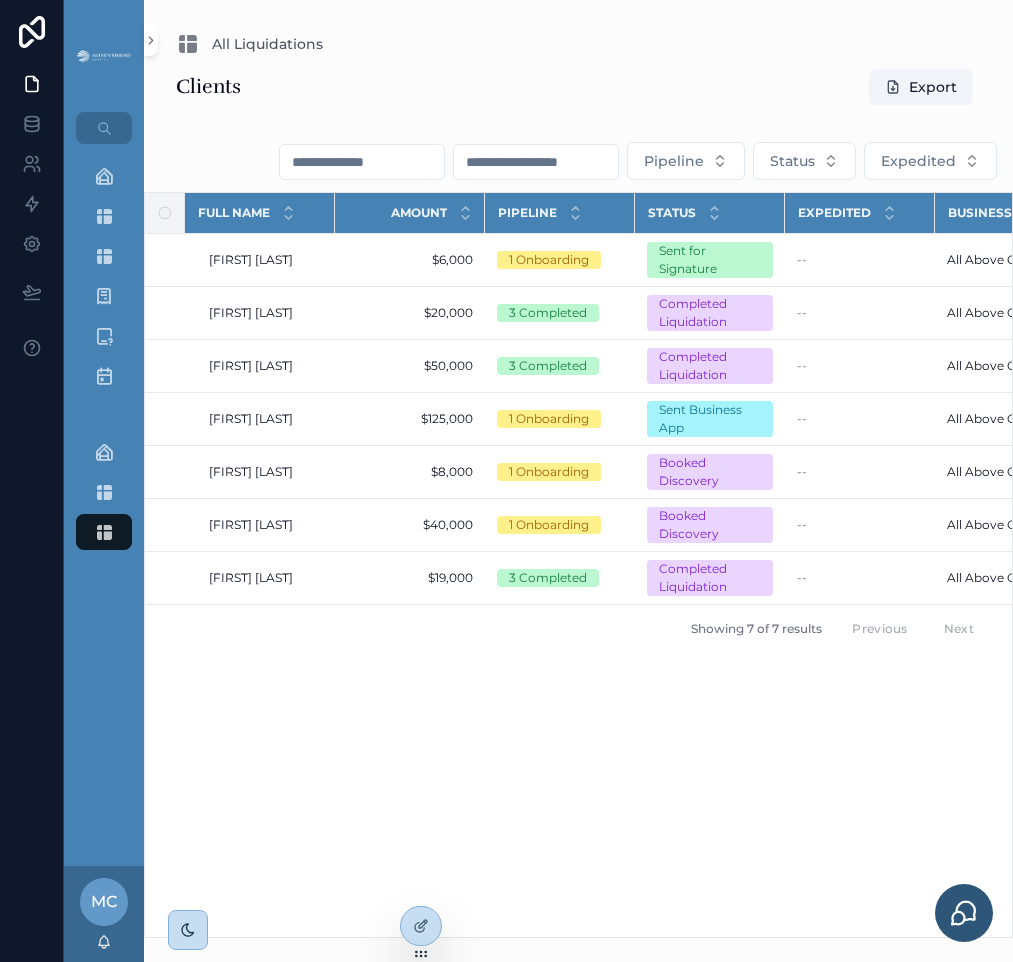 click on "All Liquidations" at bounding box center (578, 44) 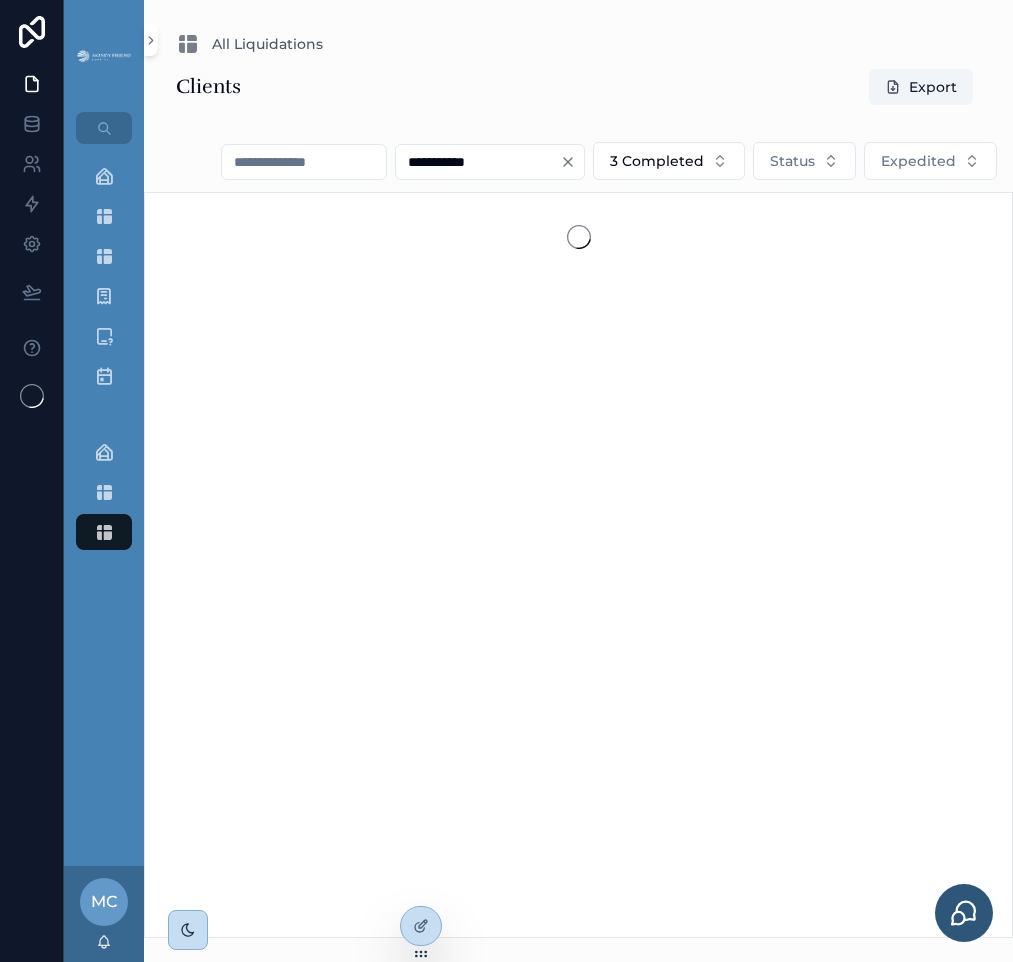 scroll, scrollTop: 0, scrollLeft: 0, axis: both 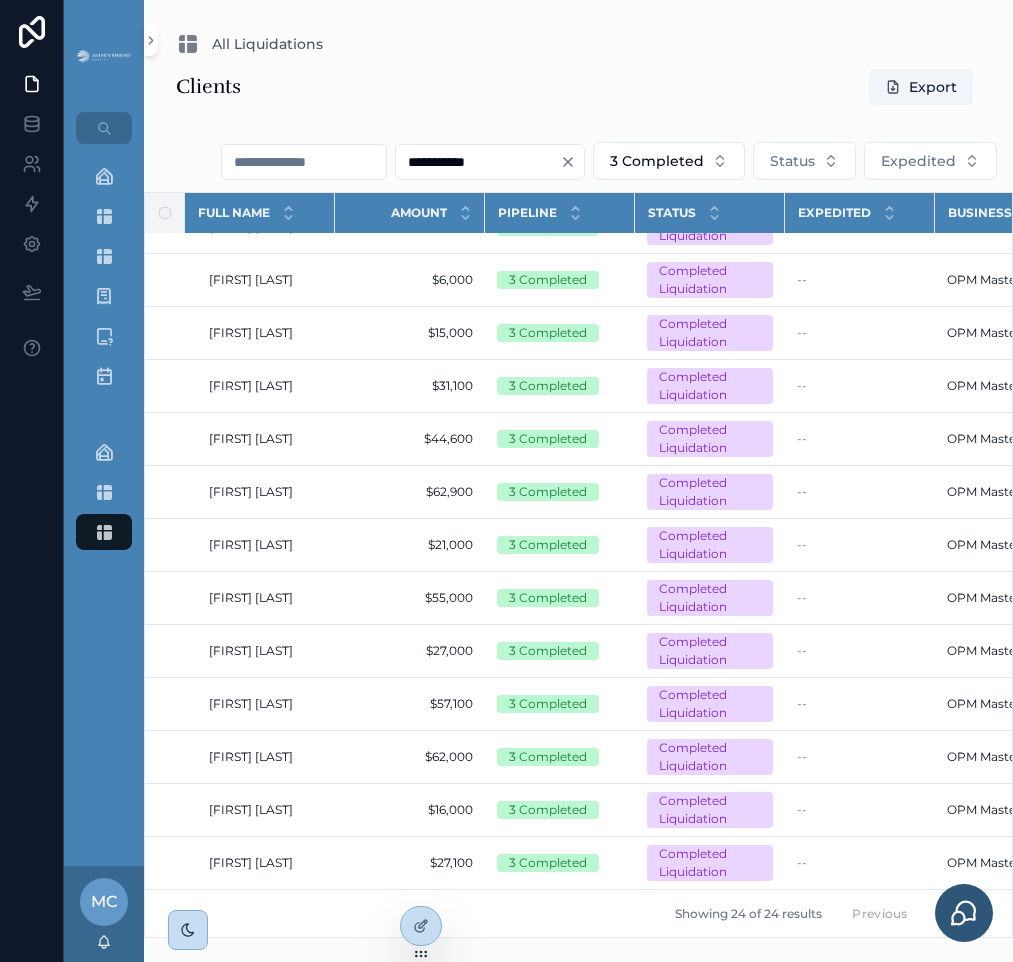 click at bounding box center (304, 162) 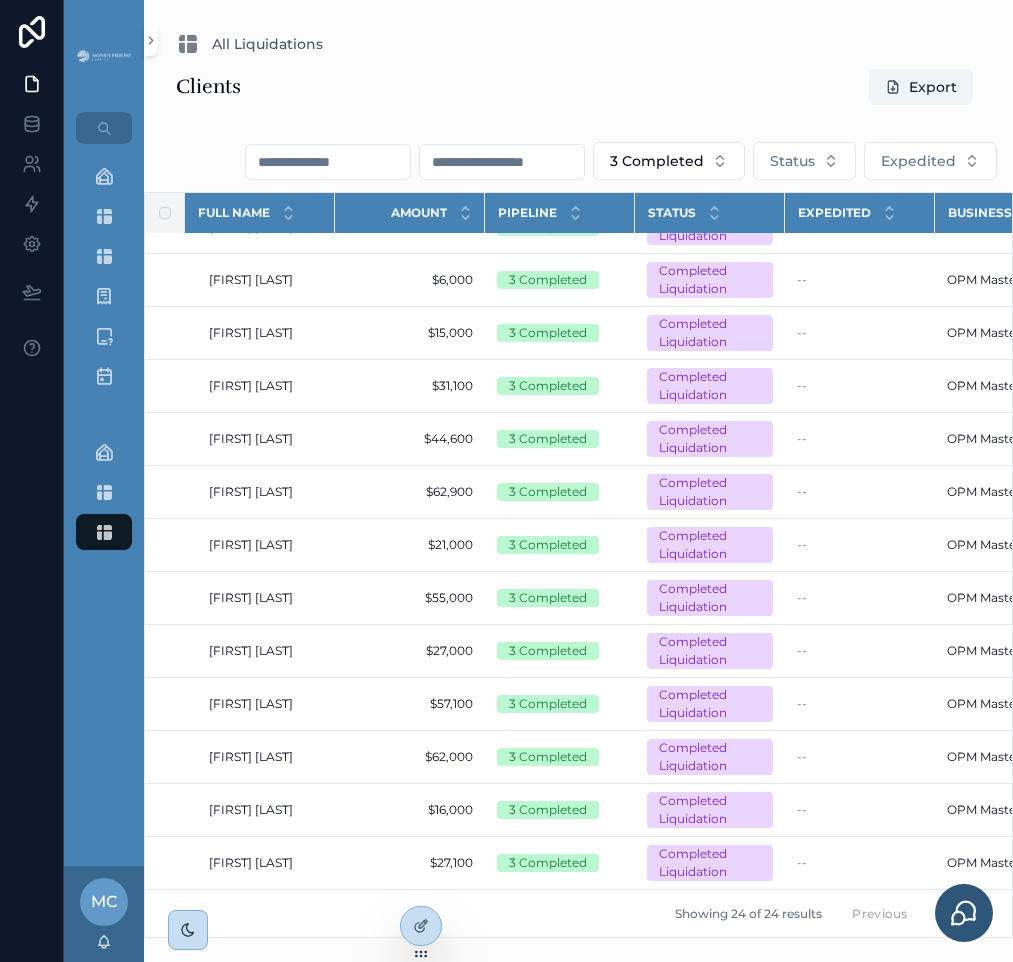 click at bounding box center [328, 162] 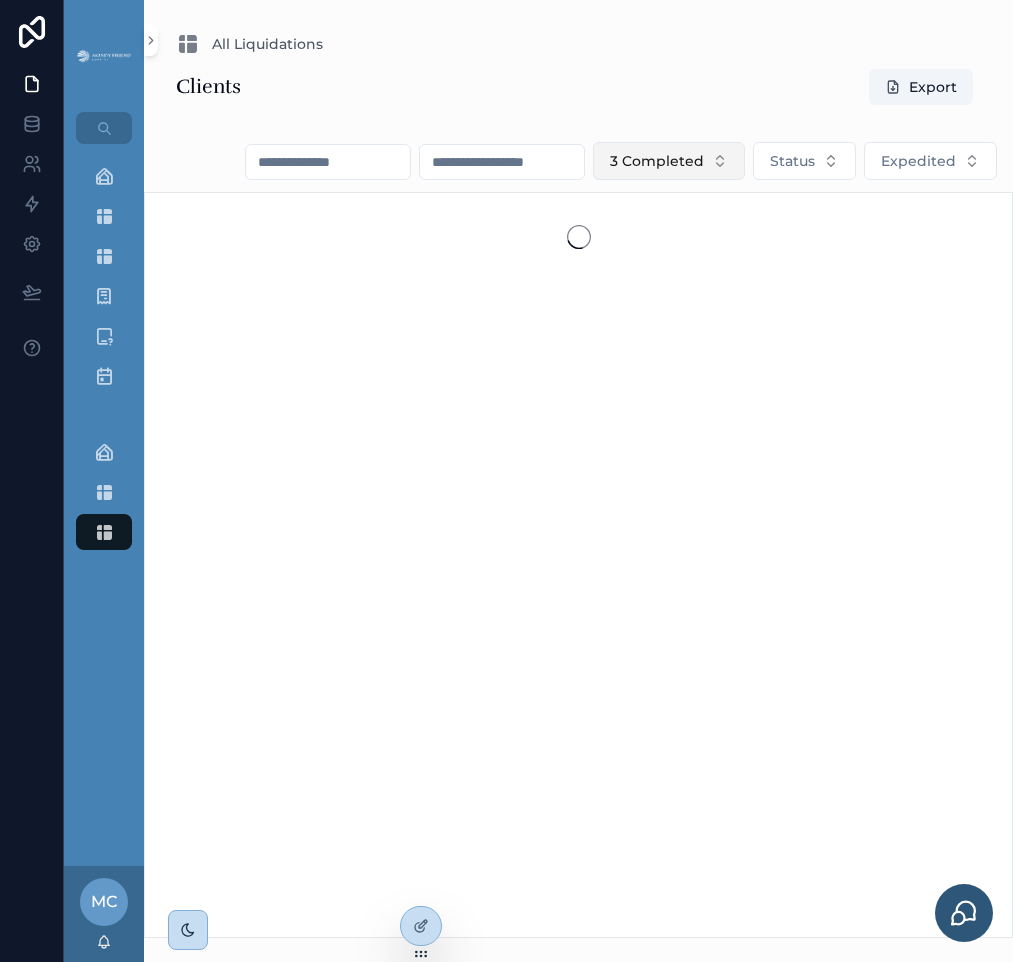 click on "3 Completed" at bounding box center [657, 161] 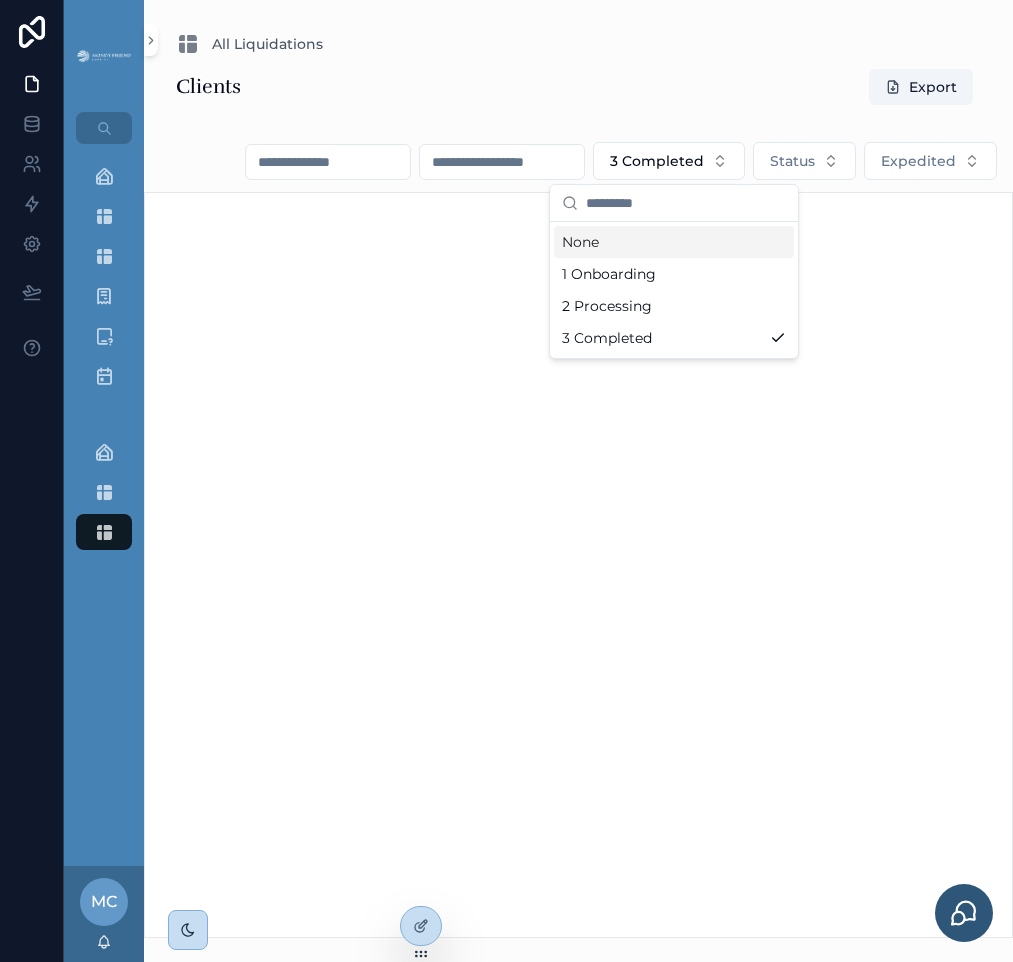 click on "None" at bounding box center (674, 242) 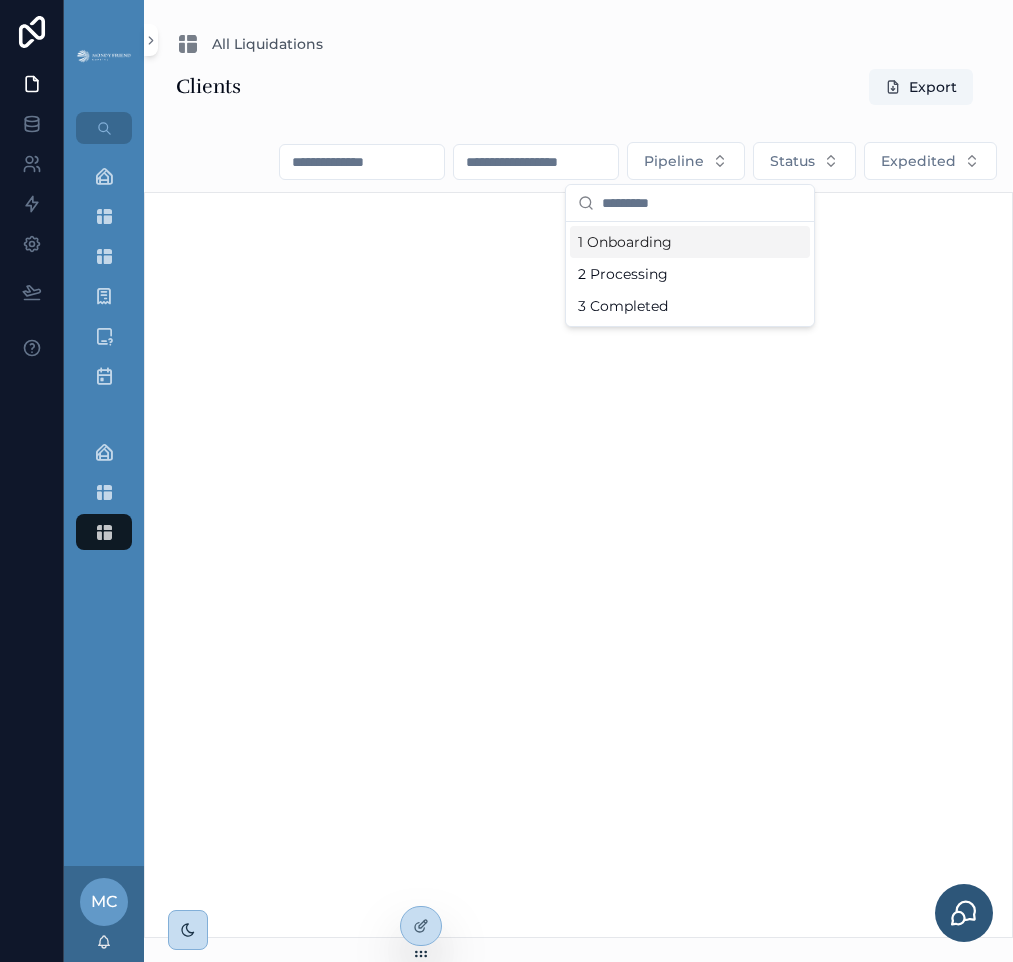 click at bounding box center (362, 162) 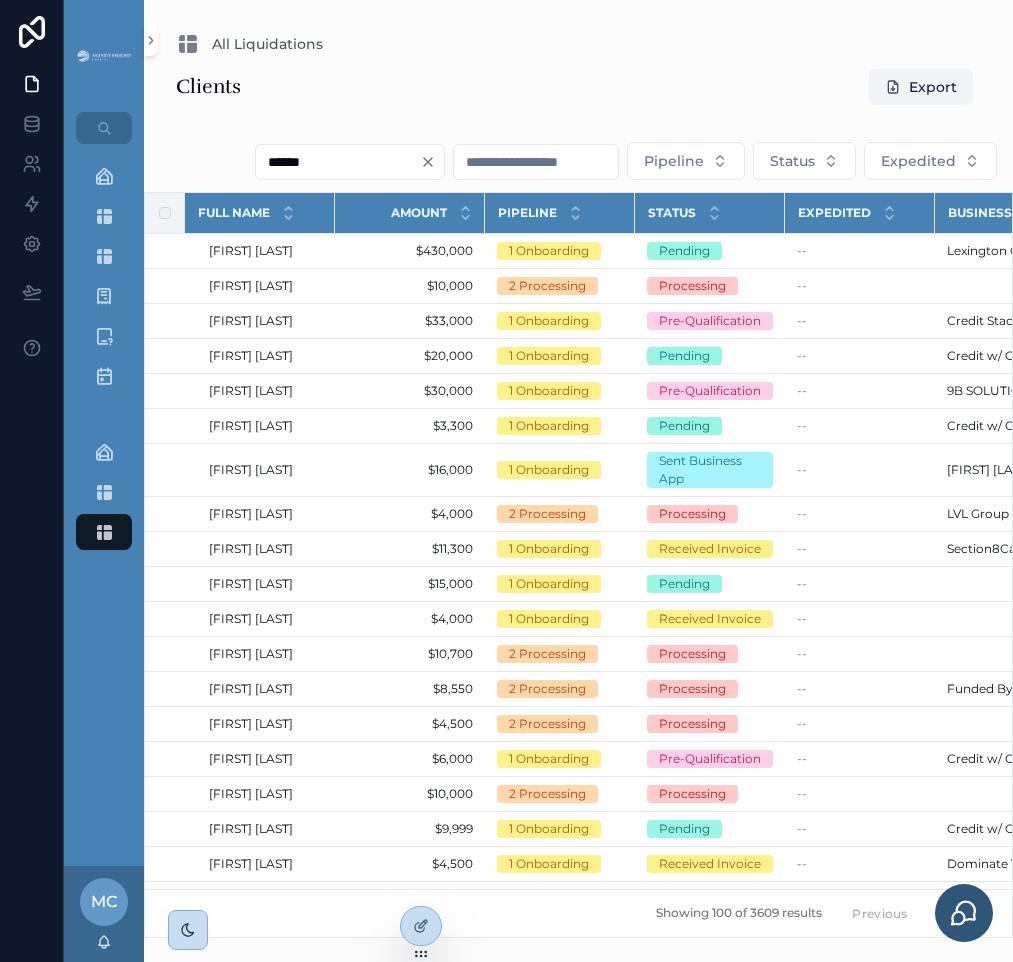 type on "******" 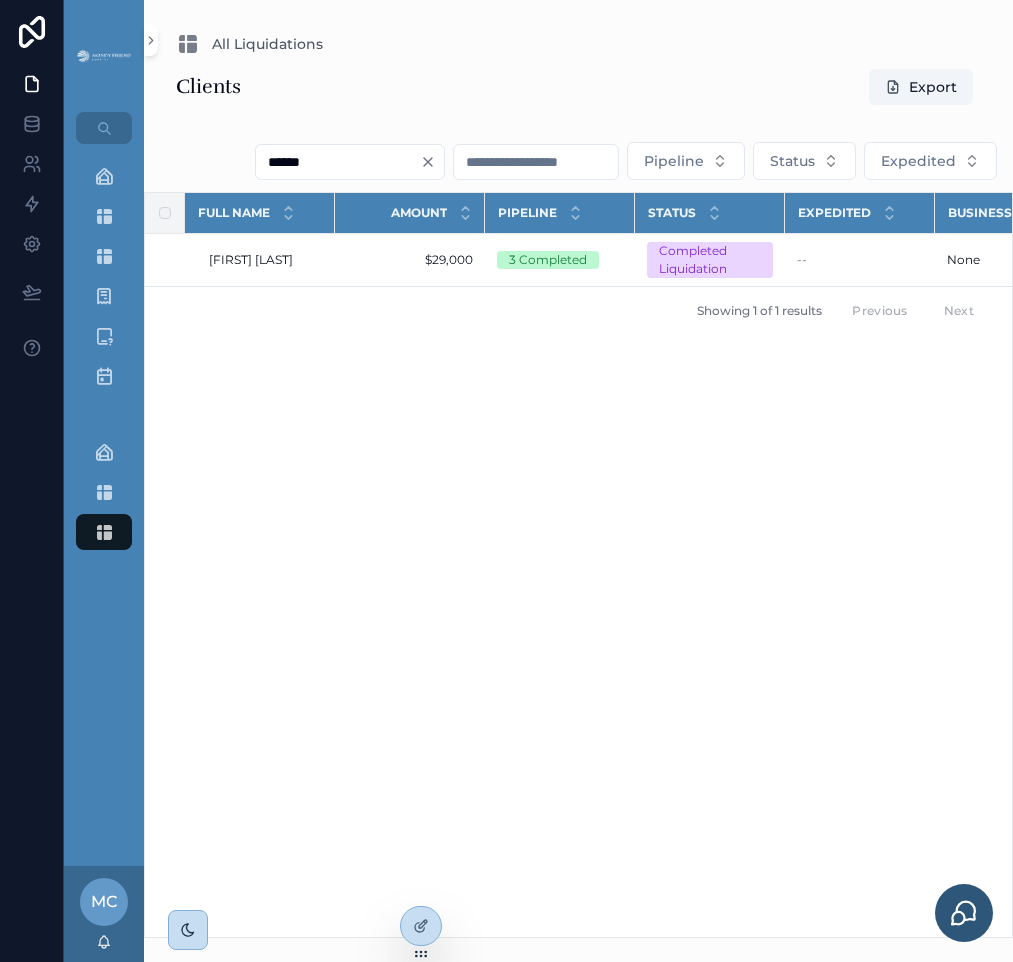 click on "Full Name Amount Pipeline Status Expedited Full Name Amount Pipeline Status Expedited Business Updated at Created at [FIRST] [LAST] [FIRST] [LAST] $29,000 $29,000 3 Completed Completed Liquidation -- None None [DATE] [TIME] [DATE] [TIME] [DATE] [TIME] [DATE] [TIME] Showing 1 of 1 results Previous Next" at bounding box center [578, 565] 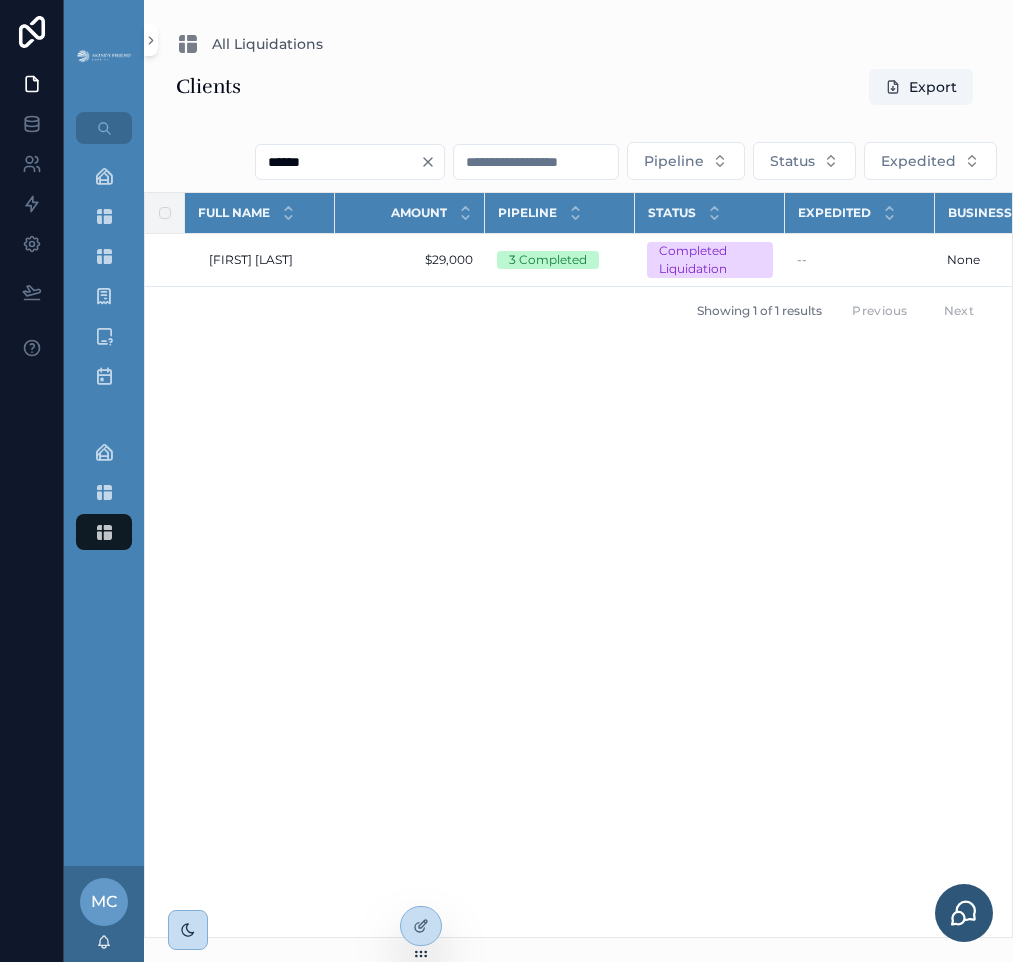click 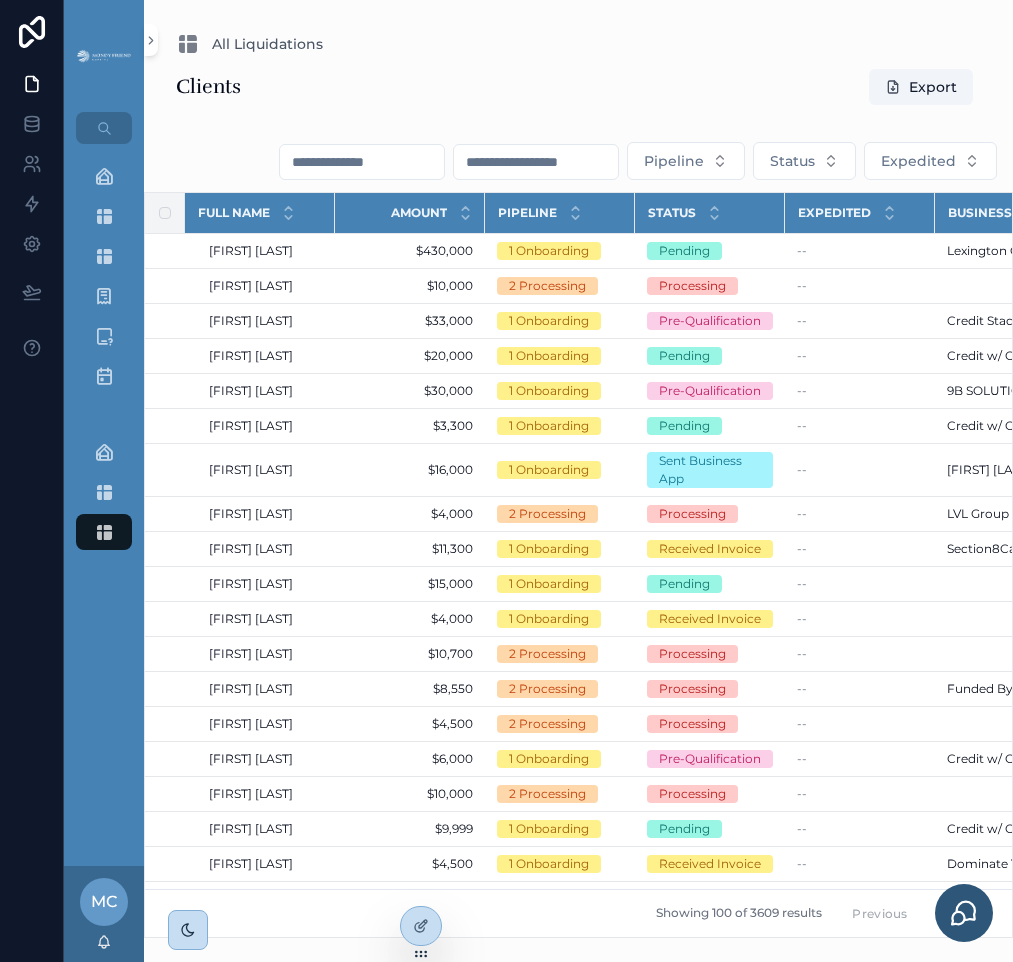 drag, startPoint x: 555, startPoint y: 156, endPoint x: 570, endPoint y: 170, distance: 20.518284 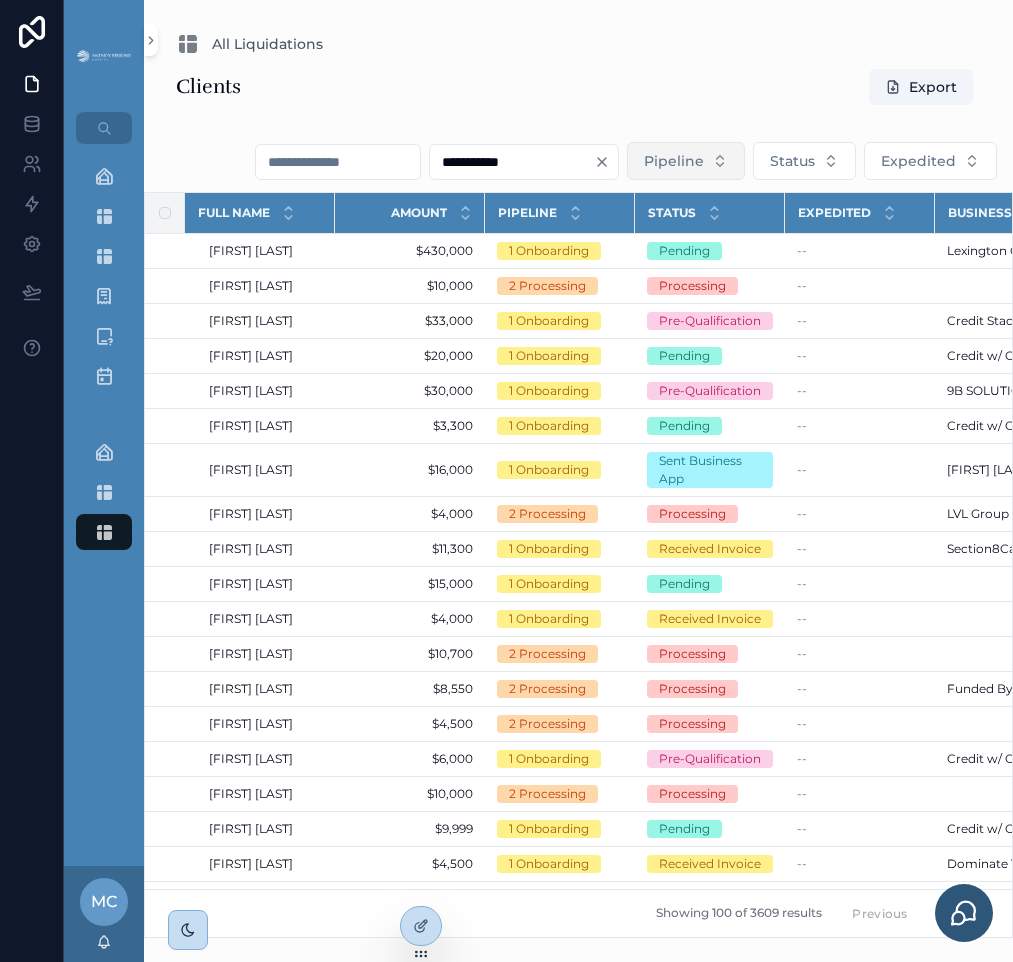 type on "**********" 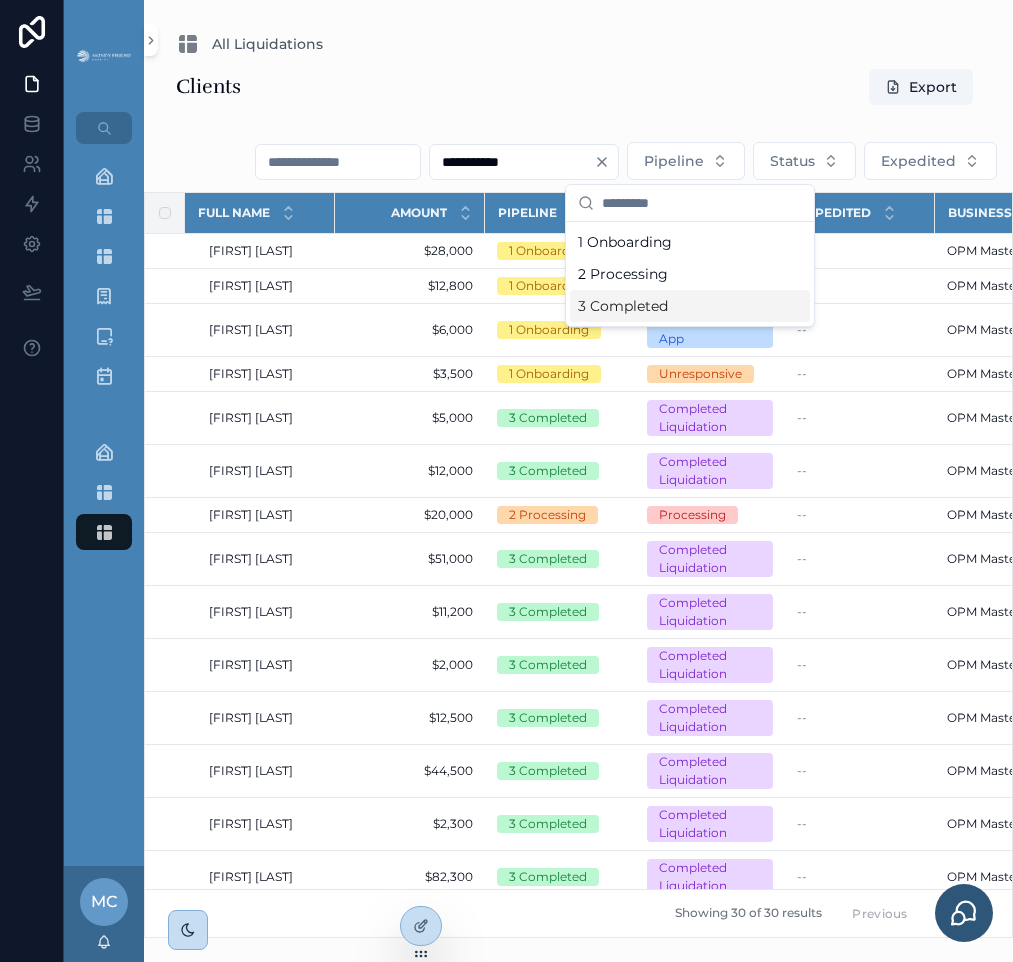 click on "3 Completed" at bounding box center [690, 306] 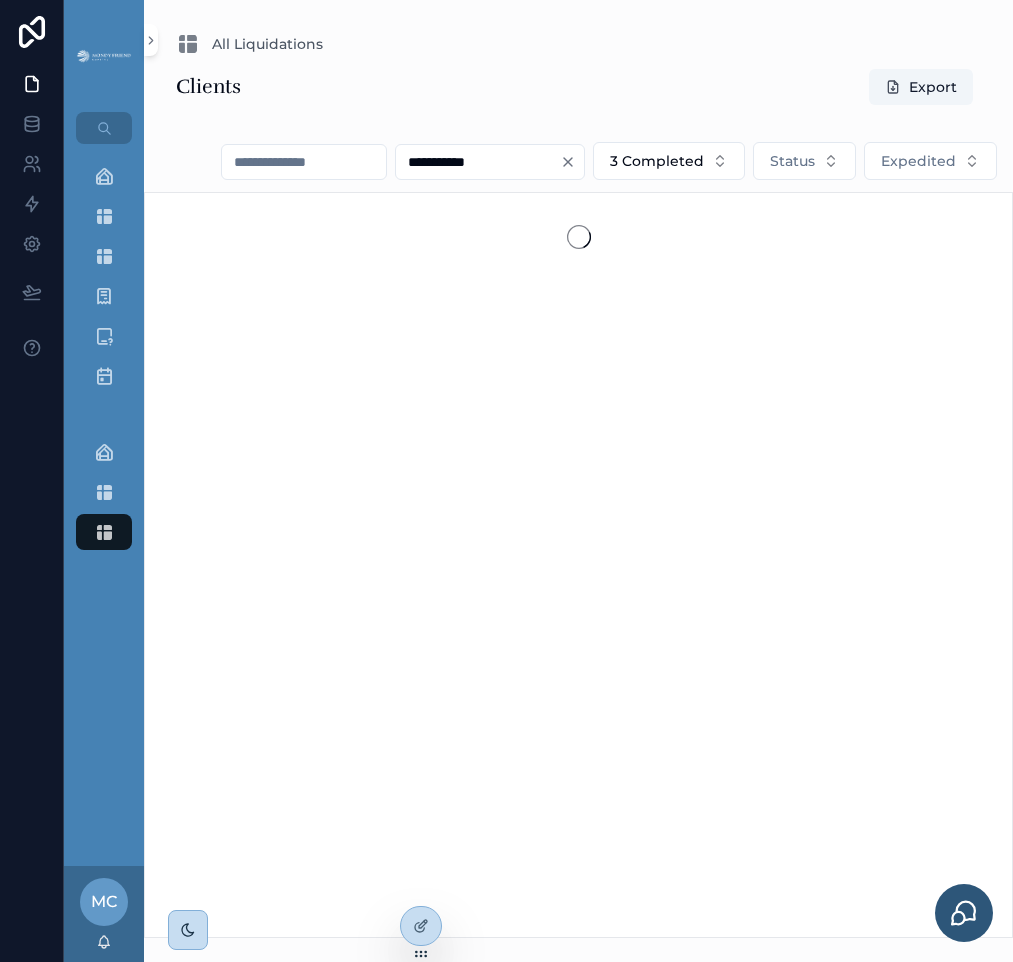 click on "**********" at bounding box center [578, 503] 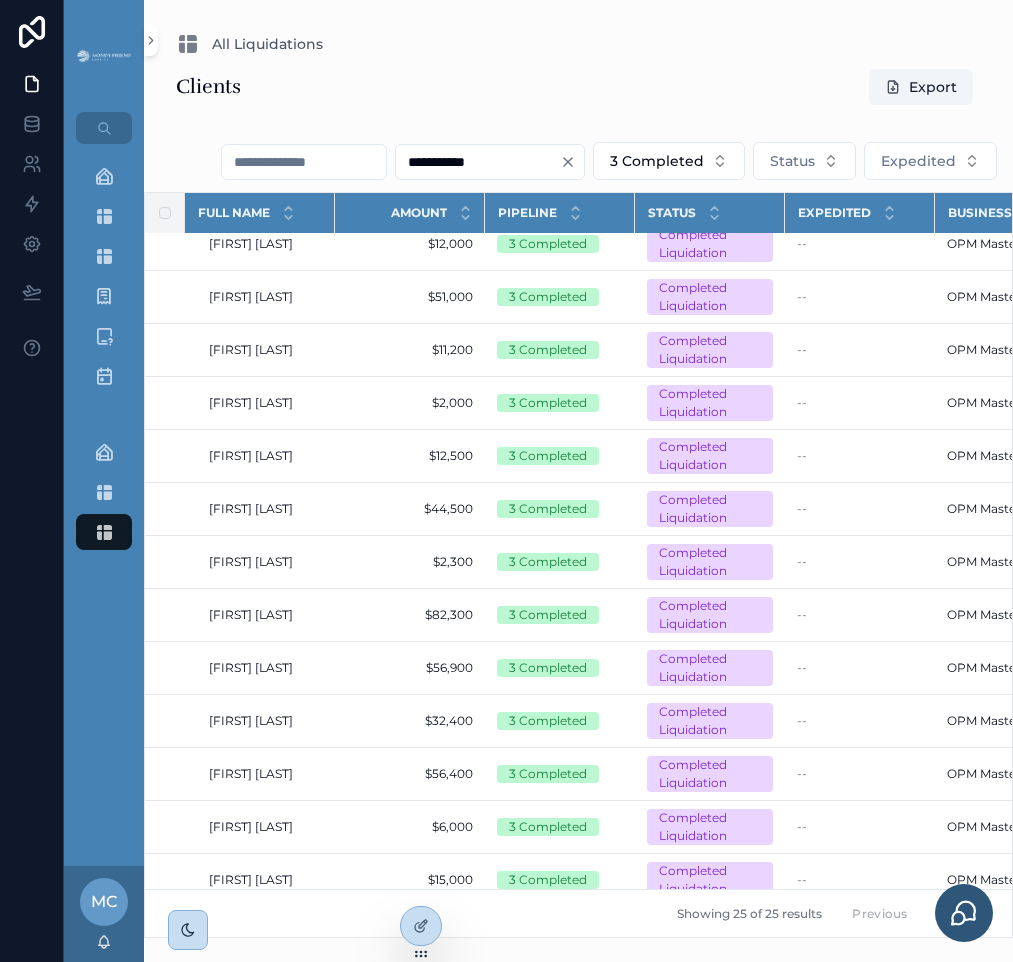 scroll, scrollTop: 0, scrollLeft: 0, axis: both 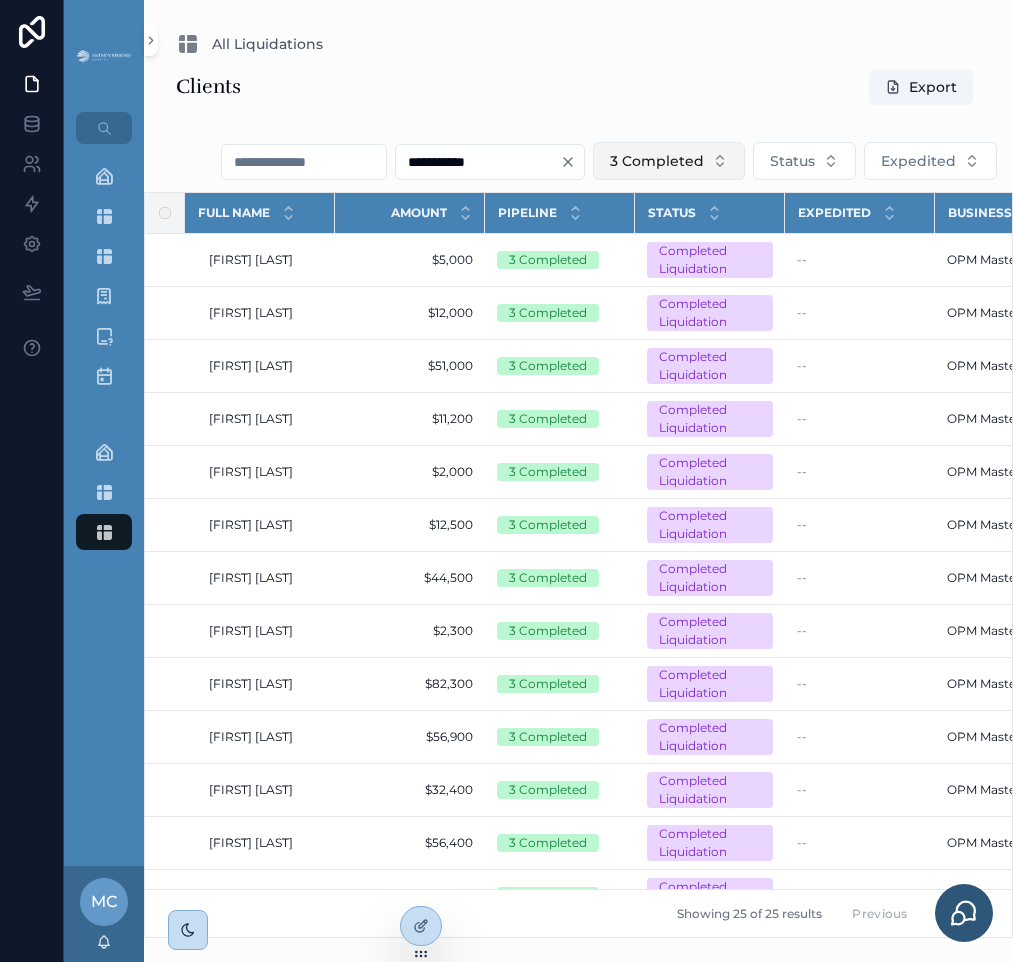 click on "3 Completed" at bounding box center [657, 161] 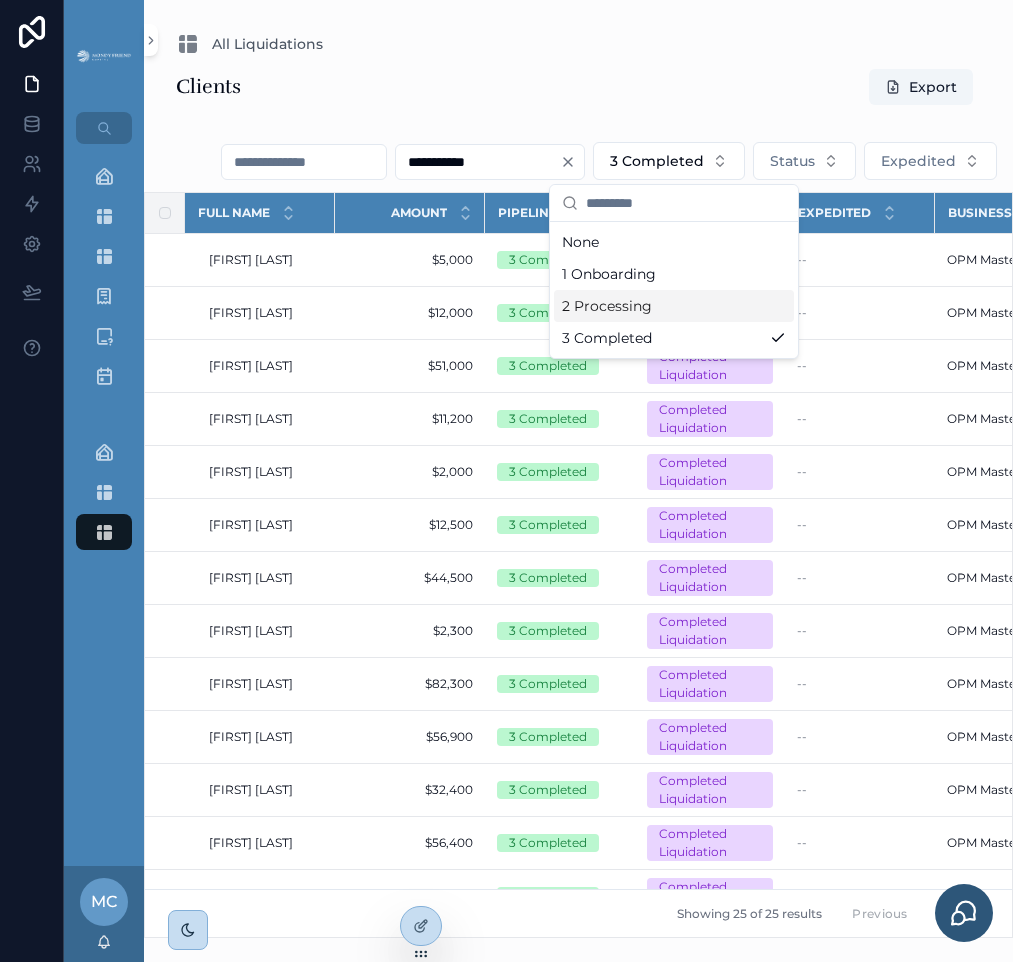 drag, startPoint x: 623, startPoint y: 309, endPoint x: 605, endPoint y: 211, distance: 99.63935 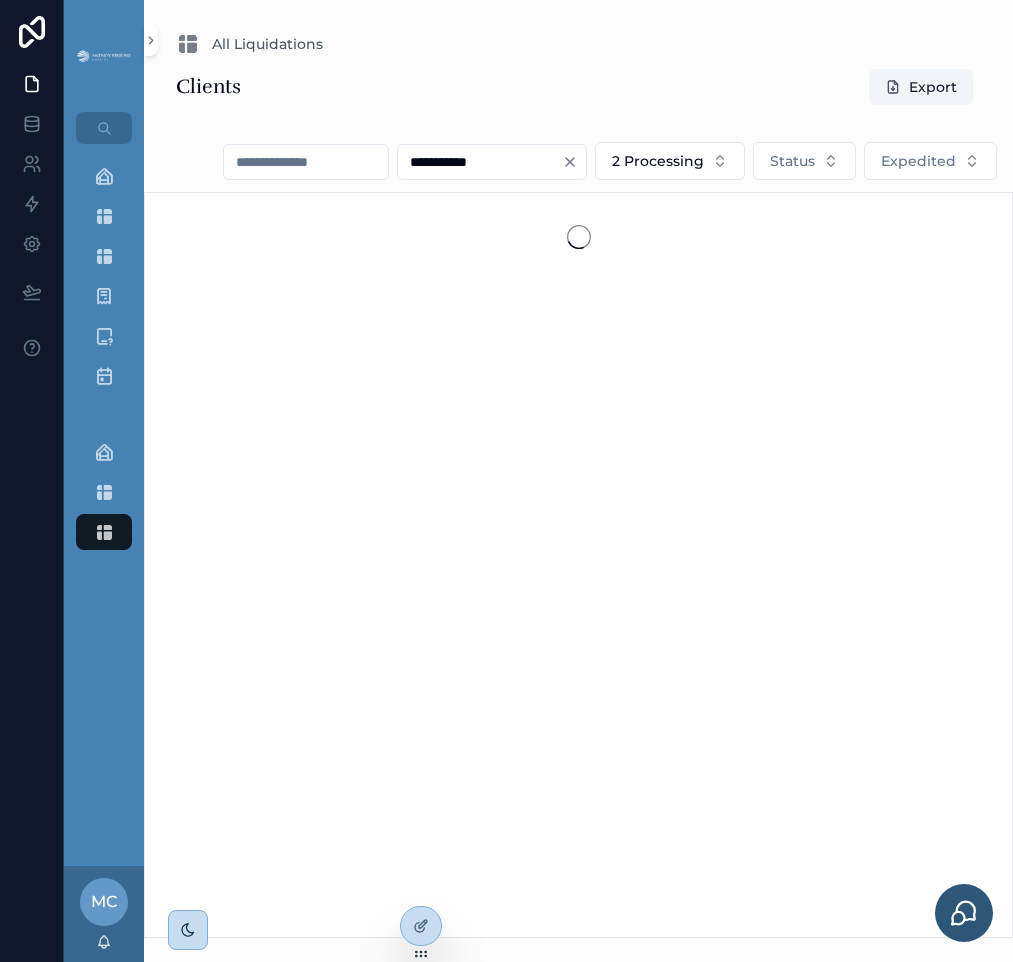 click on "Clients Export" at bounding box center [578, 87] 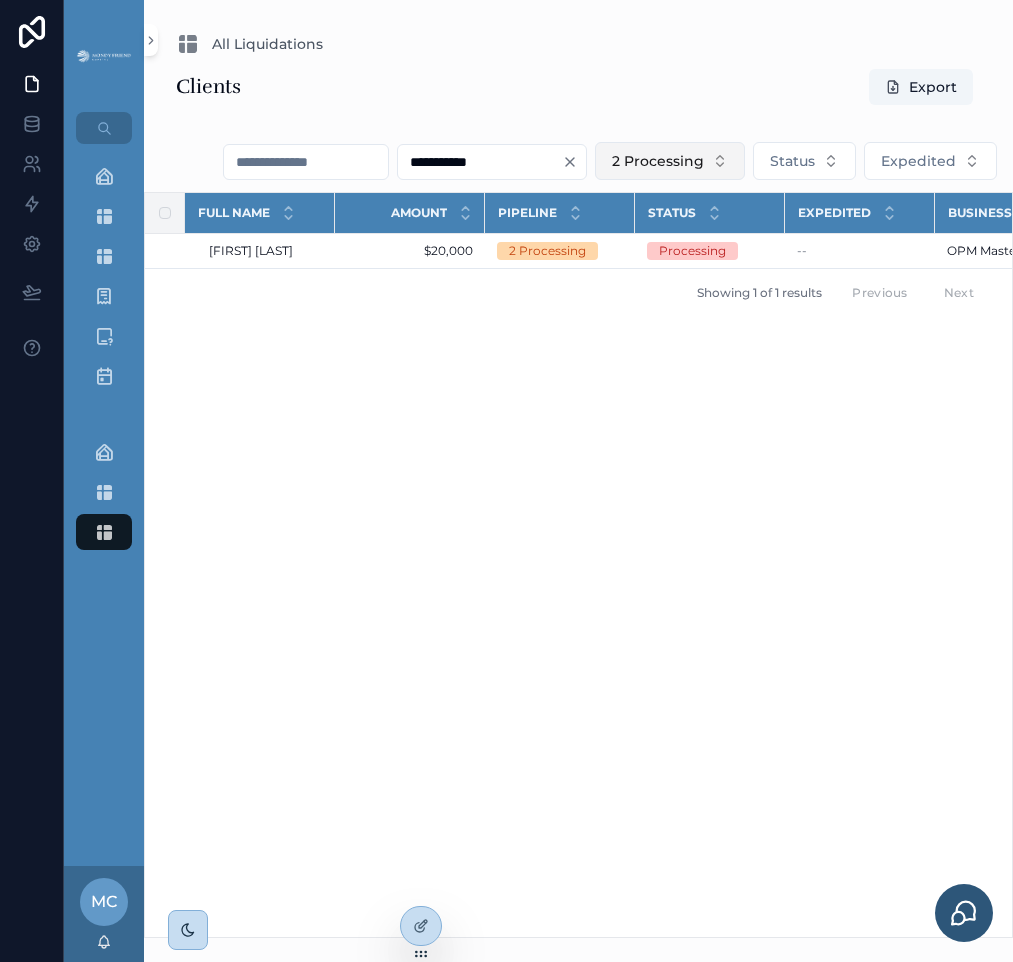 click on "2 Processing" at bounding box center [658, 161] 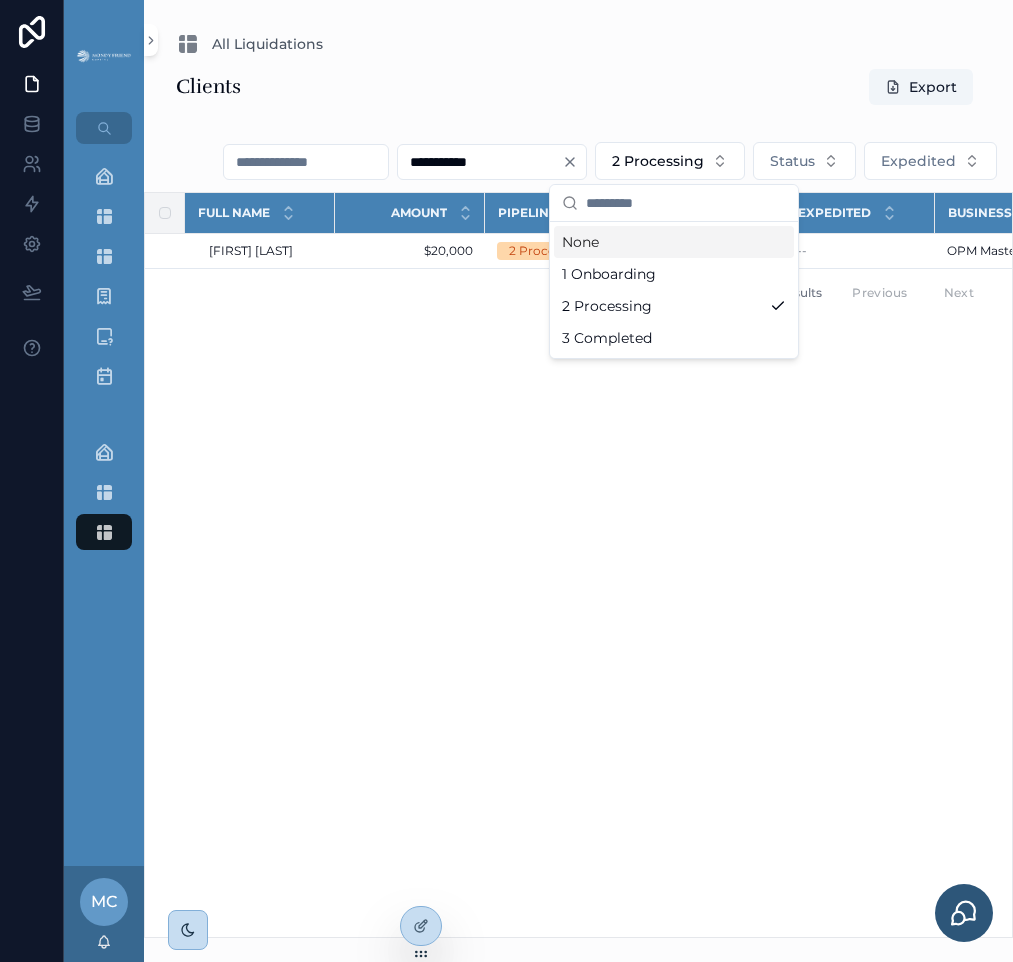 click on "None" at bounding box center [674, 242] 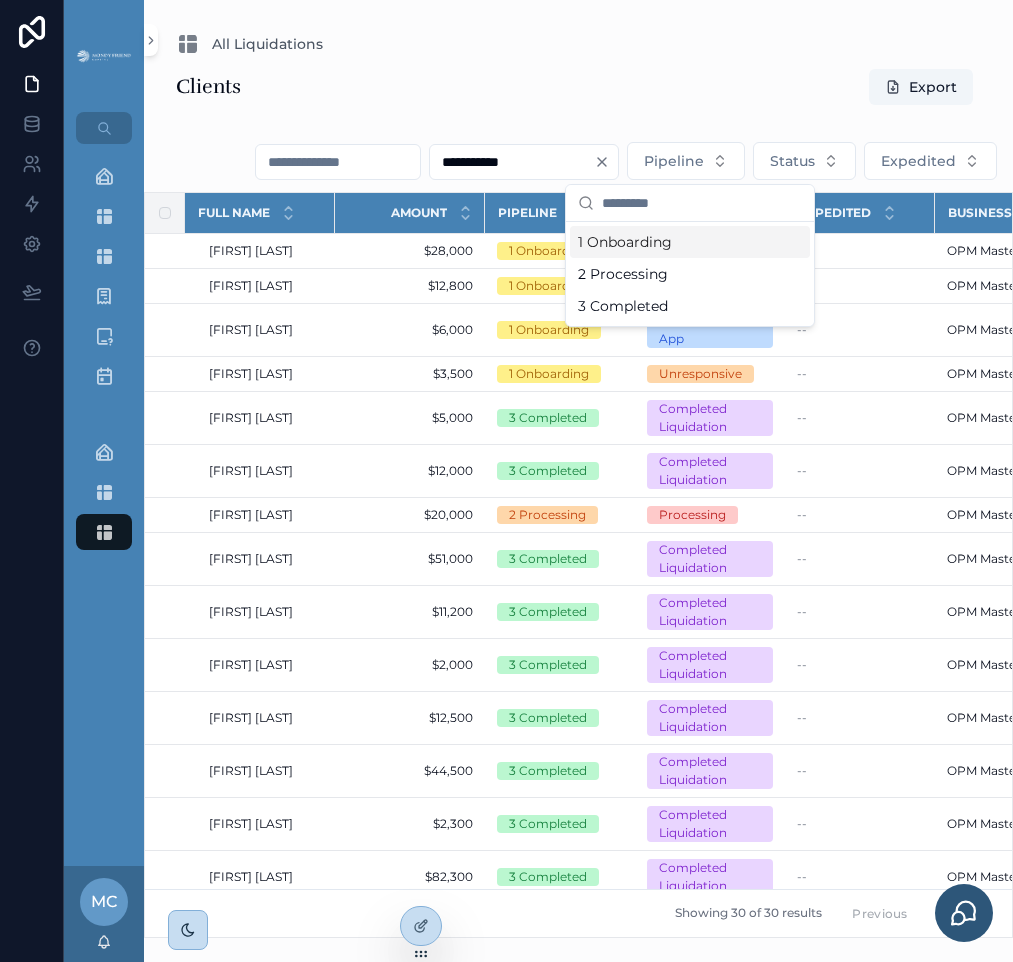 click on "**********" at bounding box center [578, 469] 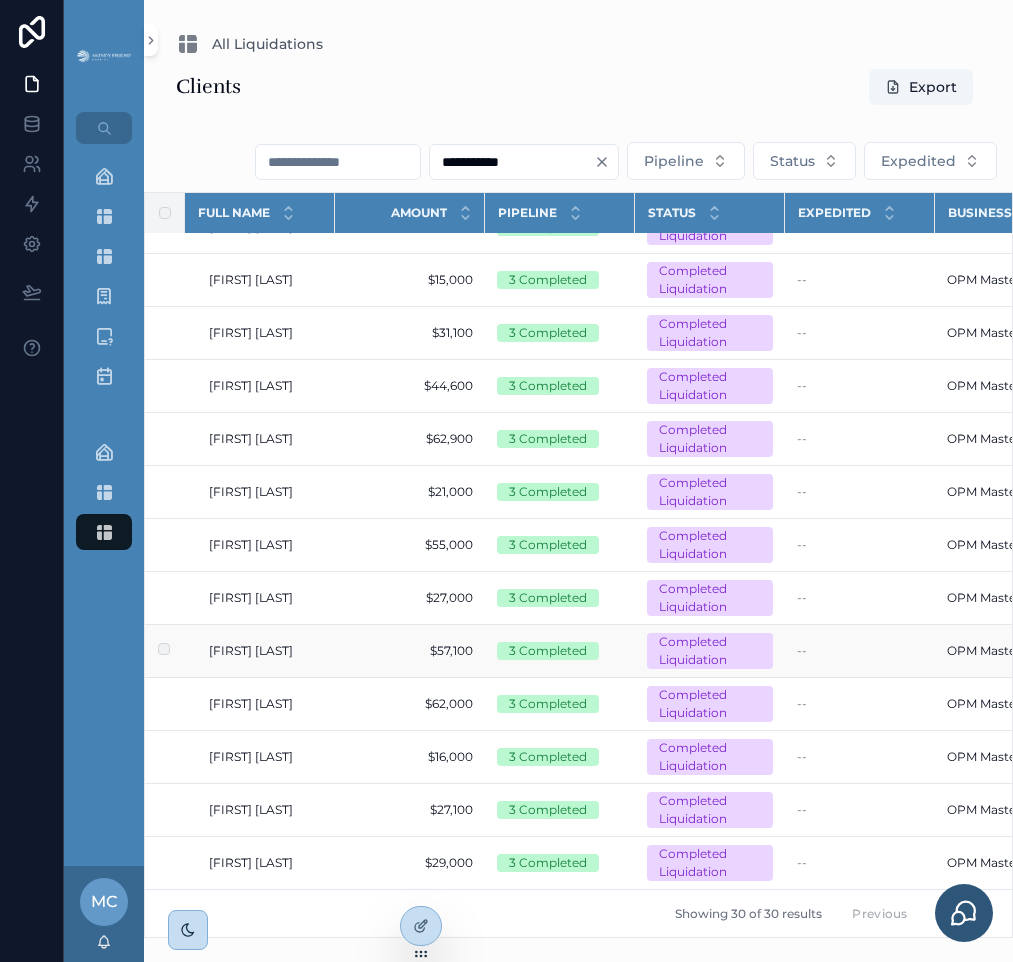 scroll, scrollTop: 873, scrollLeft: 0, axis: vertical 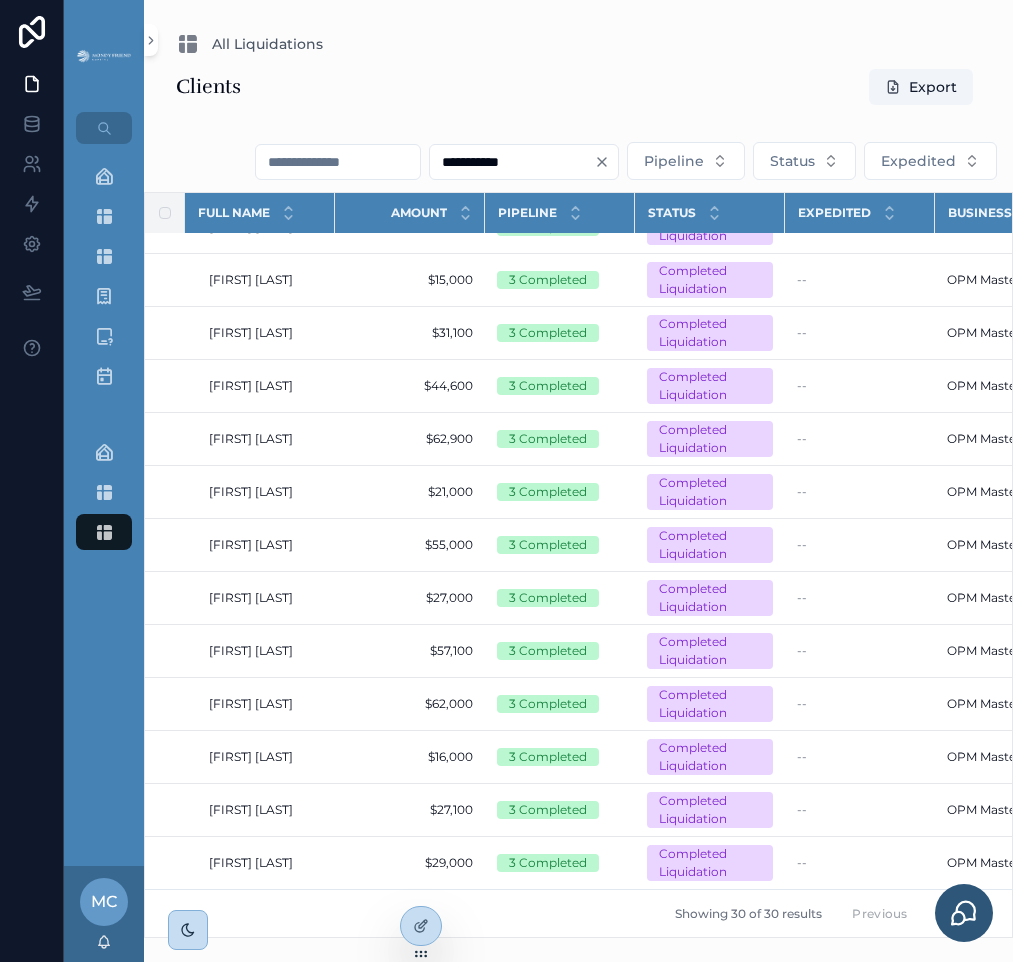 drag, startPoint x: 605, startPoint y: 921, endPoint x: 693, endPoint y: 924, distance: 88.051125 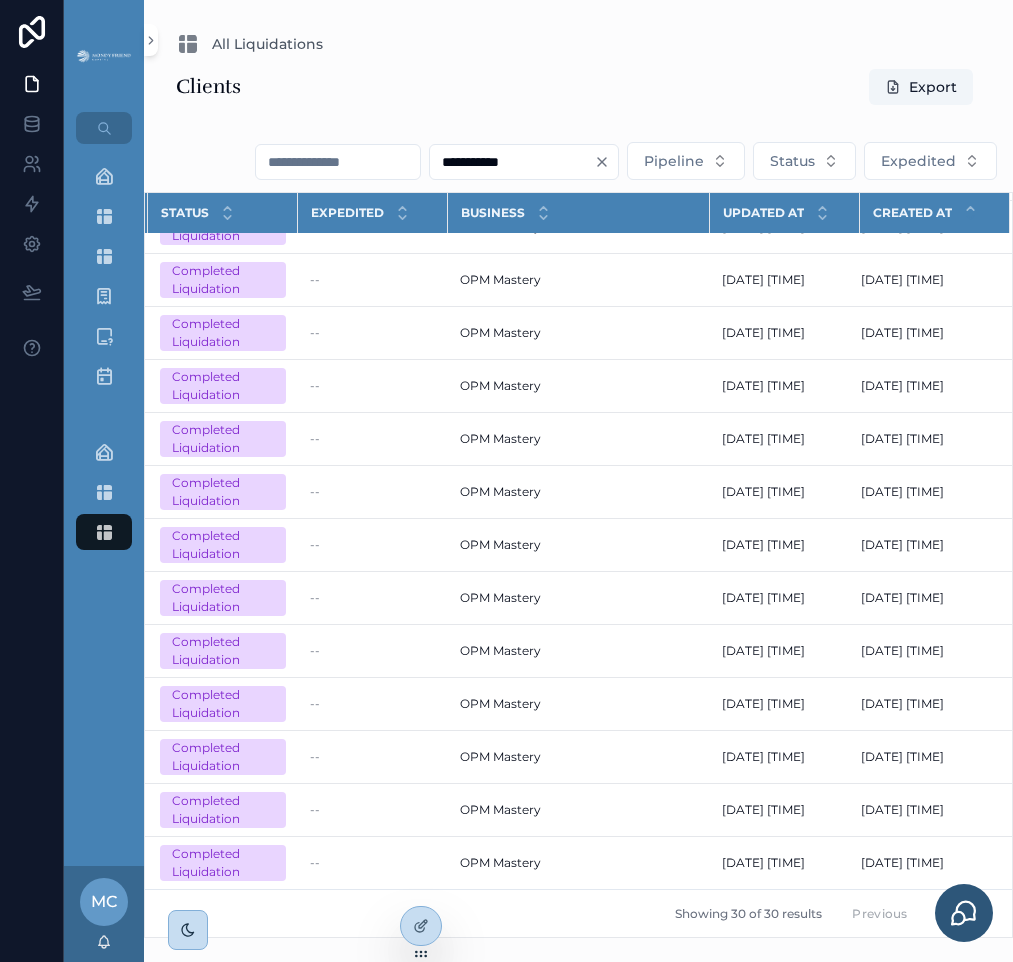 scroll, scrollTop: 873, scrollLeft: 35, axis: both 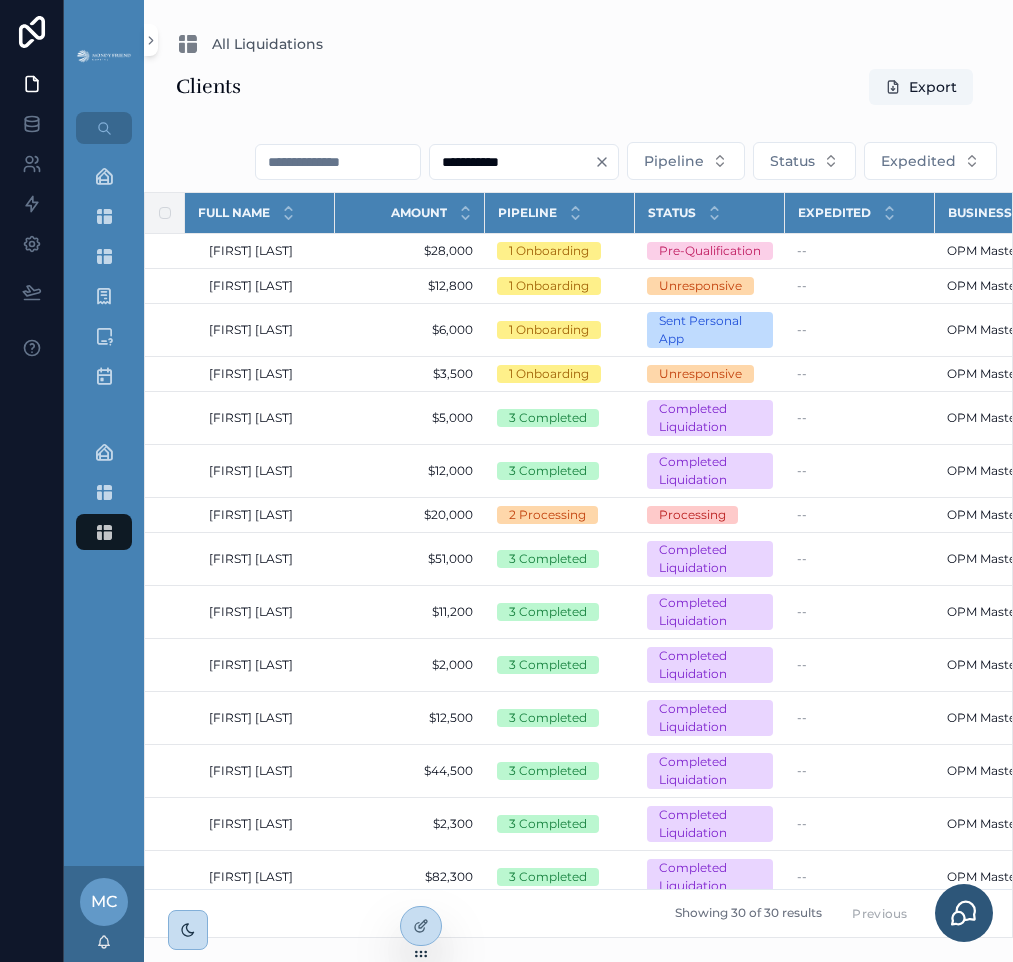 click on "Clients Export" at bounding box center (578, 87) 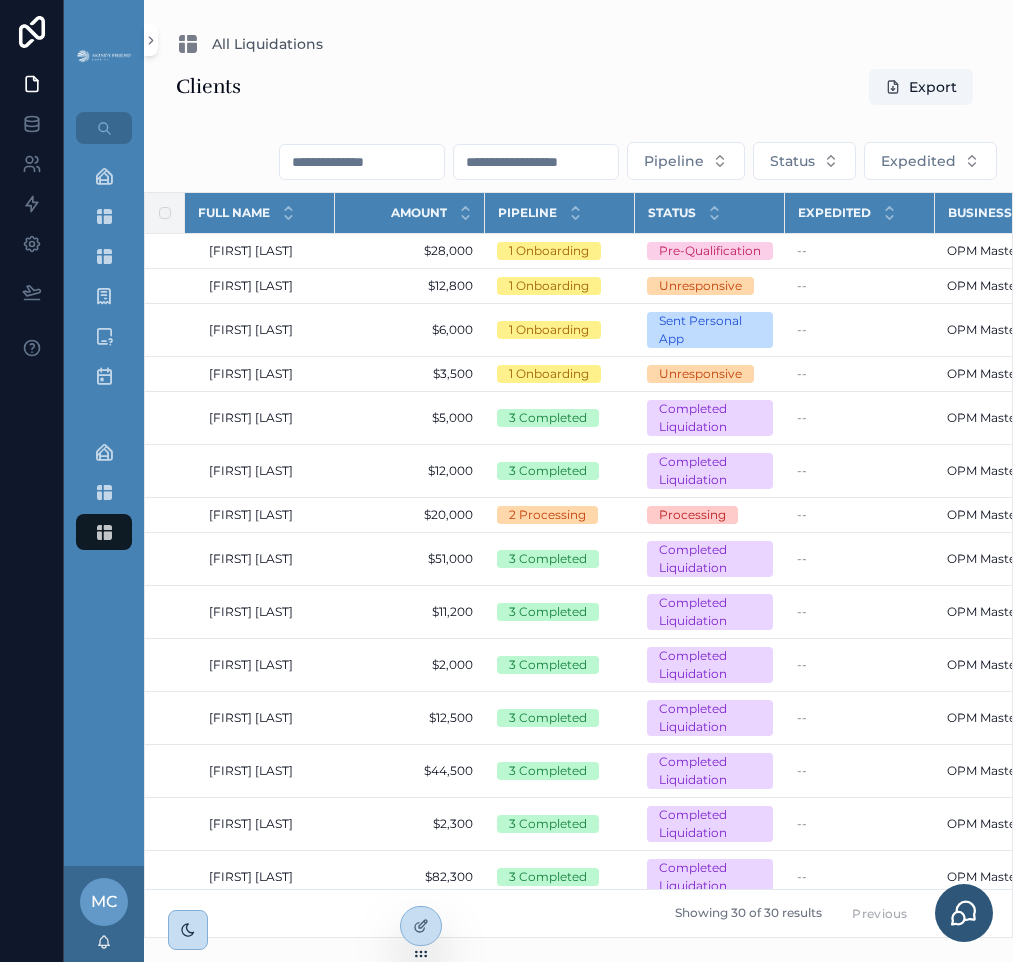 click on "Clients Export" at bounding box center (578, 91) 